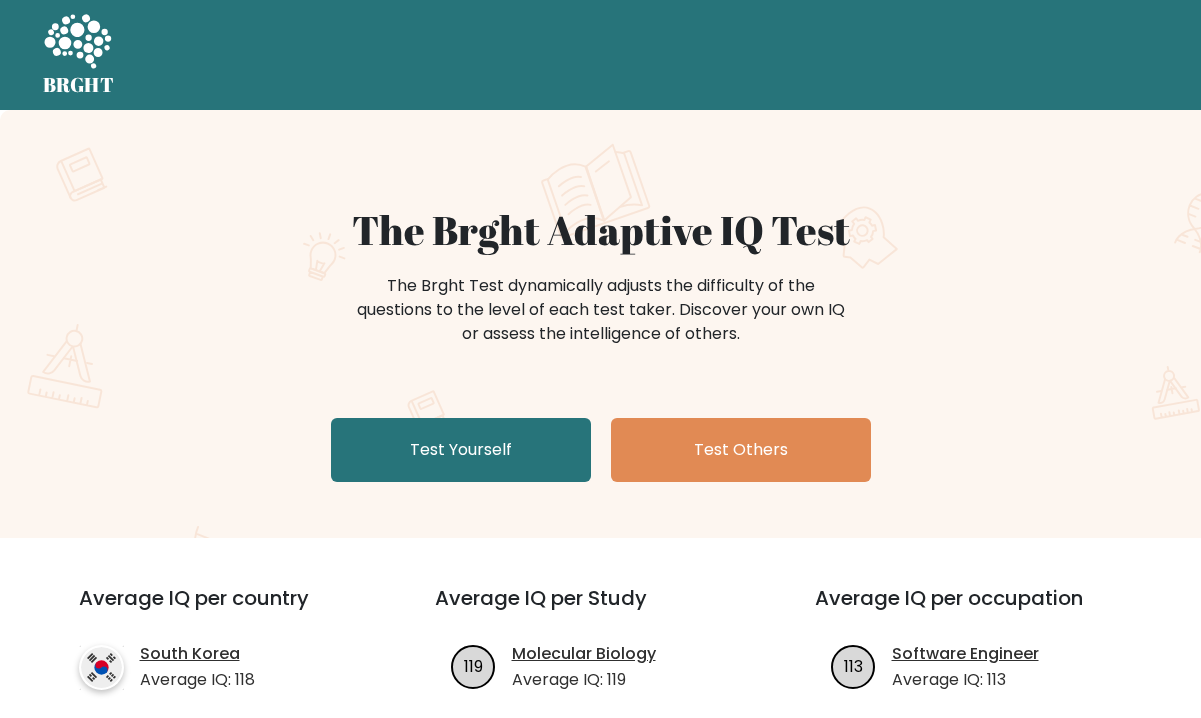 scroll, scrollTop: 0, scrollLeft: 0, axis: both 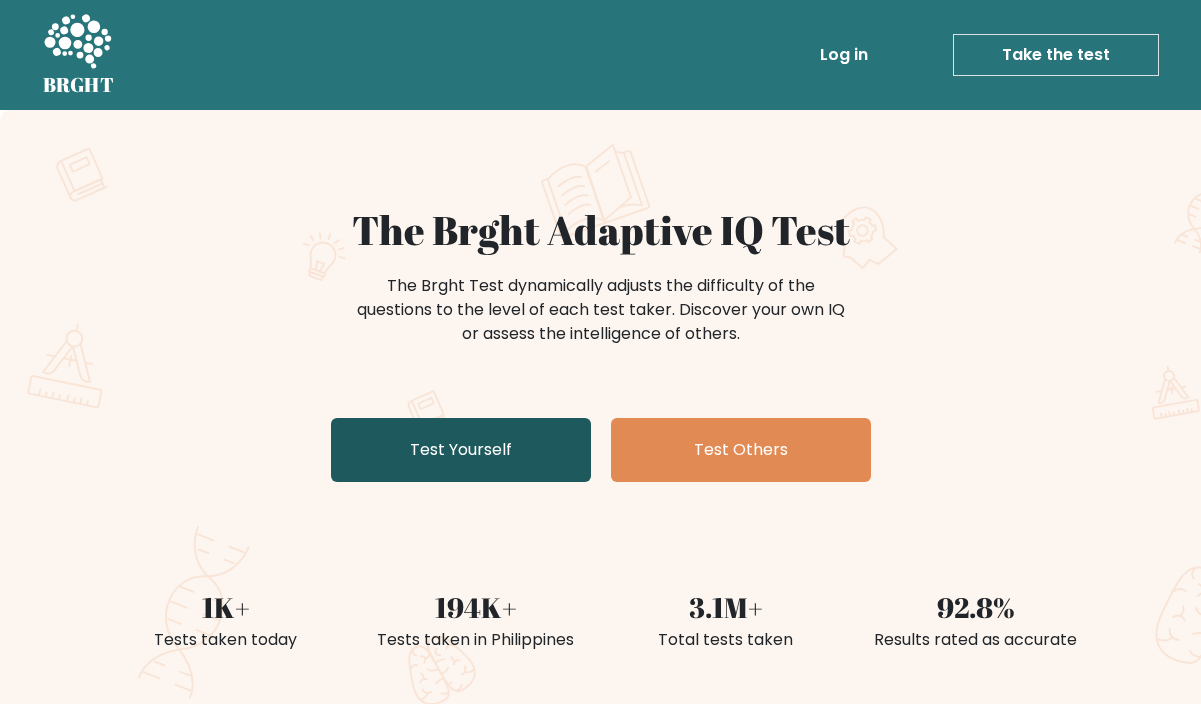 click on "Test Yourself" at bounding box center [461, 450] 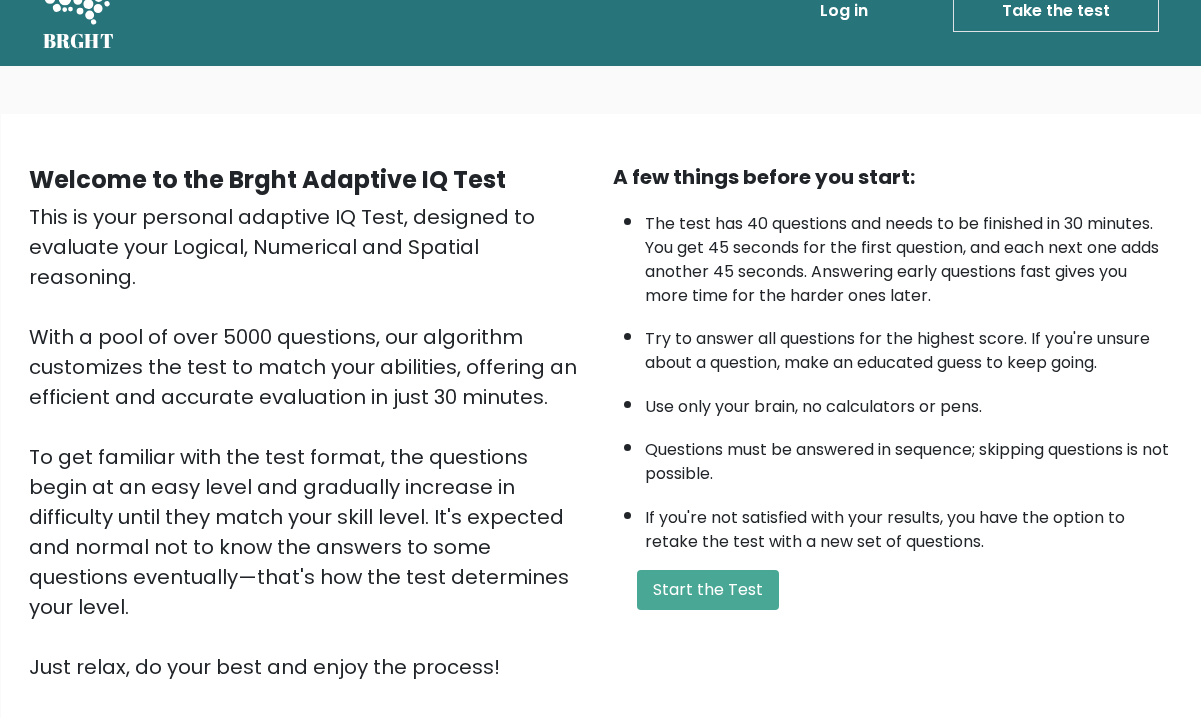 scroll, scrollTop: 114, scrollLeft: 0, axis: vertical 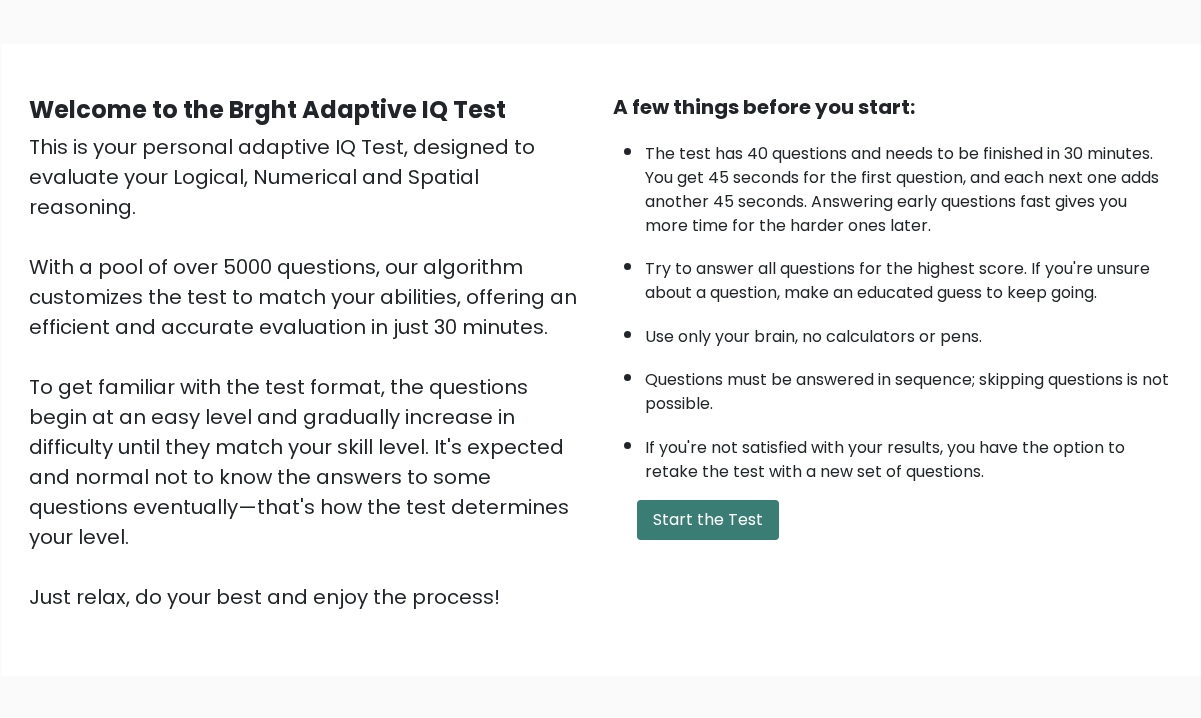 click on "Start the Test" at bounding box center [708, 520] 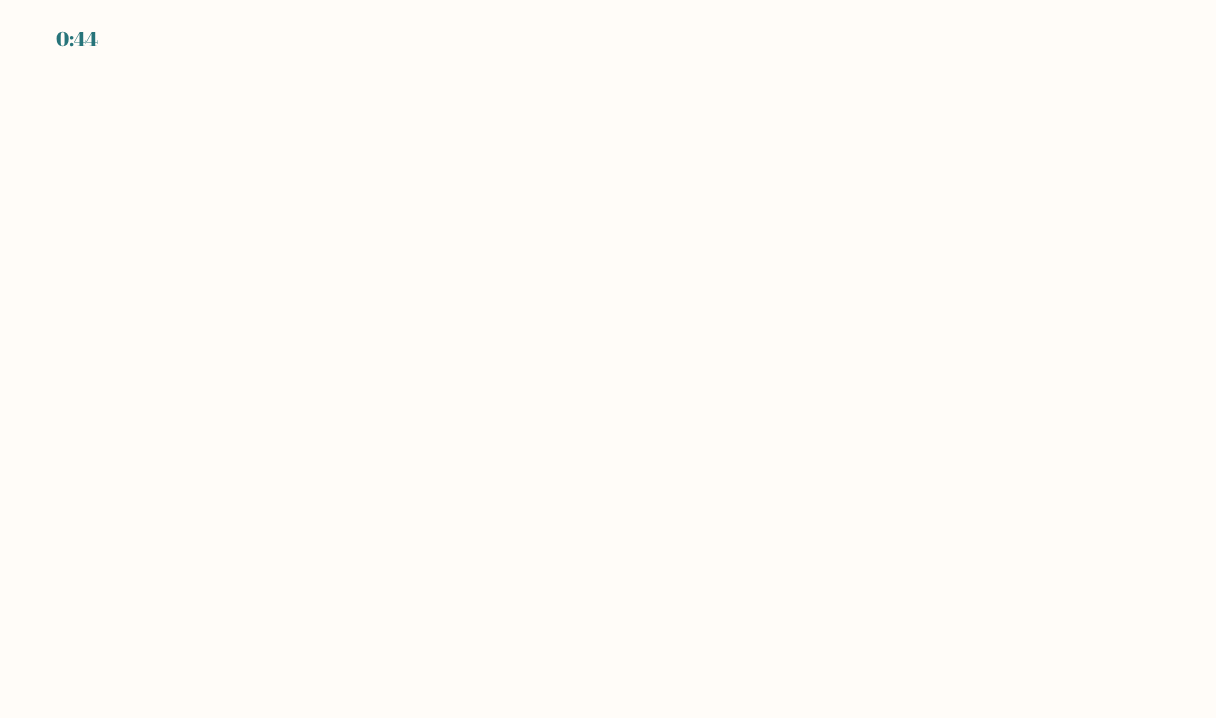 scroll, scrollTop: 0, scrollLeft: 0, axis: both 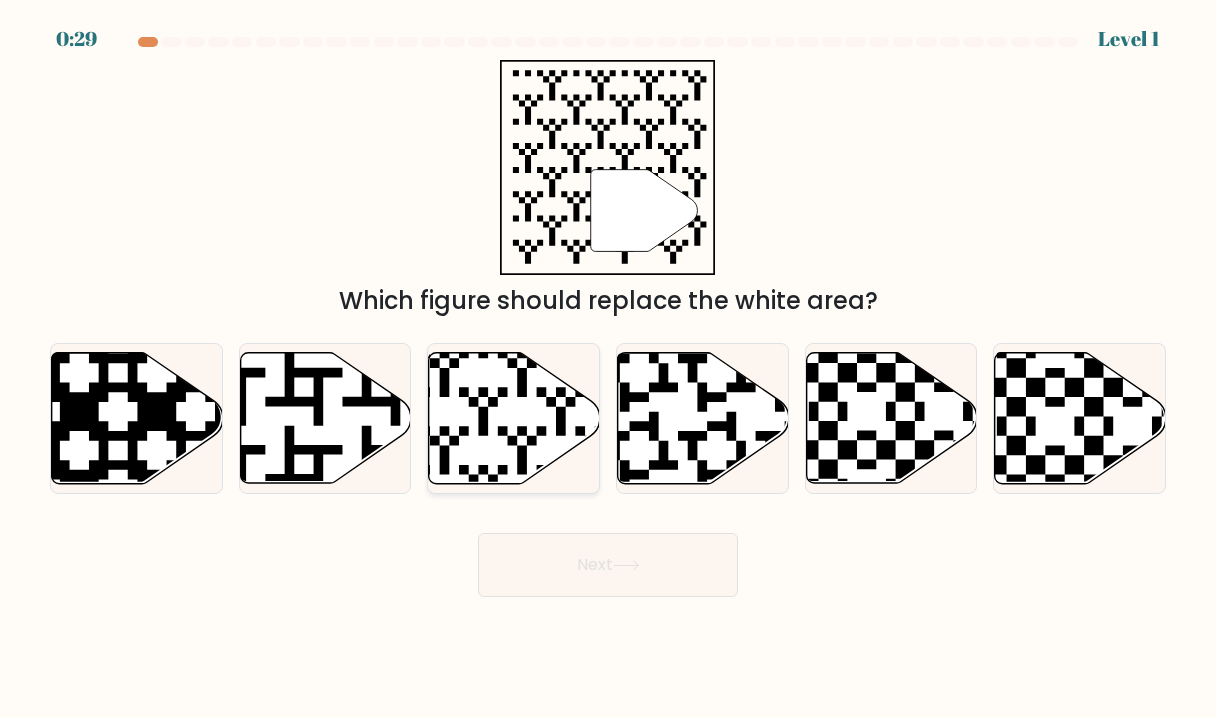 click at bounding box center (459, 349) 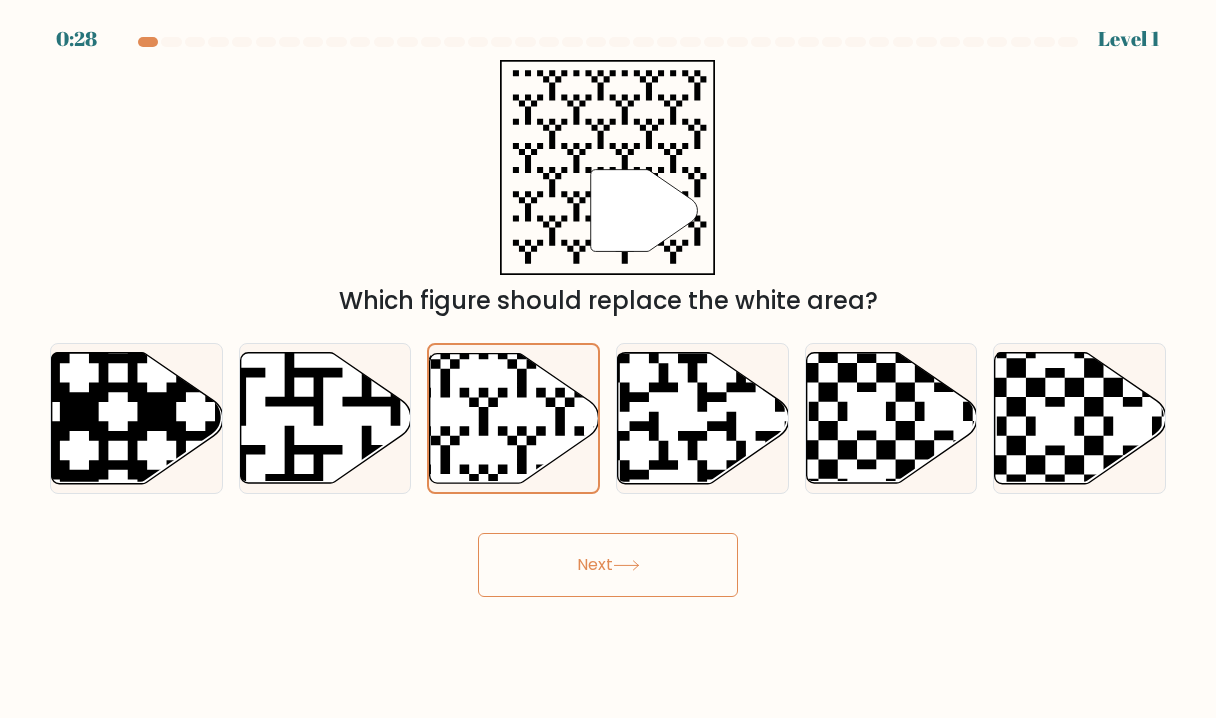 click at bounding box center [626, 565] 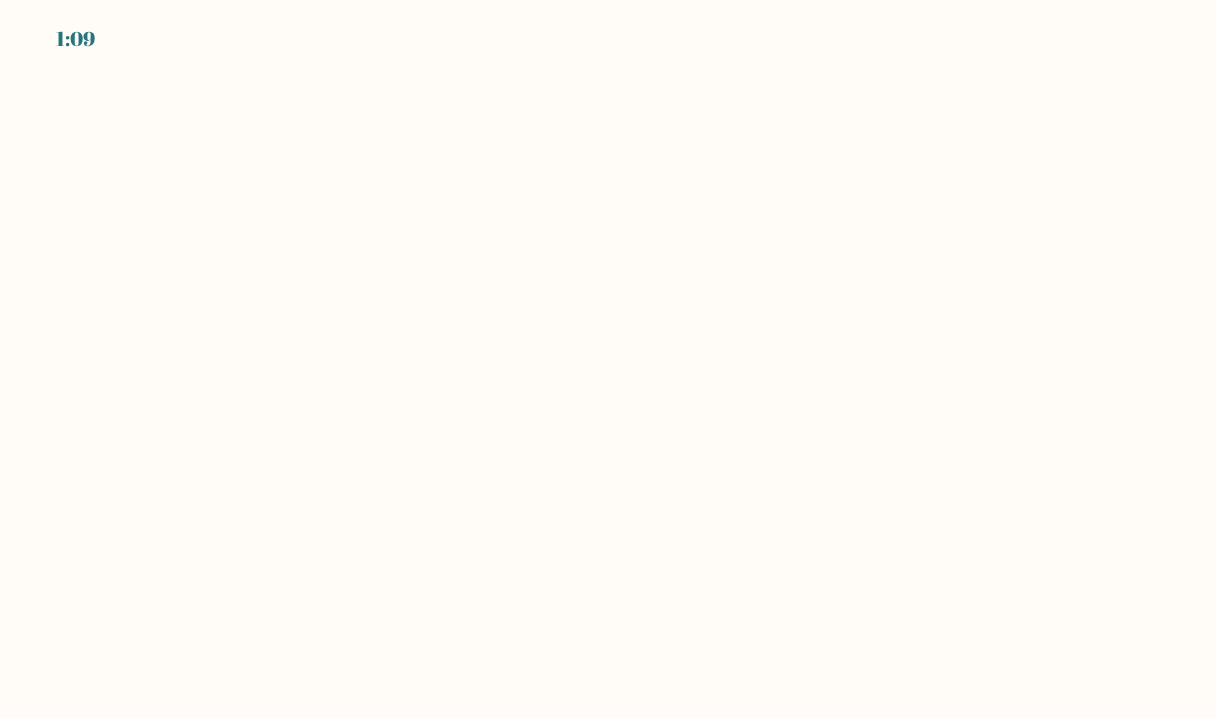 scroll, scrollTop: 0, scrollLeft: 0, axis: both 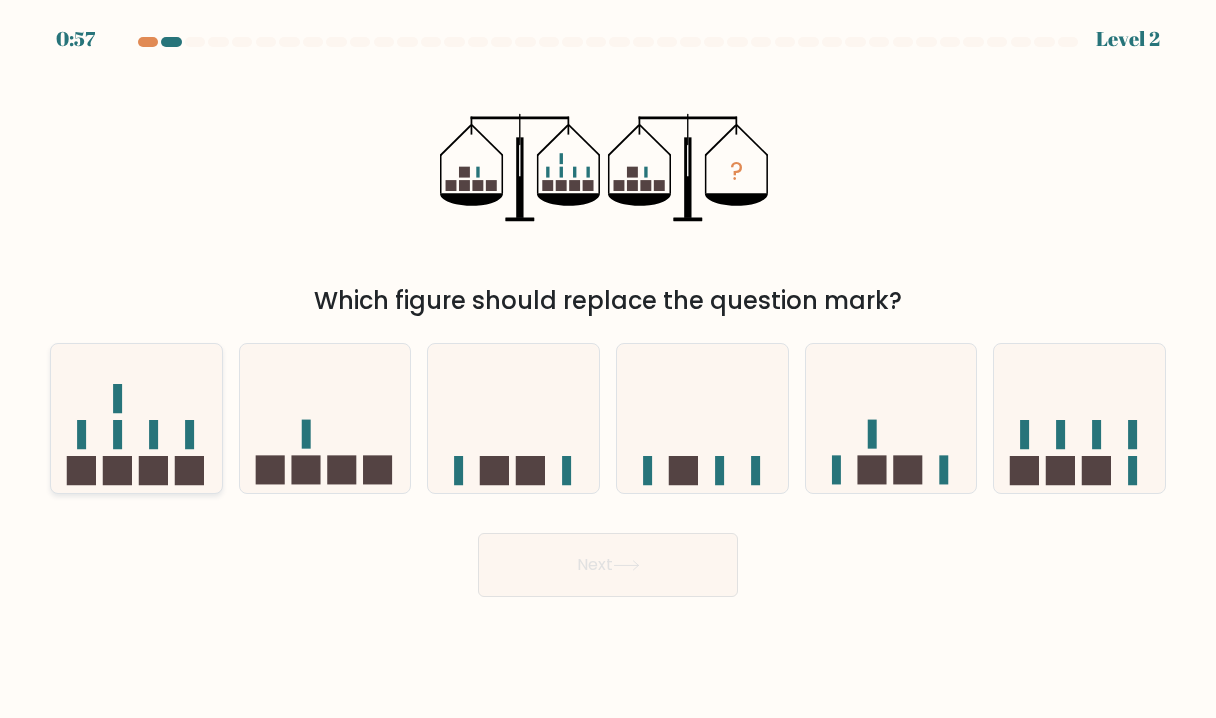 click at bounding box center (136, 418) 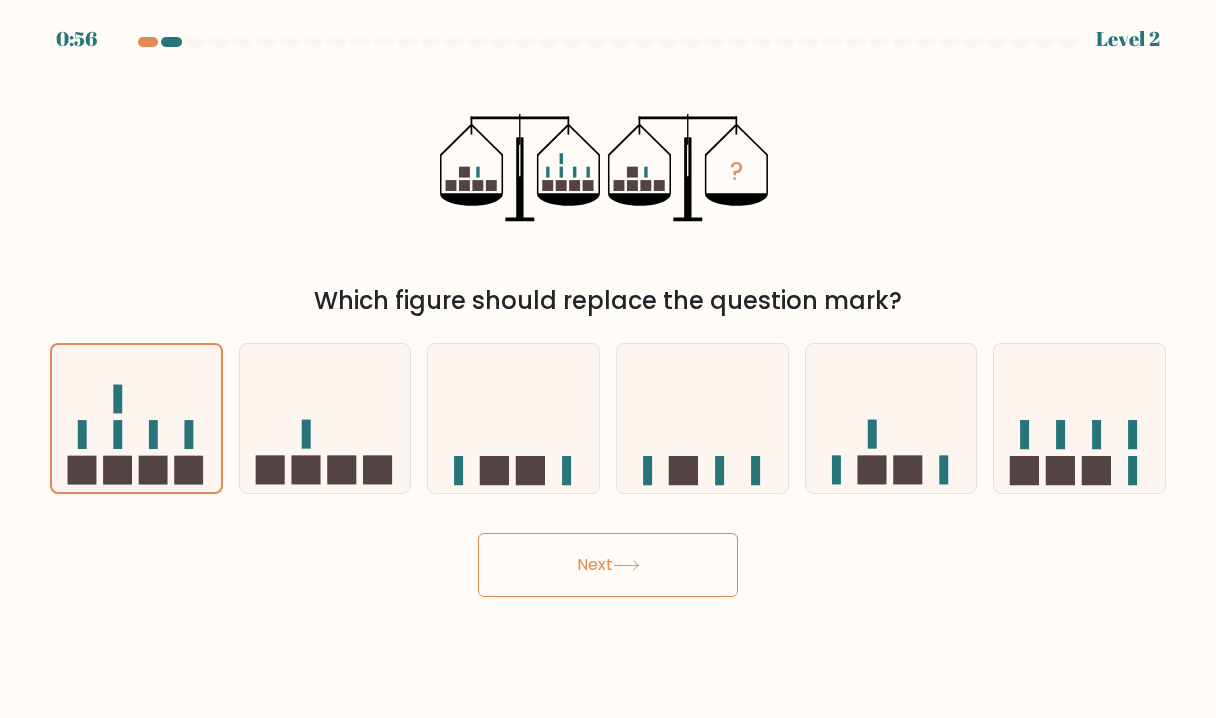 click on "Next" at bounding box center (608, 565) 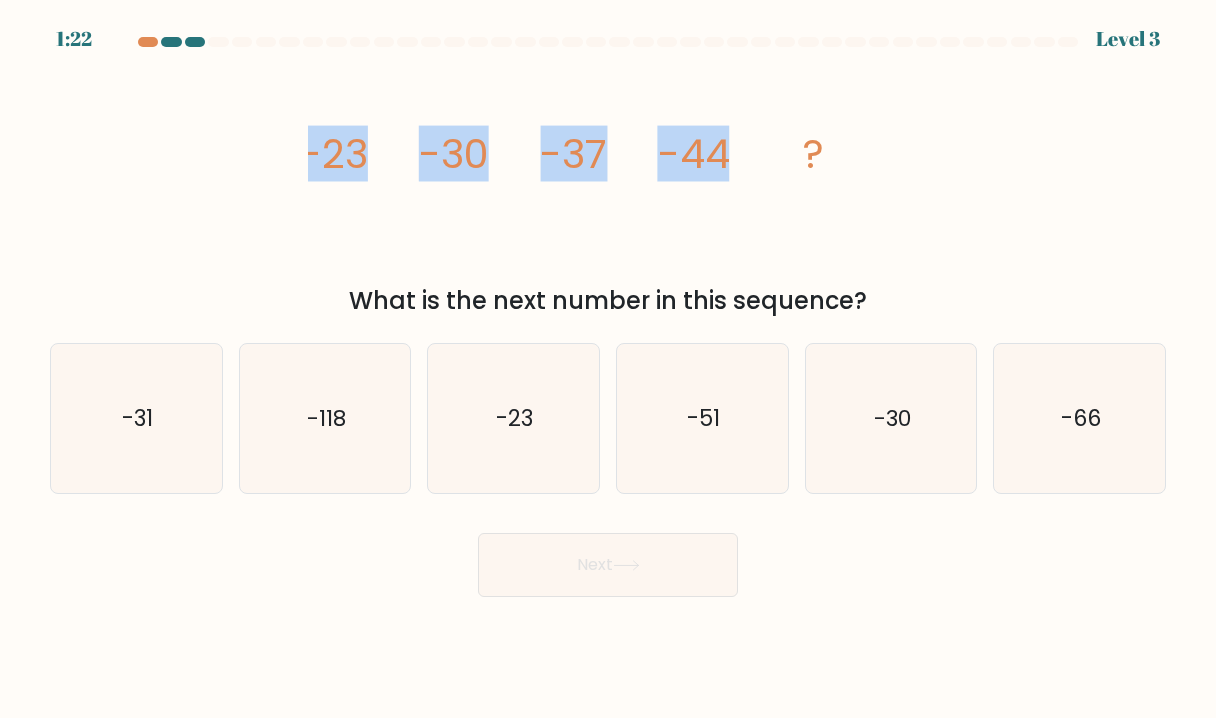 drag, startPoint x: 290, startPoint y: 144, endPoint x: 778, endPoint y: 186, distance: 489.80405 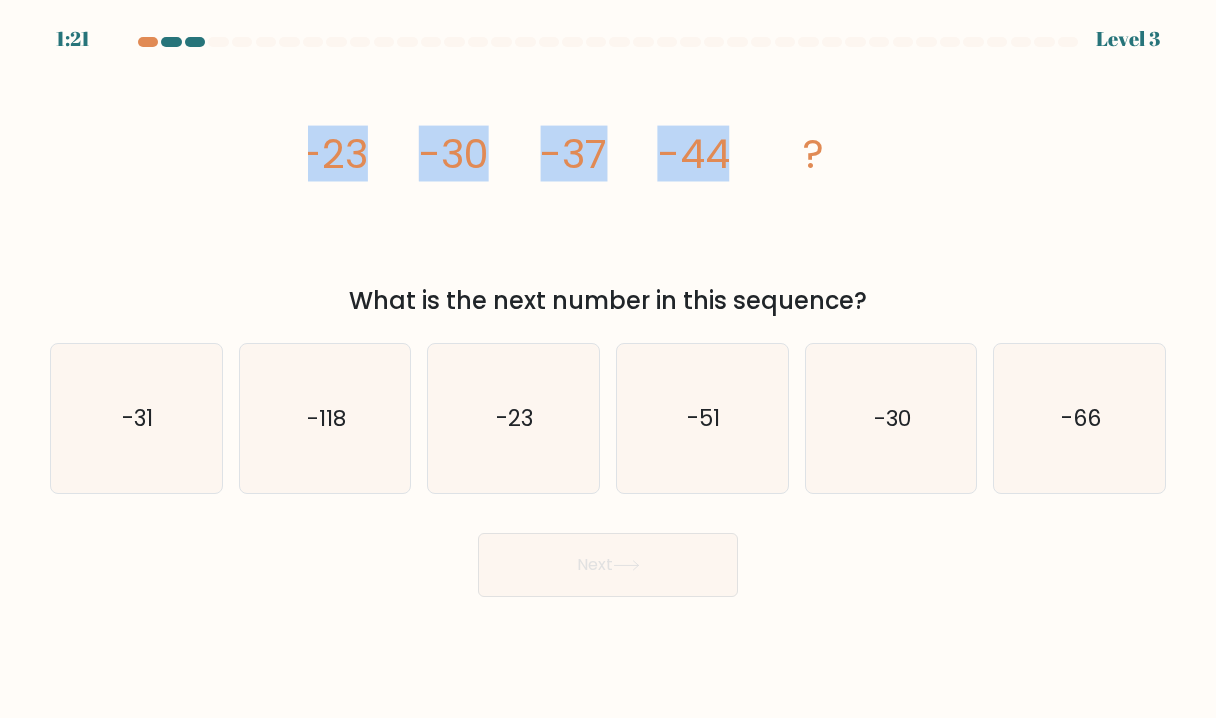 copy on "-23
-30
-37
-44" 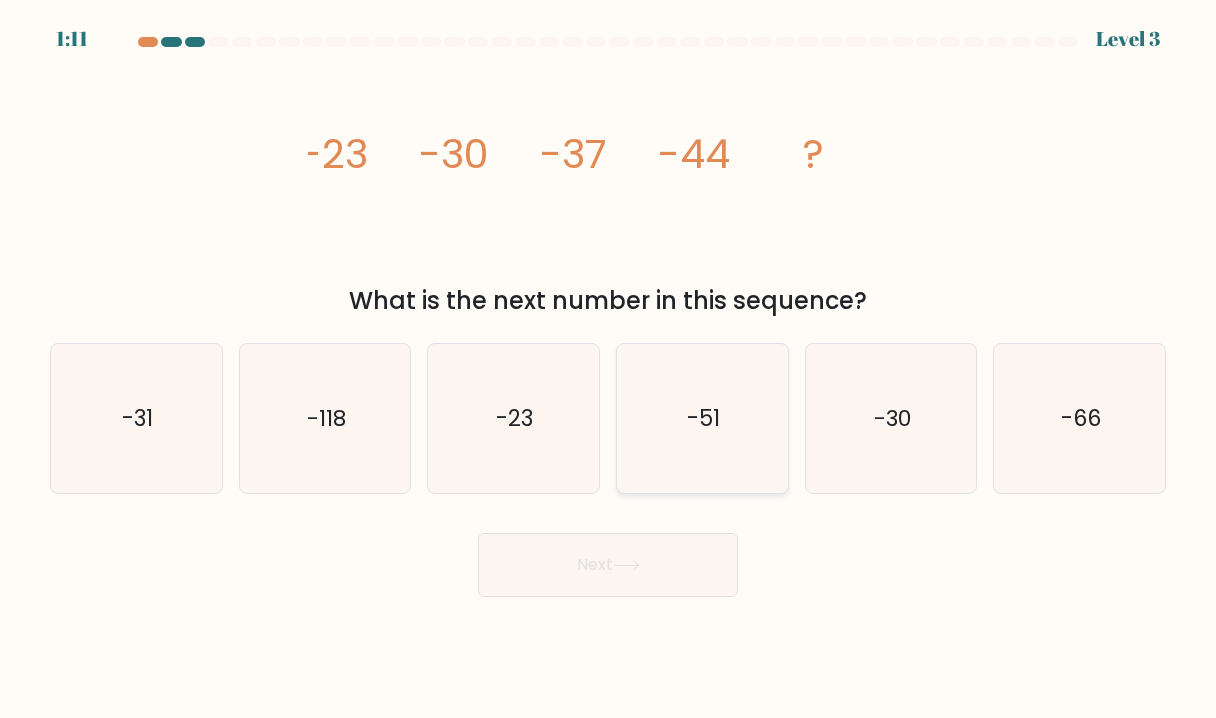 click on "-51" at bounding box center (703, 418) 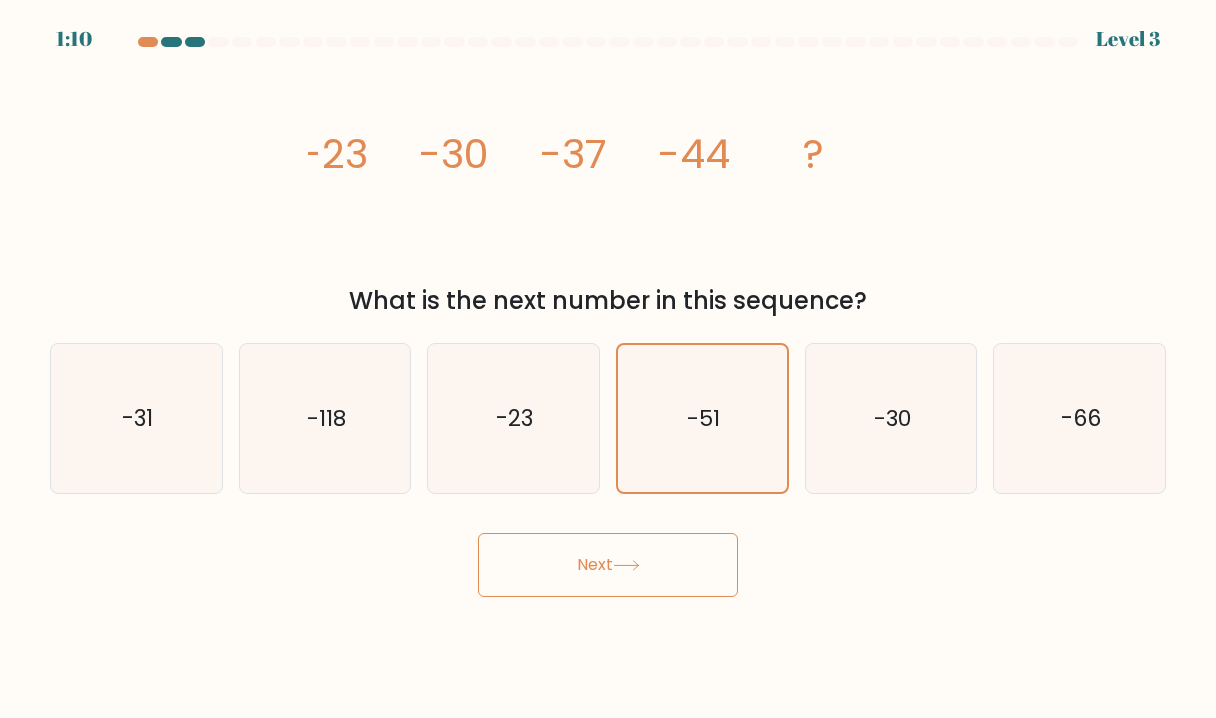 drag, startPoint x: 618, startPoint y: 559, endPoint x: 629, endPoint y: 557, distance: 11.18034 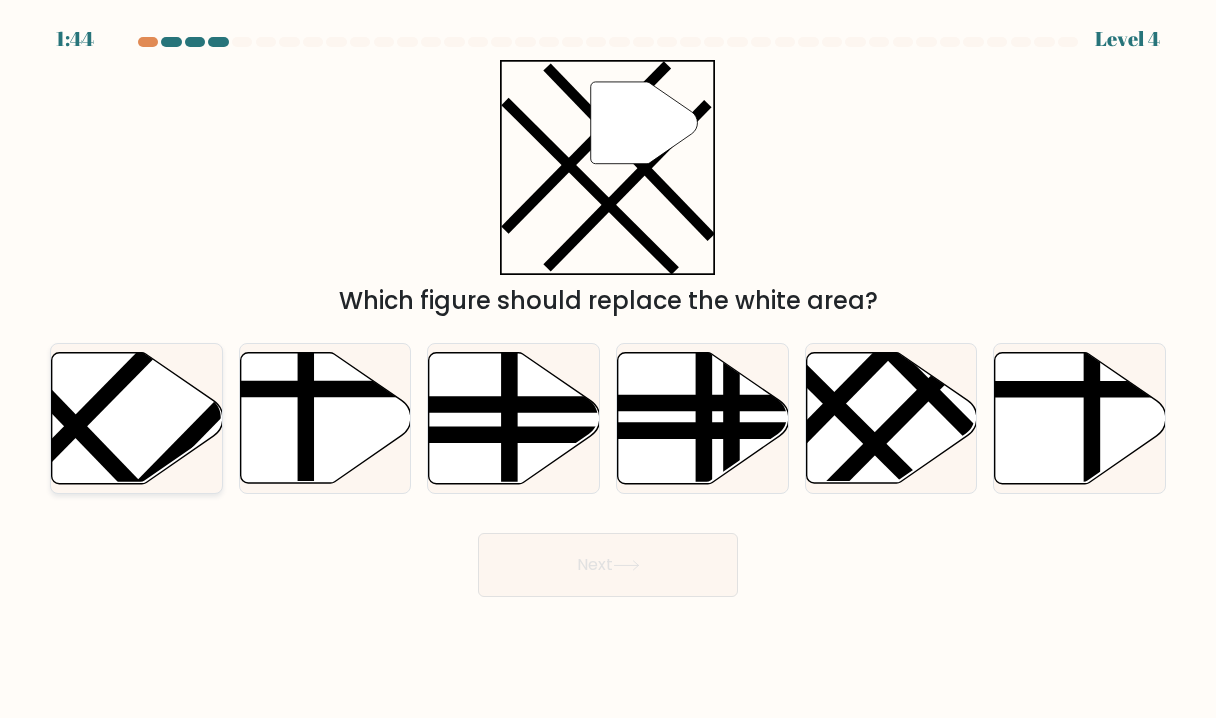 click at bounding box center [137, 418] 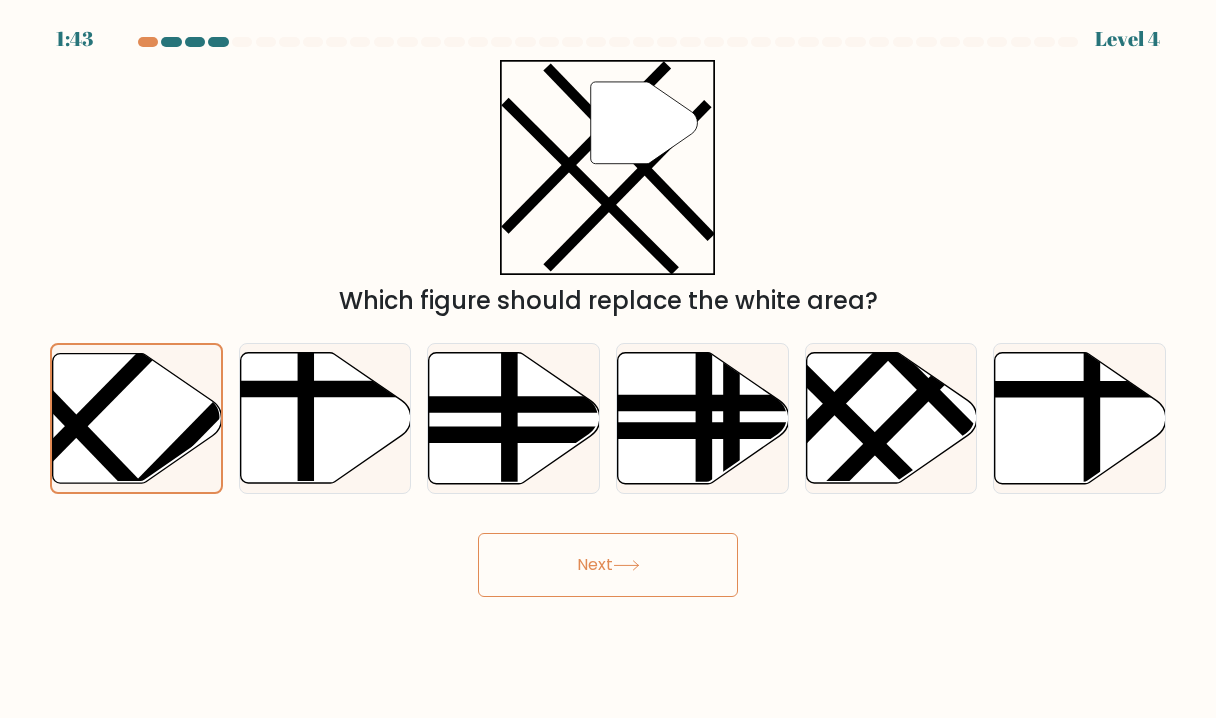 click on "Next" at bounding box center (608, 565) 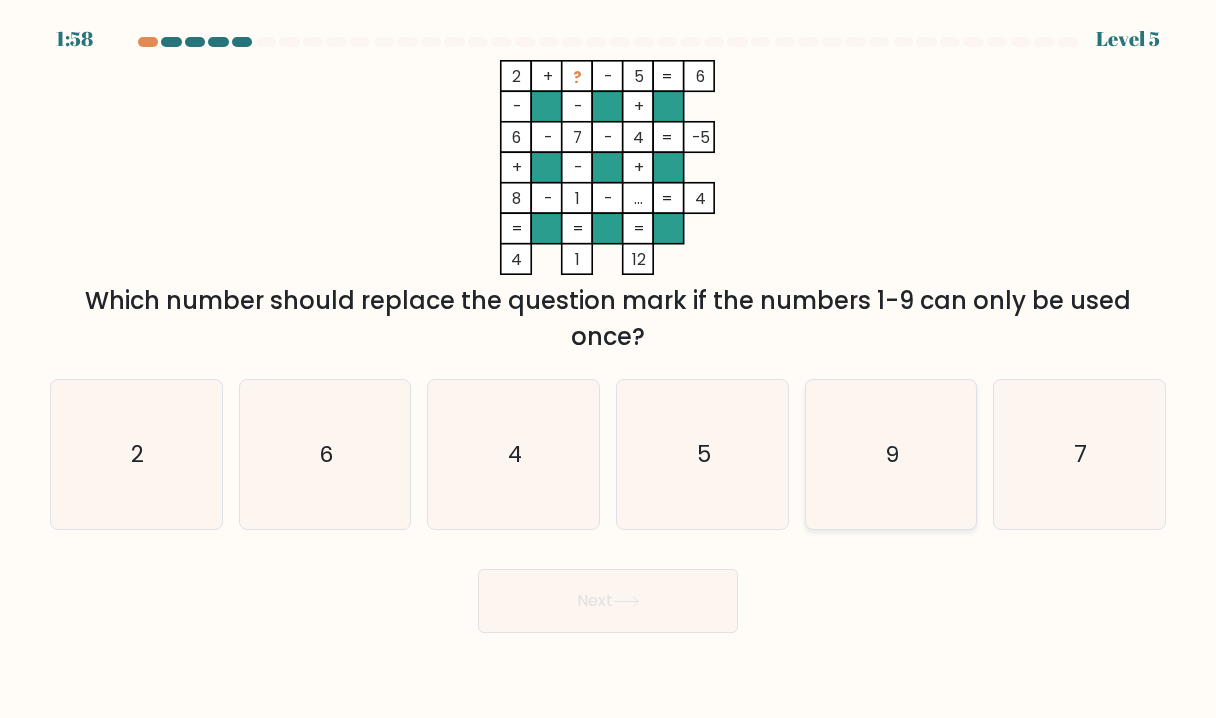 click on "9" at bounding box center [891, 454] 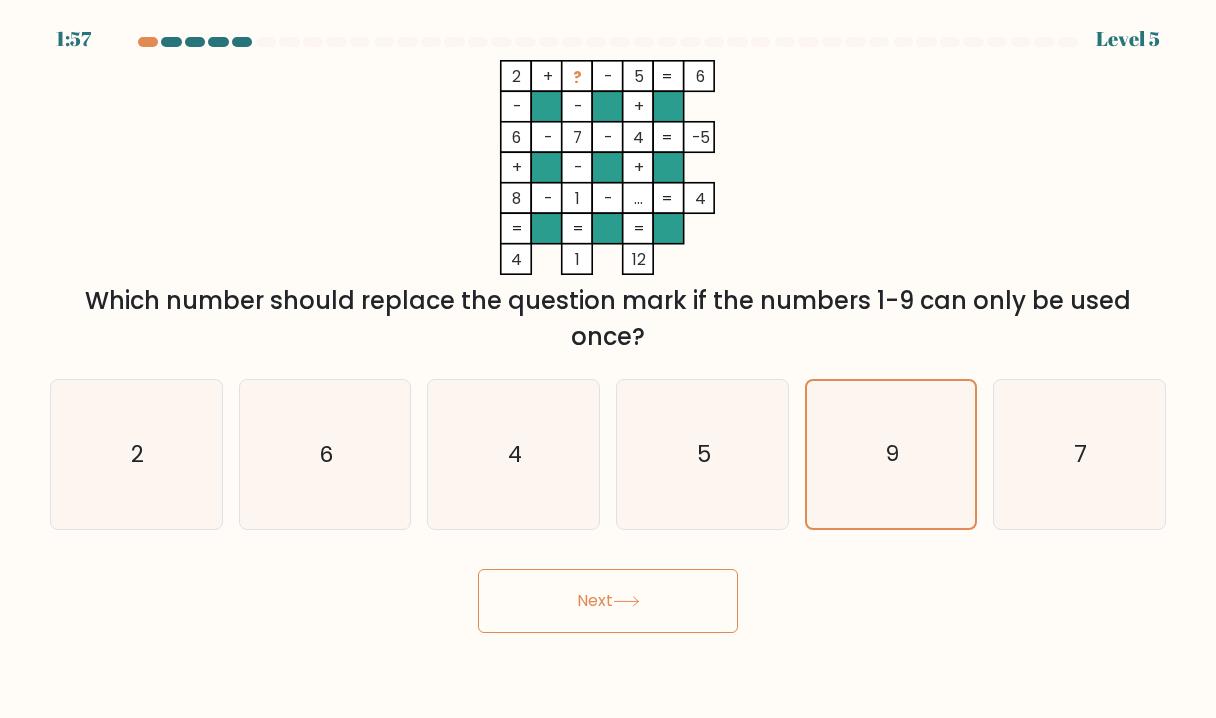 click on "Next" at bounding box center [608, 601] 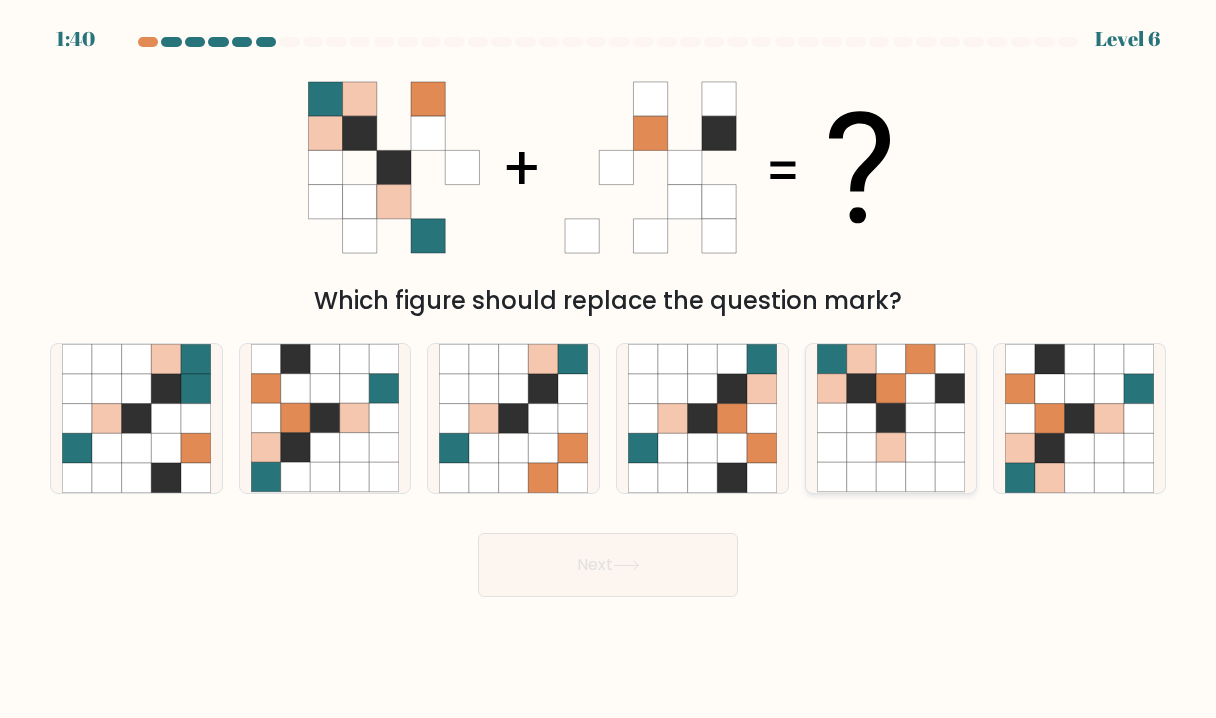 click at bounding box center [921, 419] 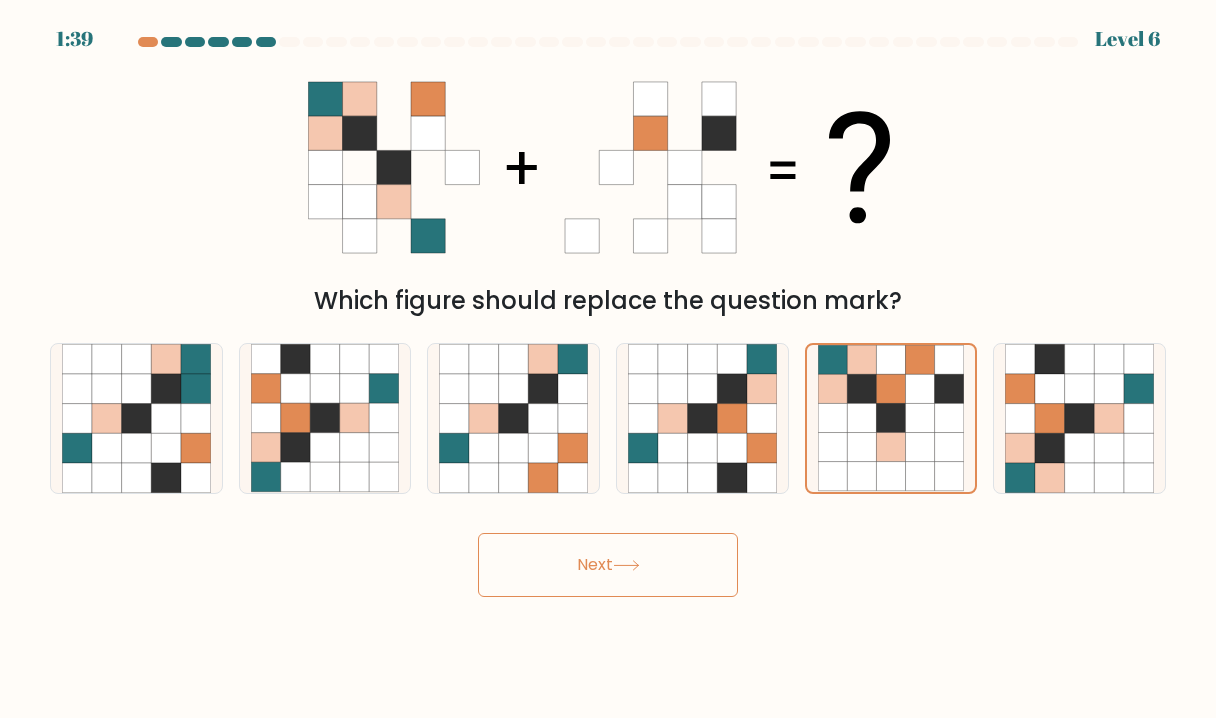 click on "Next" at bounding box center [608, 565] 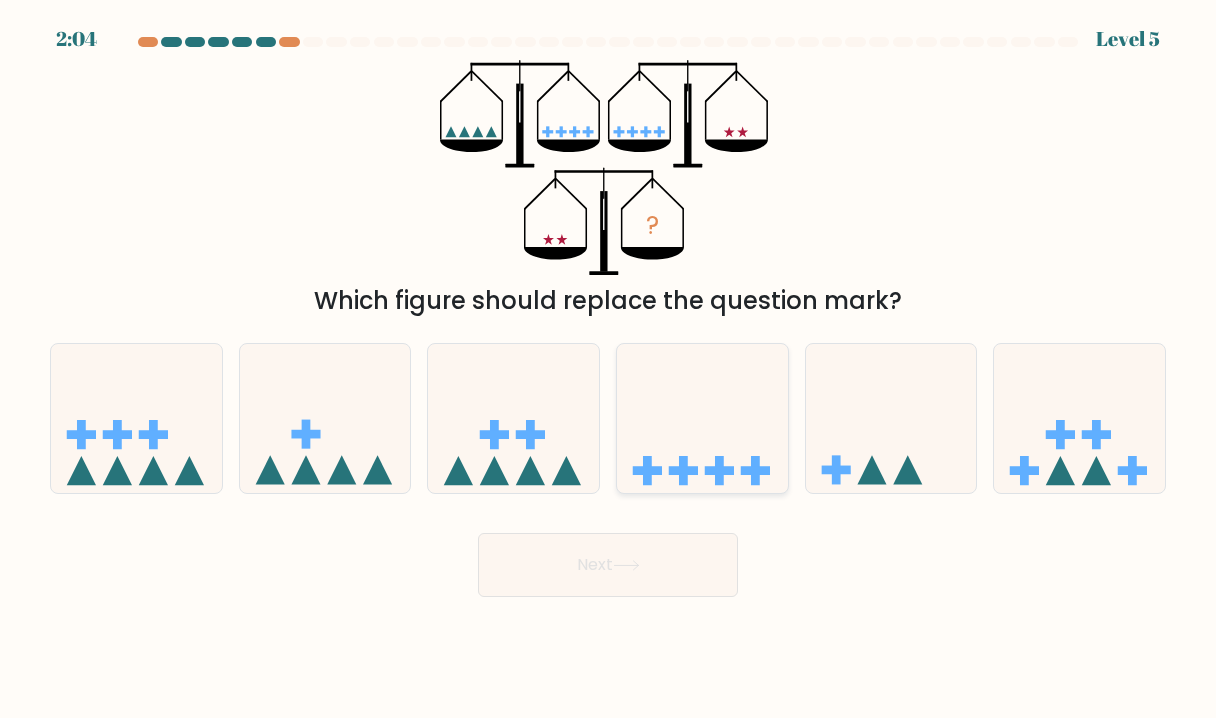 click at bounding box center (702, 418) 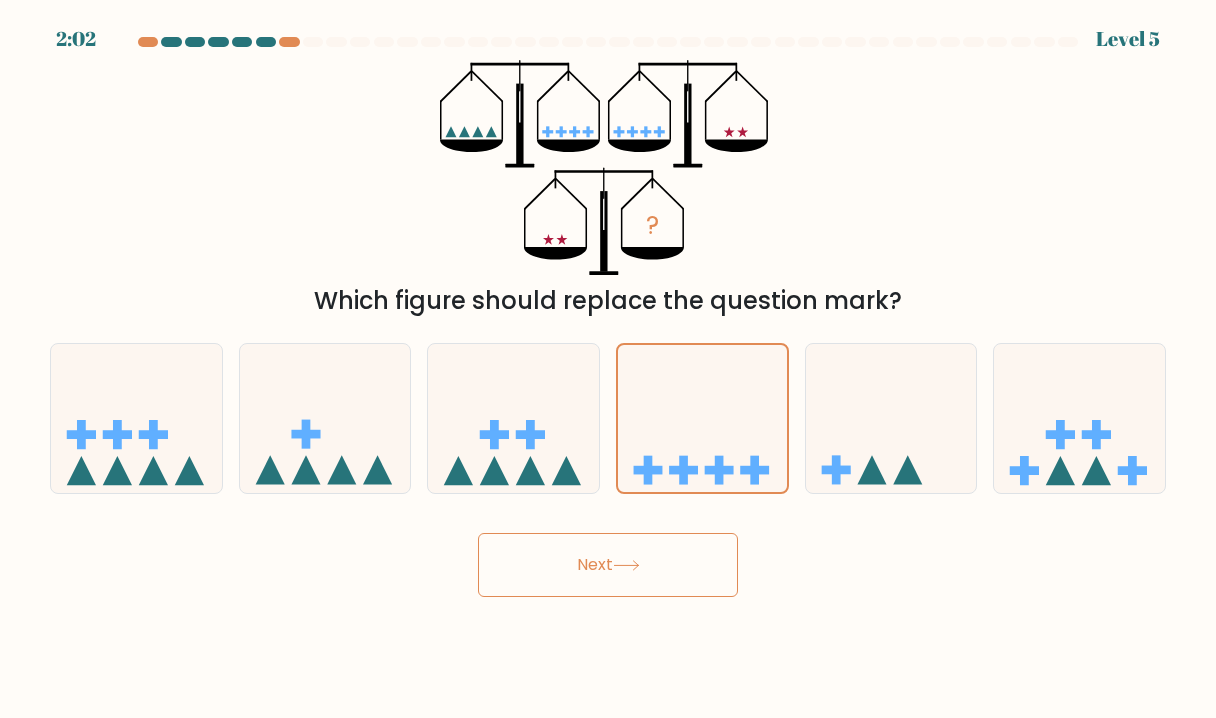 click at bounding box center (626, 565) 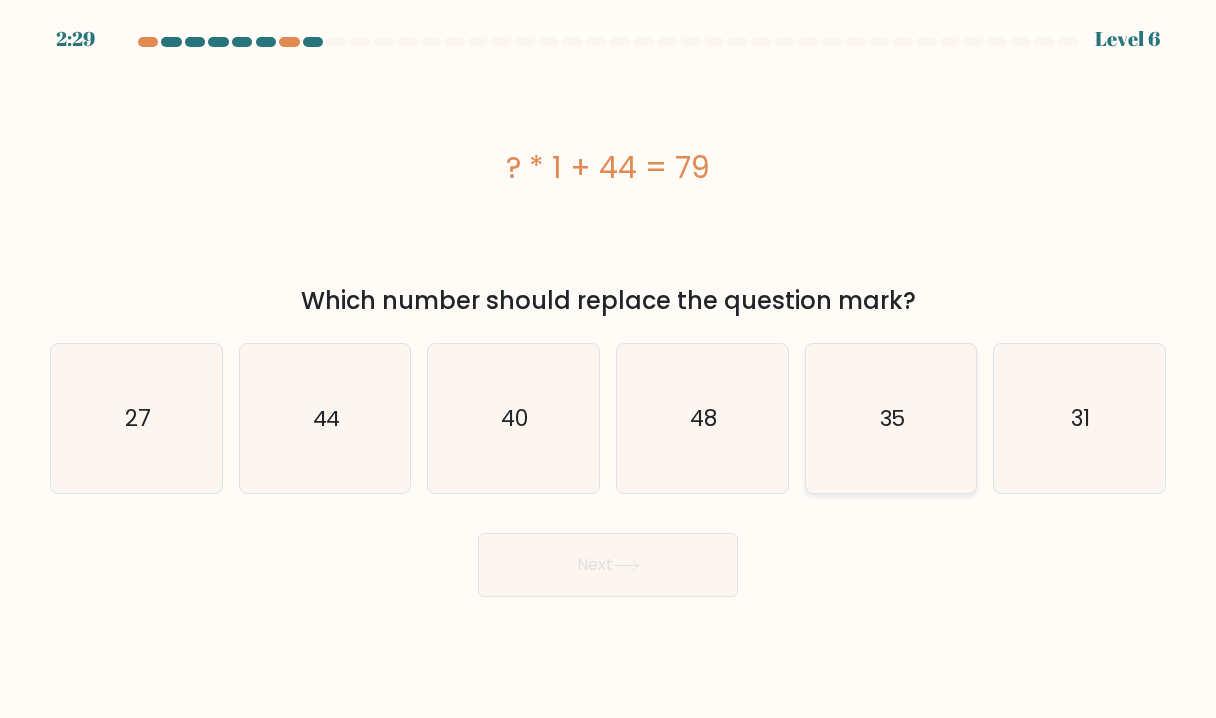click on "35" at bounding box center [891, 418] 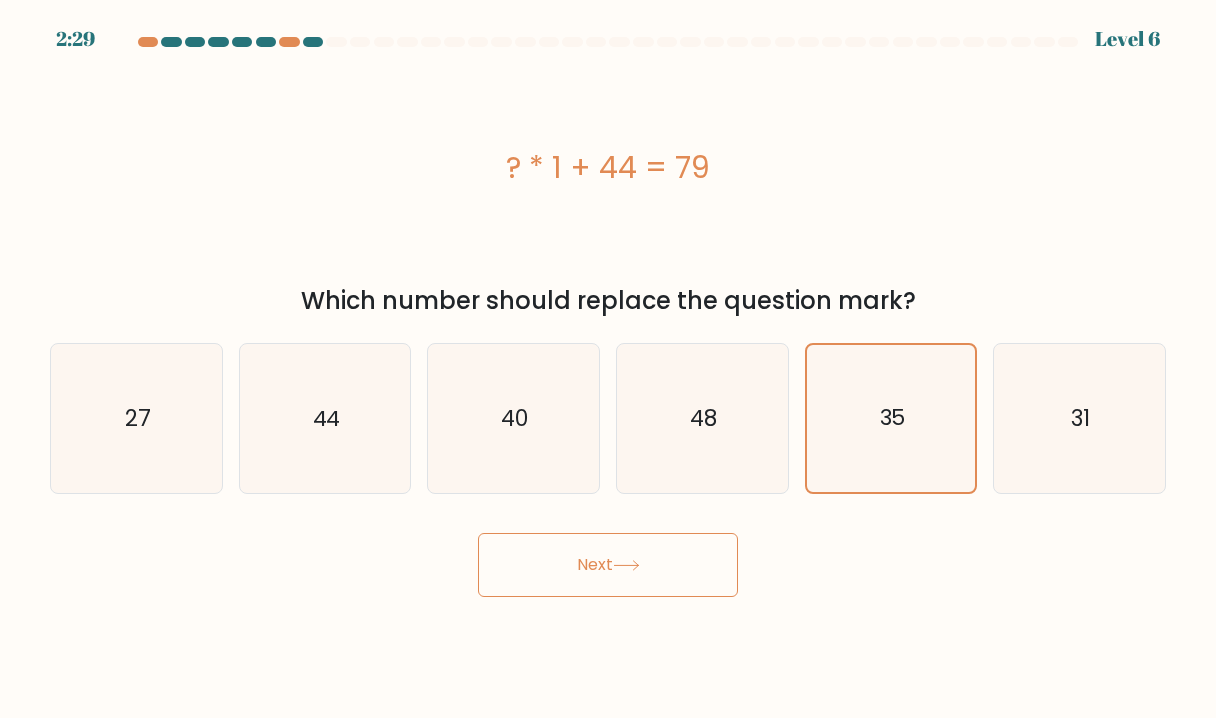 click on "Next" at bounding box center [608, 565] 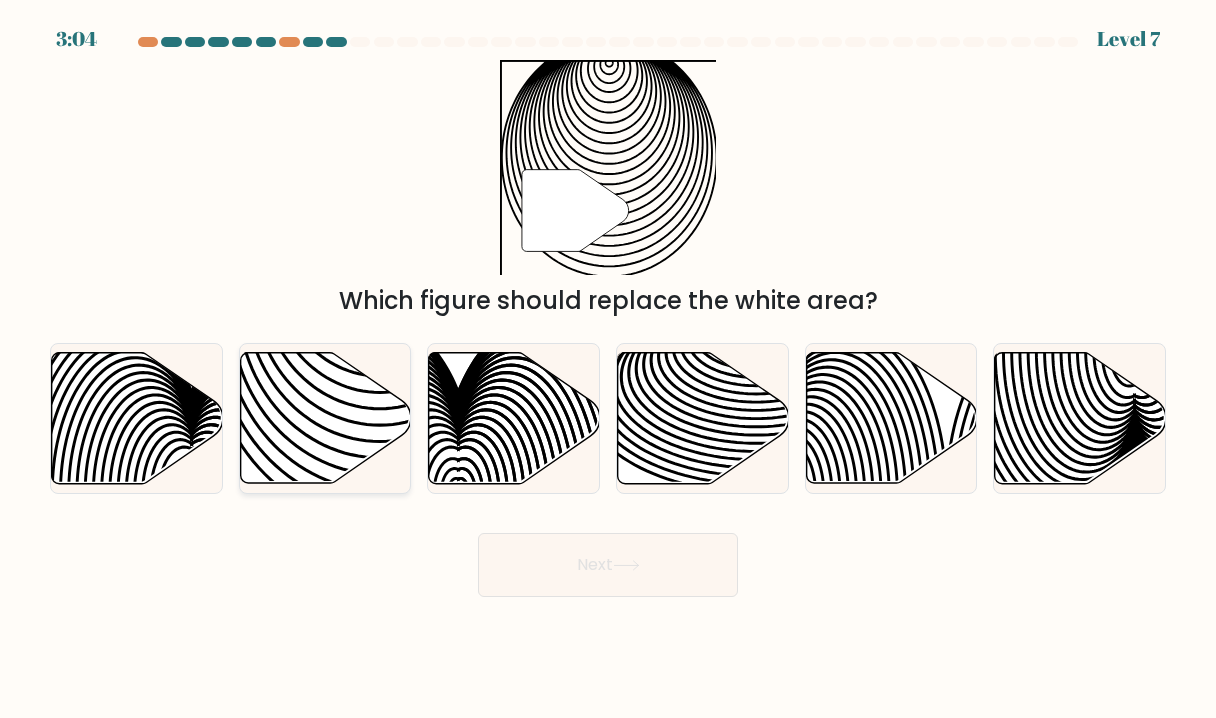 click at bounding box center [325, 418] 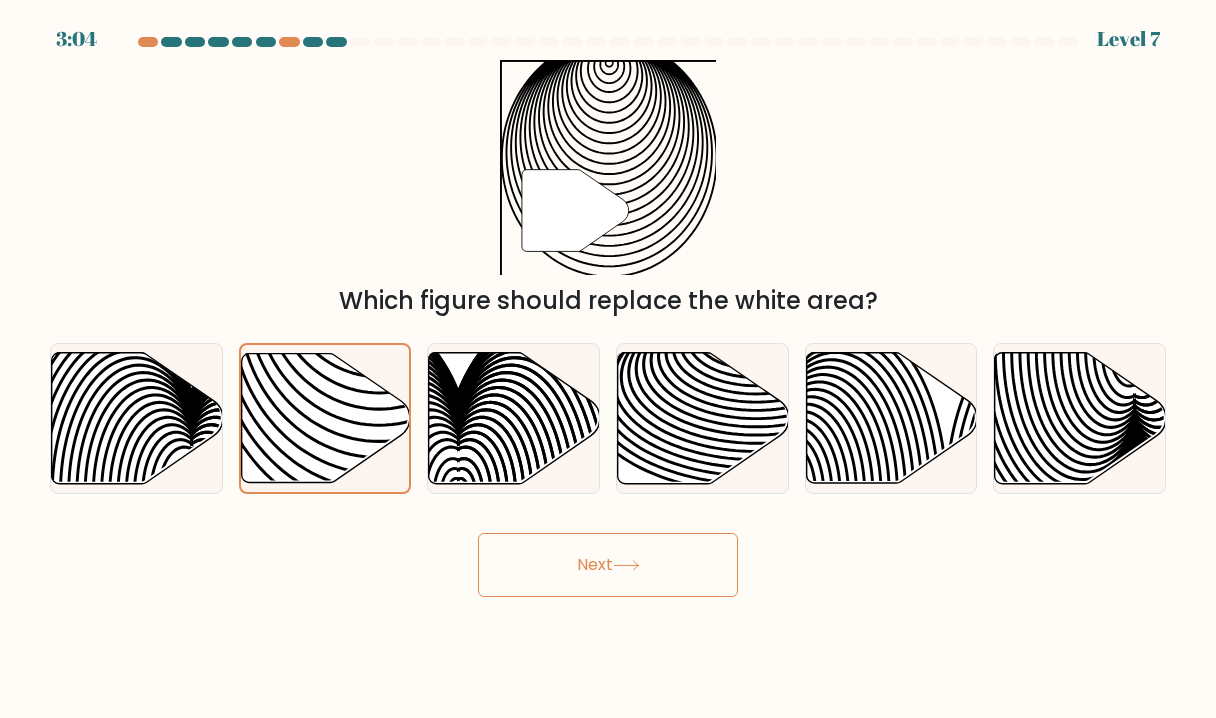 click on "Next" at bounding box center [608, 565] 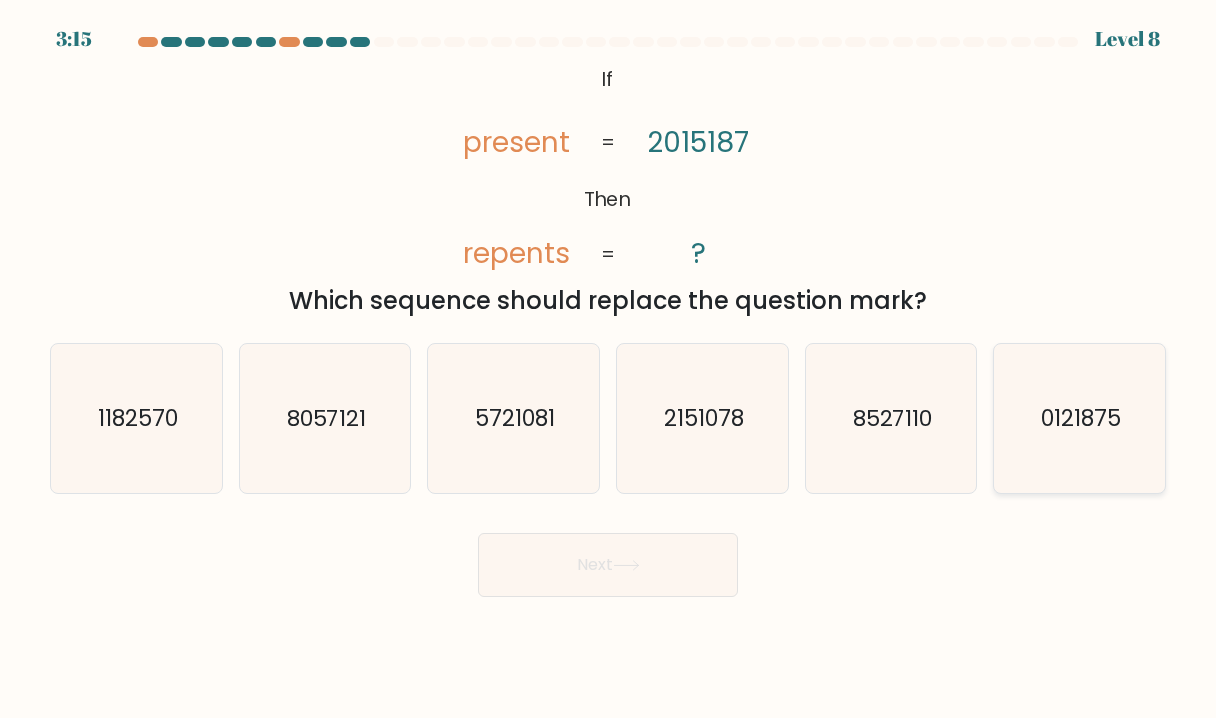 click on "0121875" at bounding box center (1081, 418) 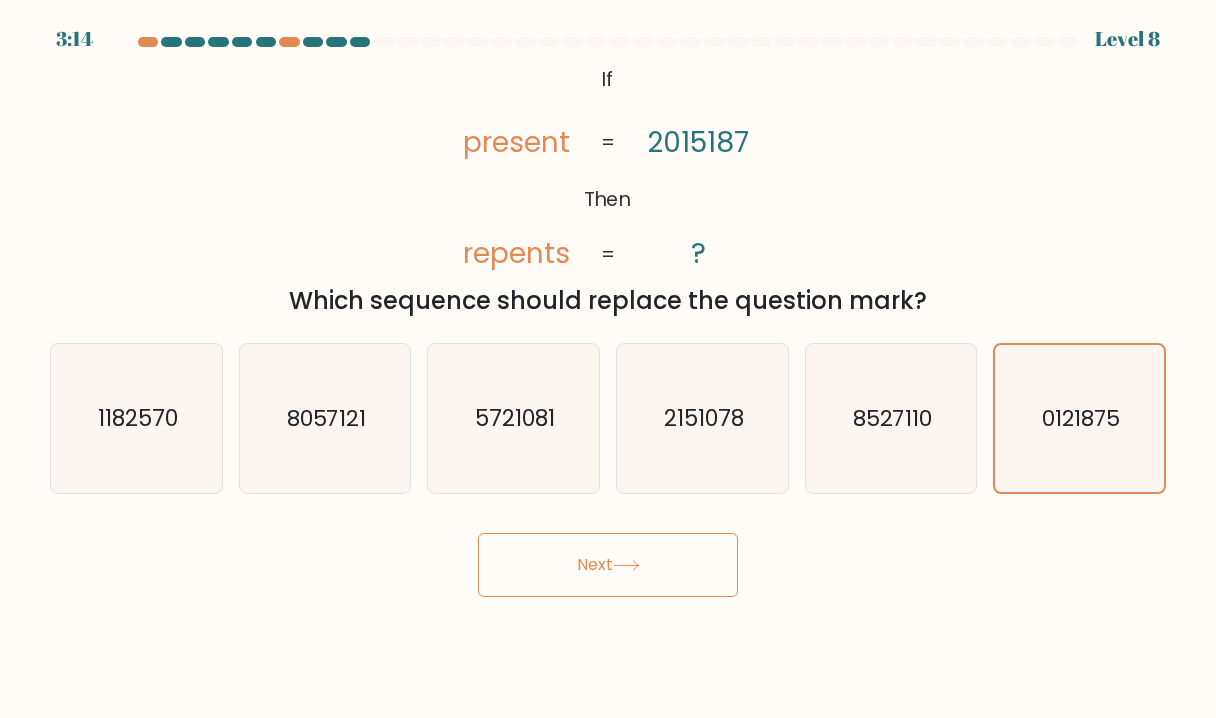 click on "Next" at bounding box center (608, 565) 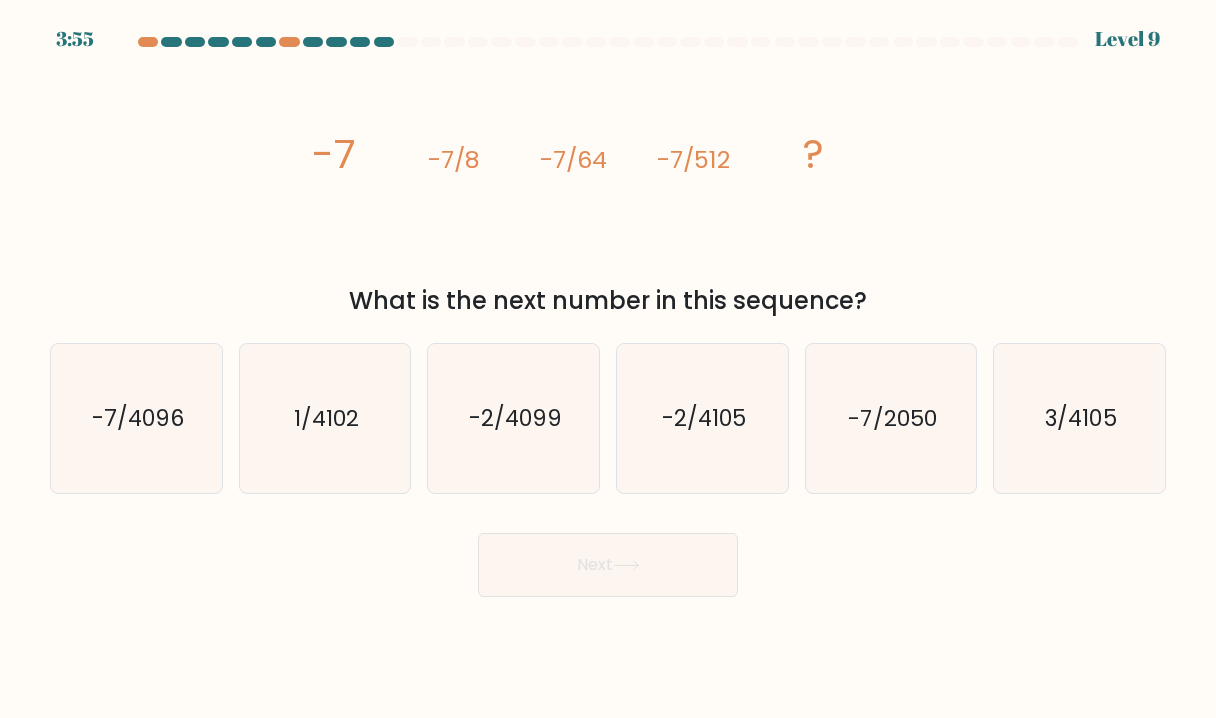 drag, startPoint x: 417, startPoint y: 176, endPoint x: 982, endPoint y: 305, distance: 579.5395 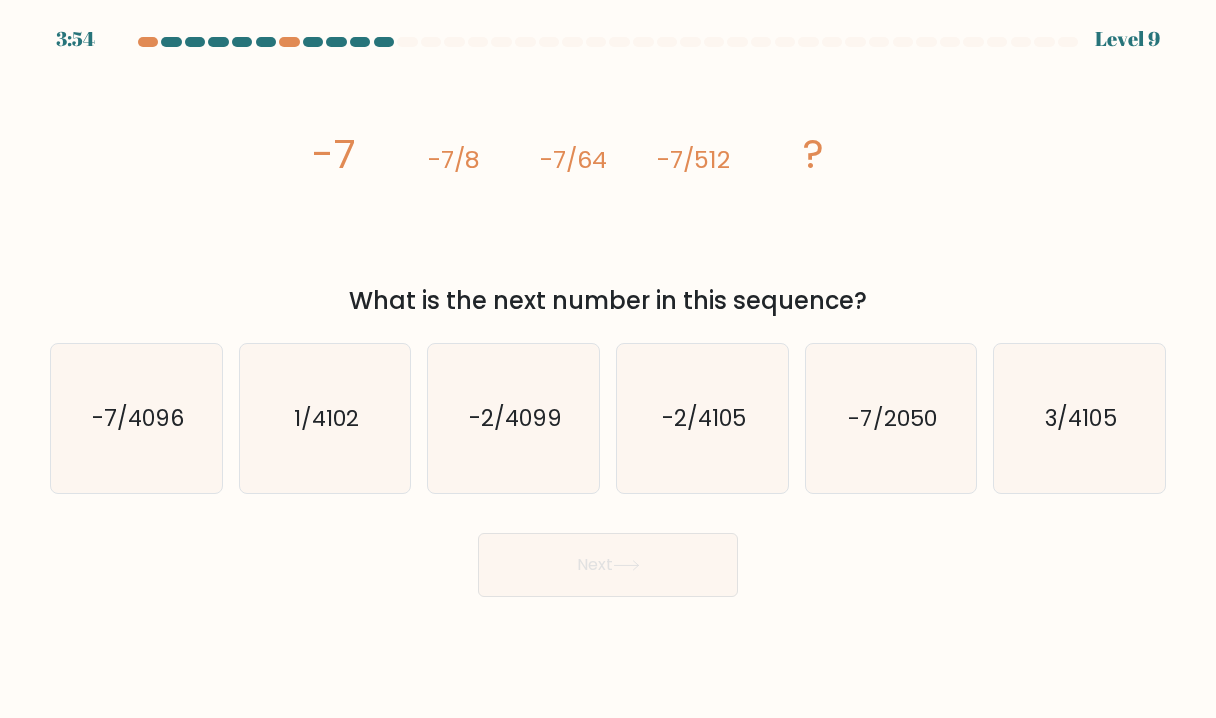 copy on "-7
-7/8
-7/64
-7/512
?
What is the next number in this sequence?" 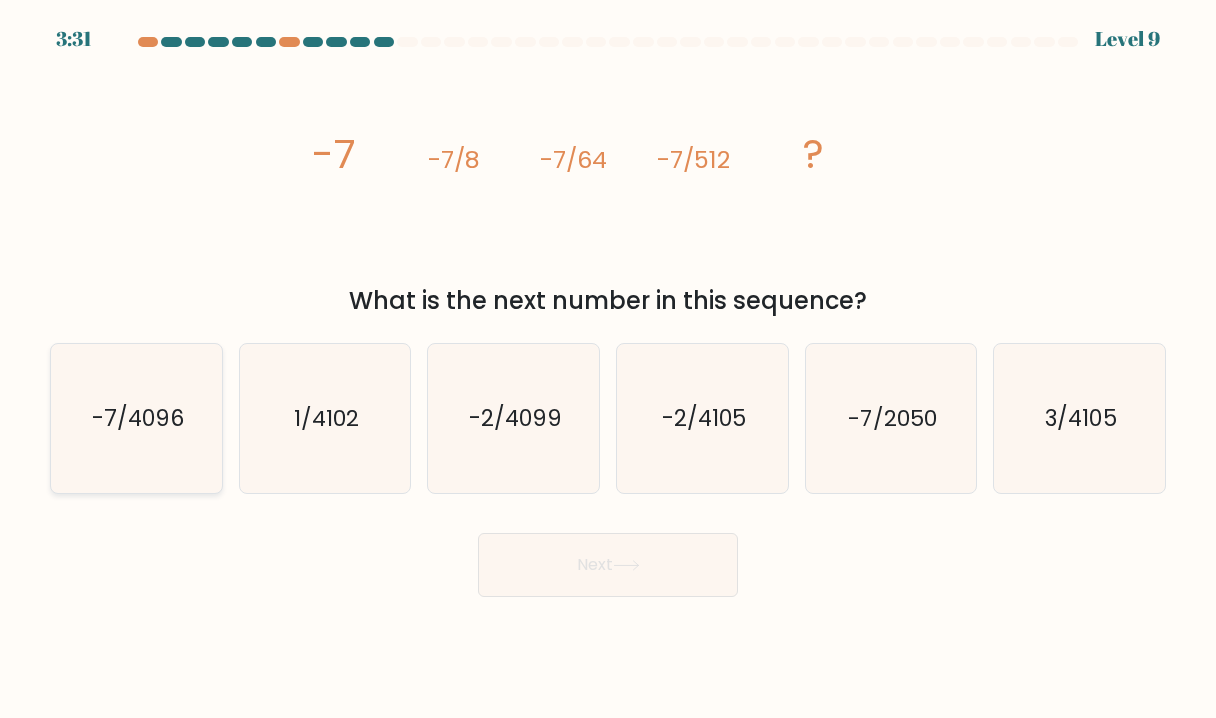 click on "-7/4096" at bounding box center [136, 418] 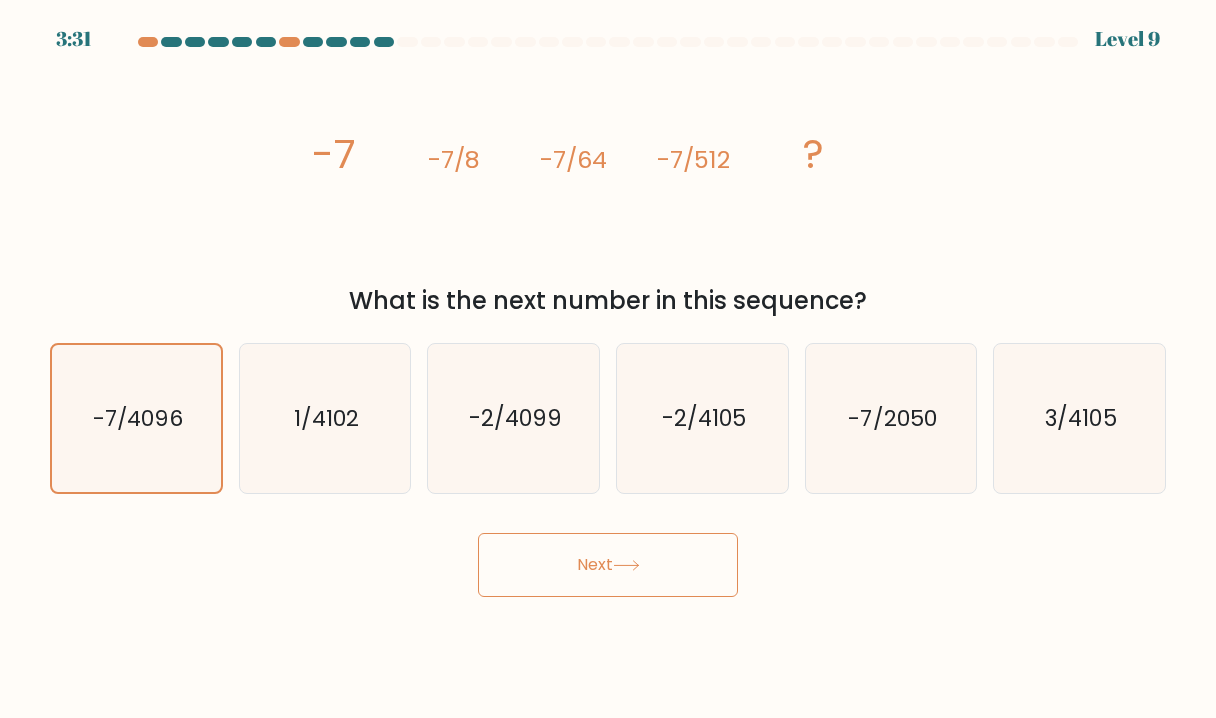 click on "Next" at bounding box center [608, 565] 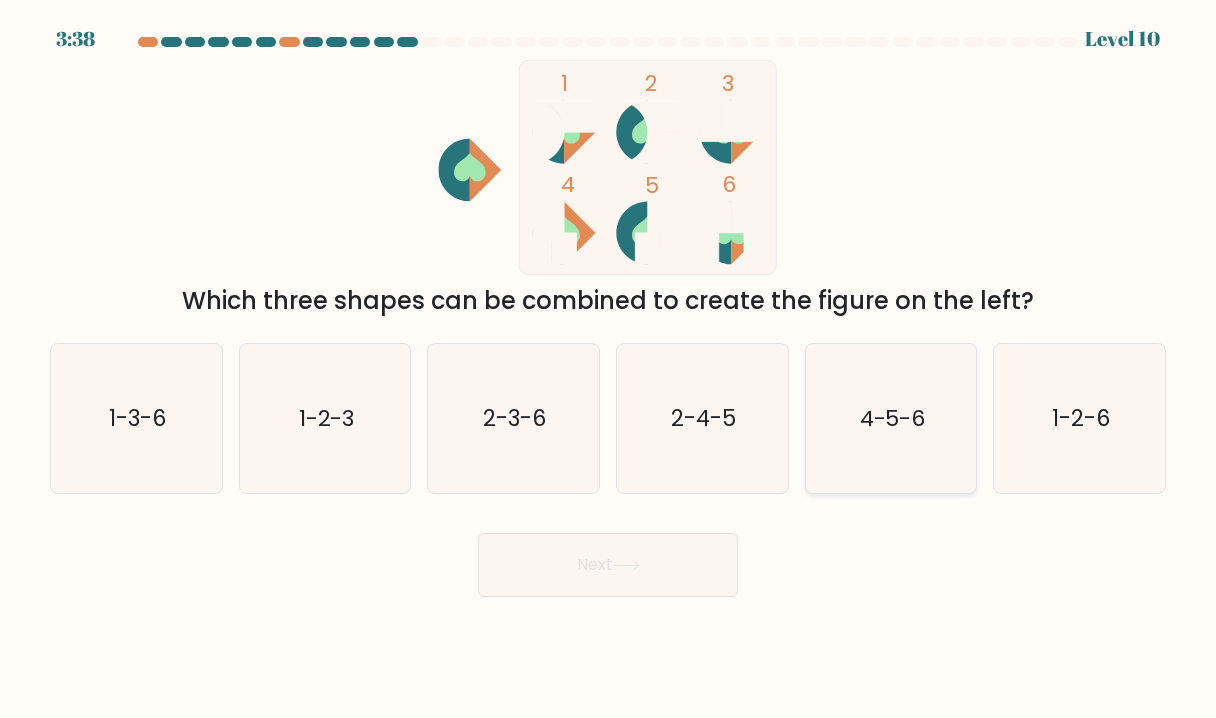 click on "4-5-6" at bounding box center (892, 418) 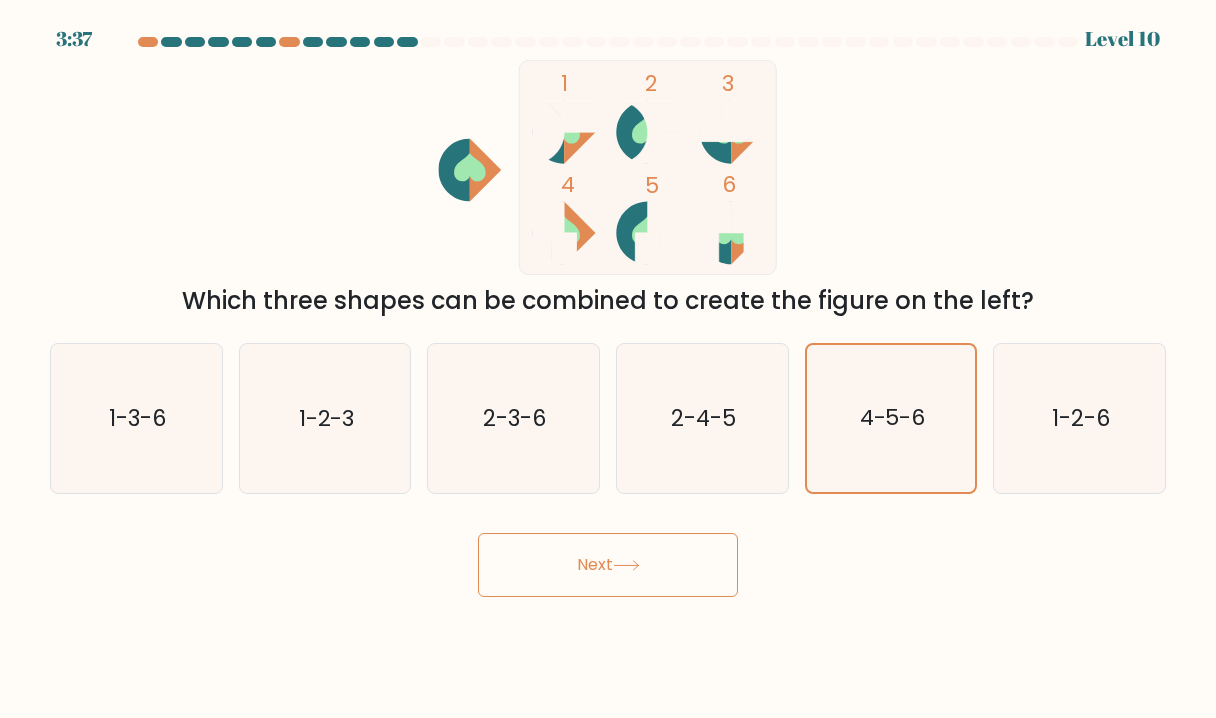 click on "Next" at bounding box center (608, 565) 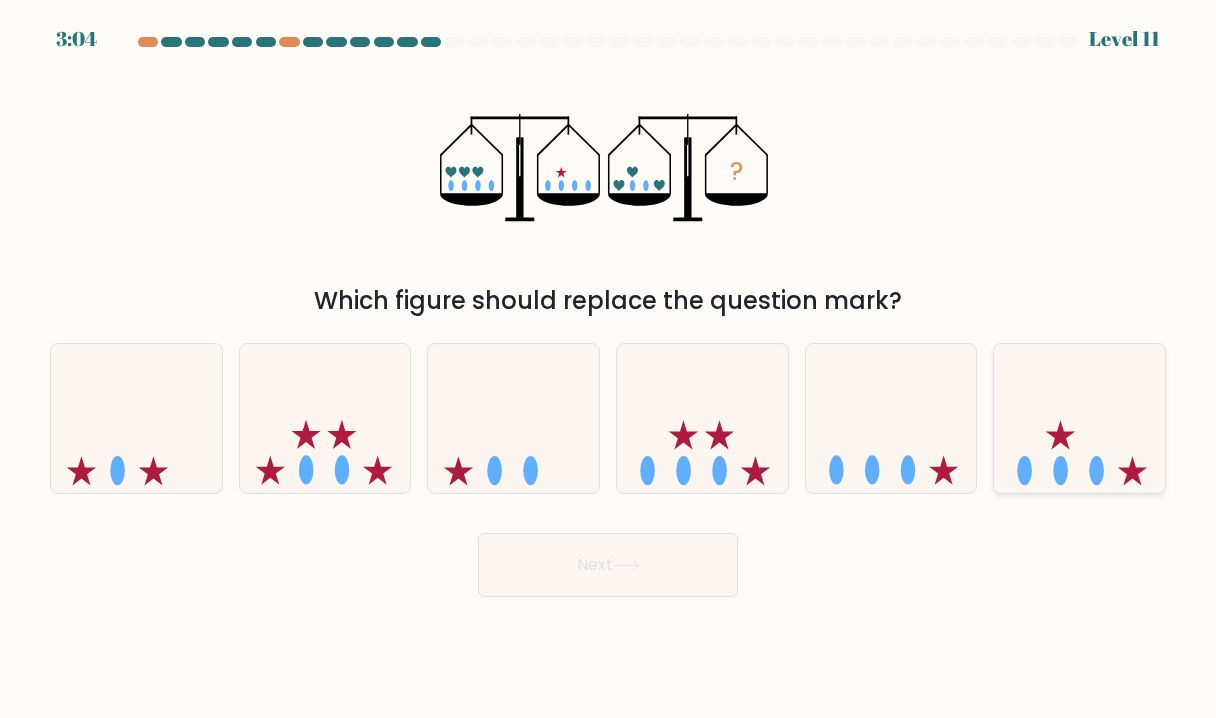 click at bounding box center (1079, 418) 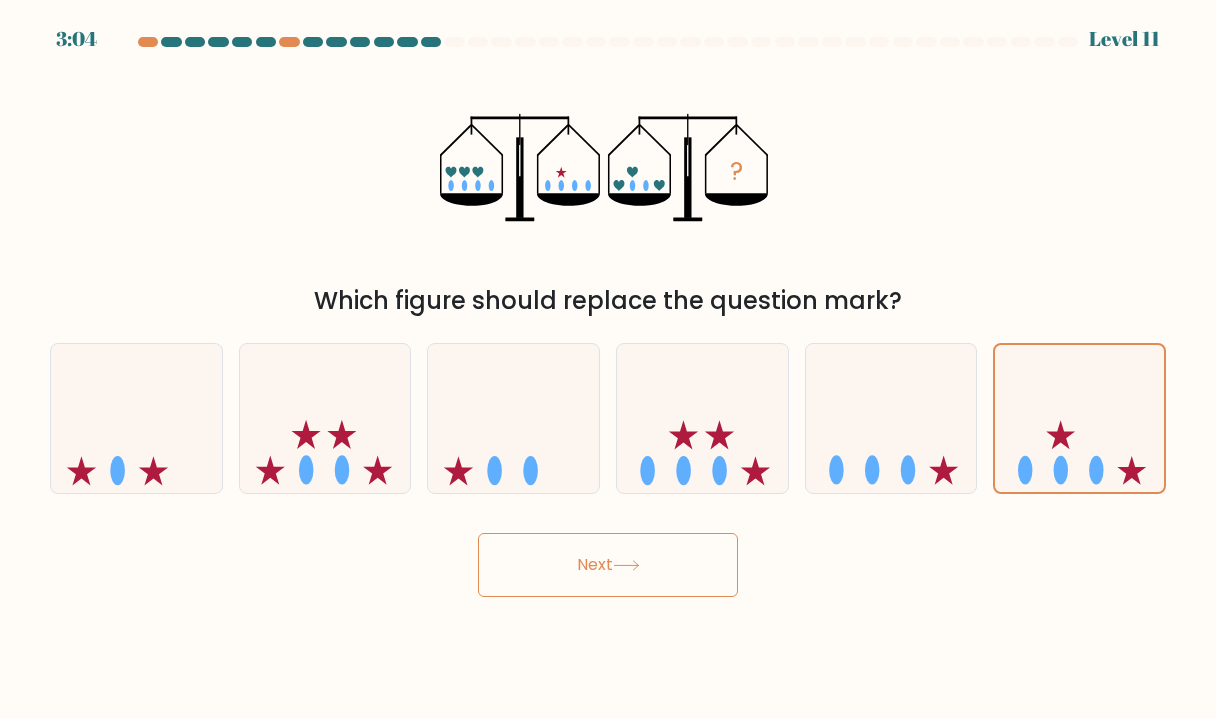 click on "Next" at bounding box center (608, 565) 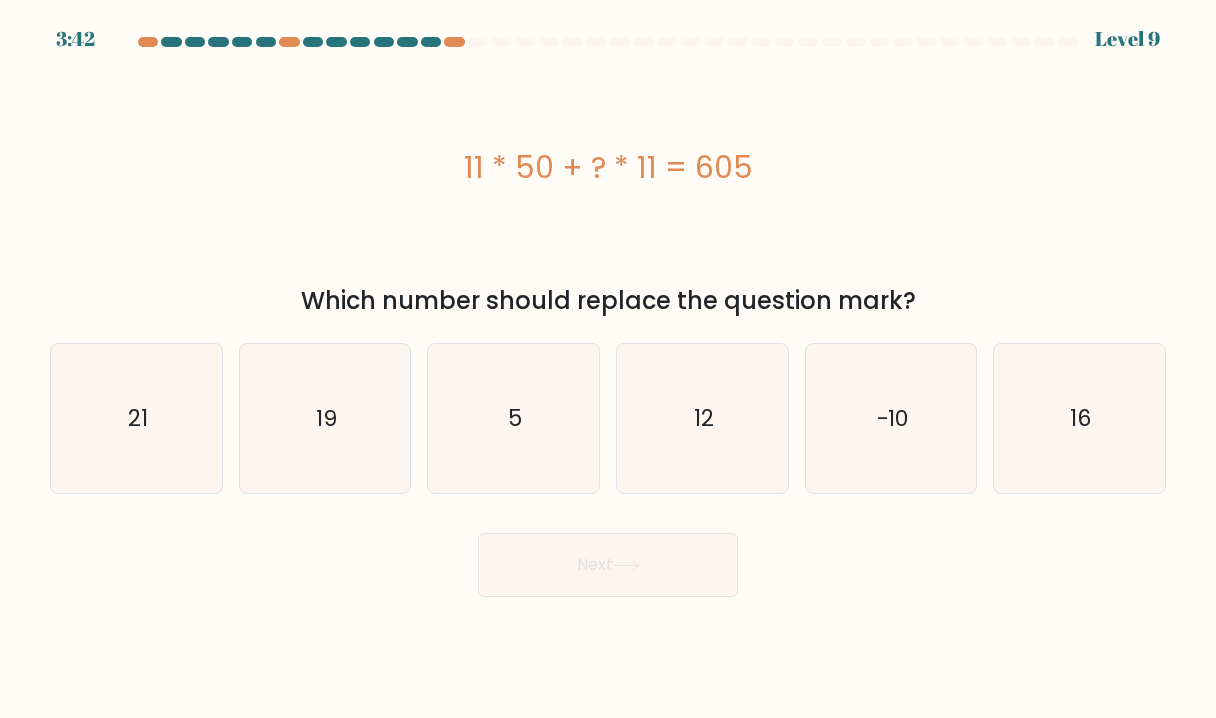 drag, startPoint x: 436, startPoint y: 158, endPoint x: 951, endPoint y: 300, distance: 534.21814 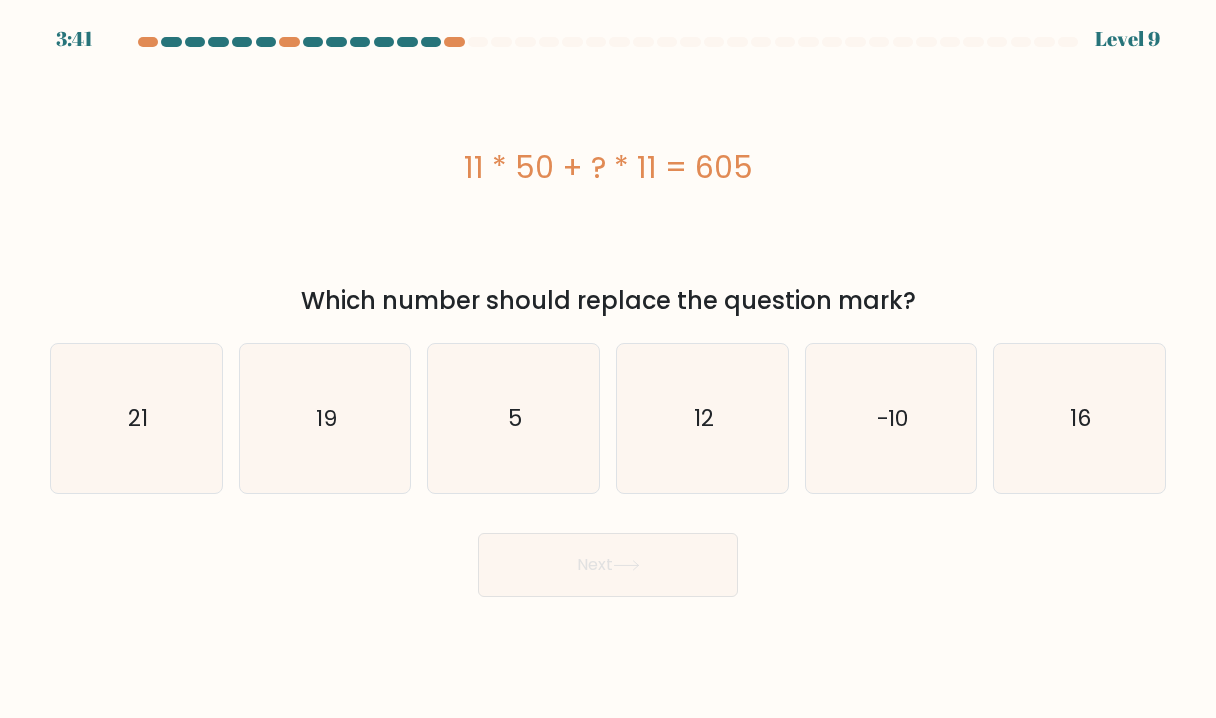 copy on "11 * 50 + ? * 11 = 605
Which number should replace the question mark?" 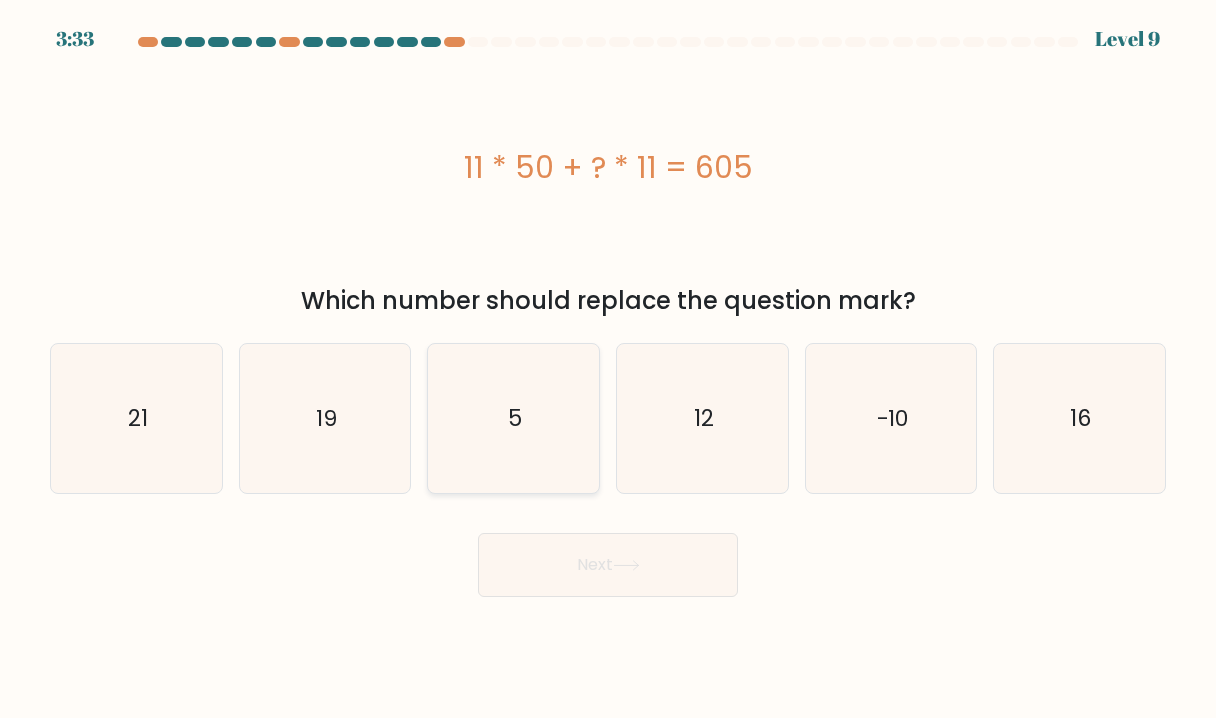 click on "5" at bounding box center (513, 418) 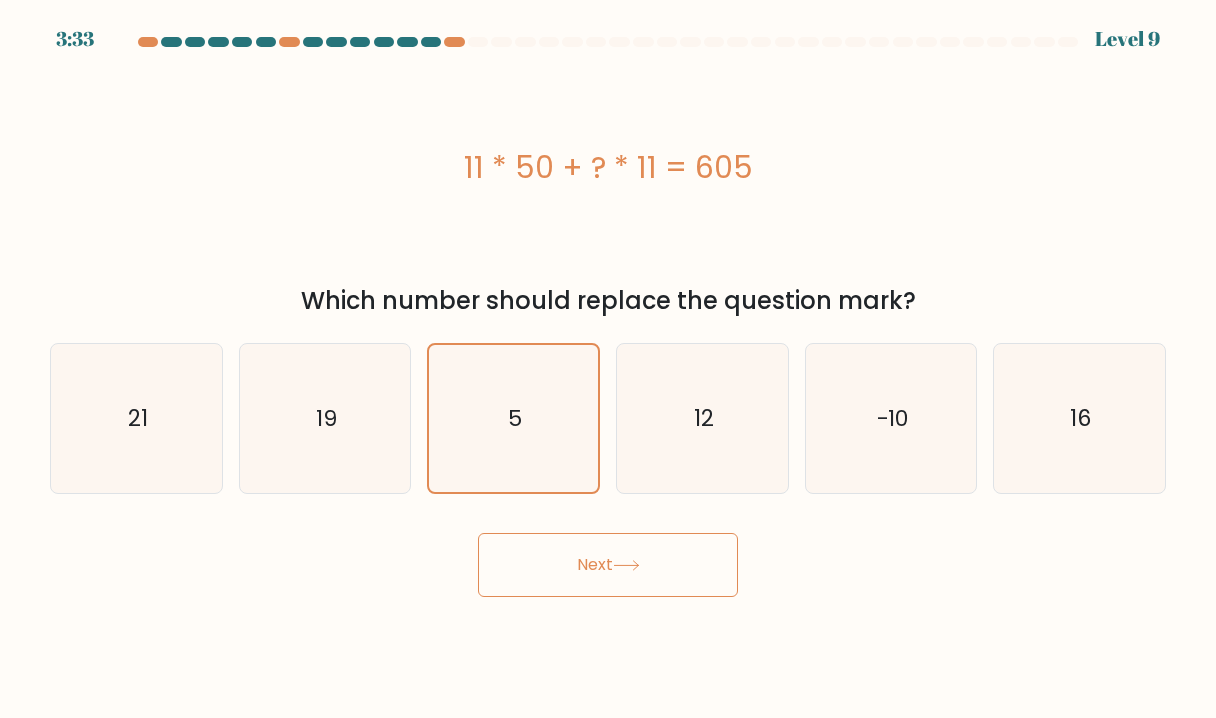 click on "Next" at bounding box center [608, 565] 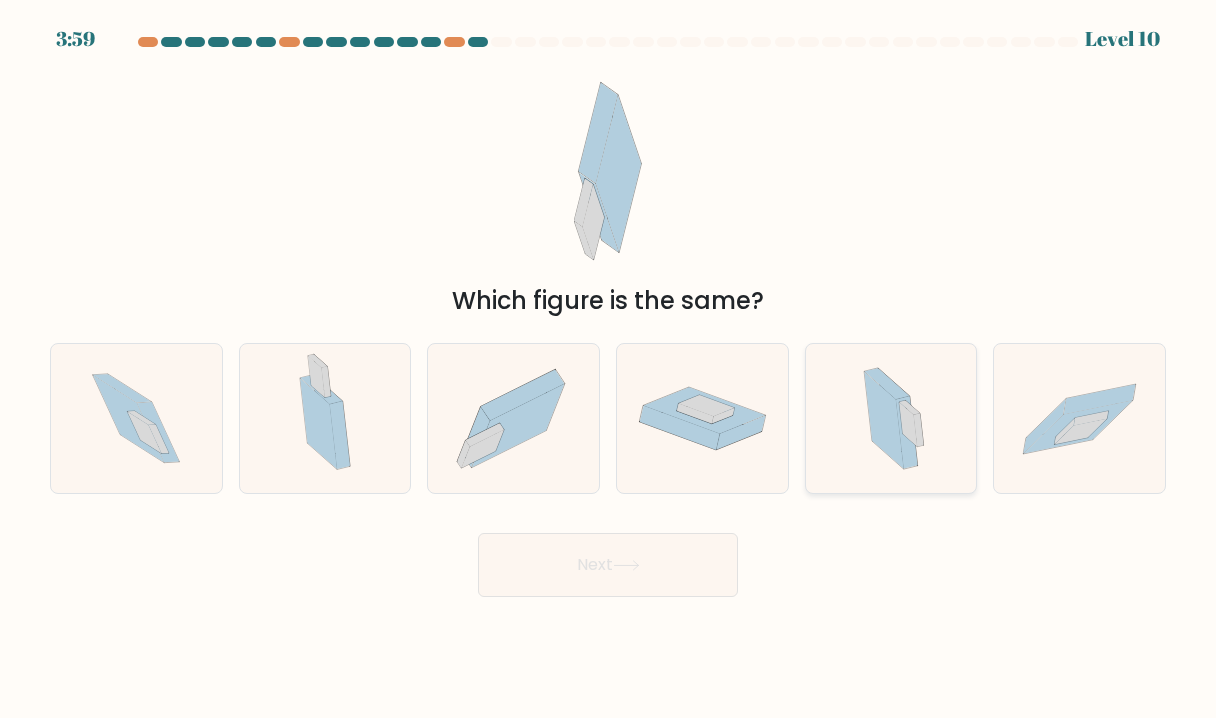 click at bounding box center (891, 418) 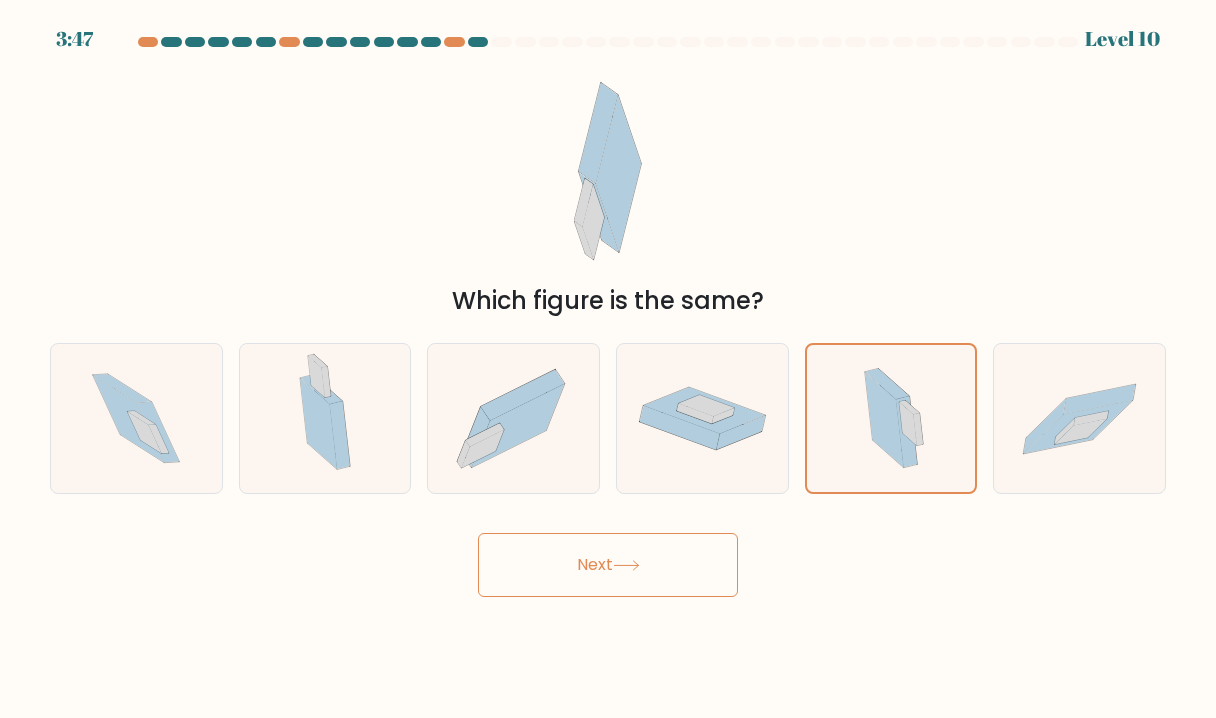click on "Next" at bounding box center [608, 565] 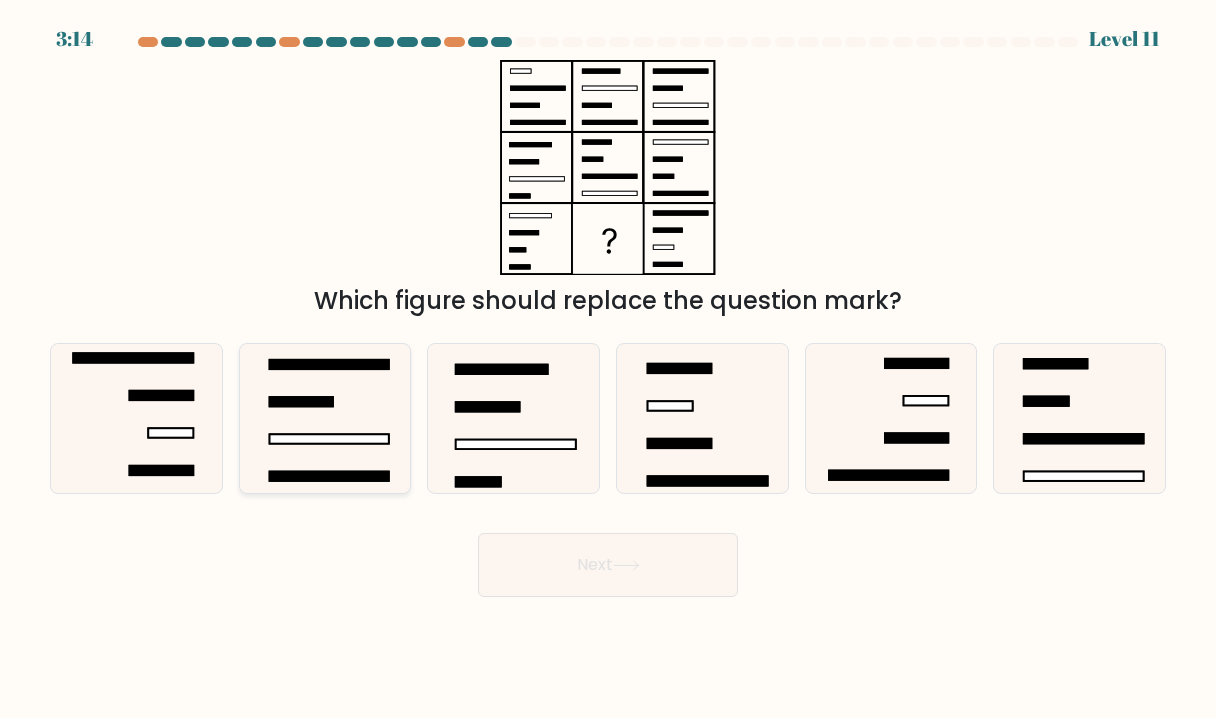 click at bounding box center (325, 418) 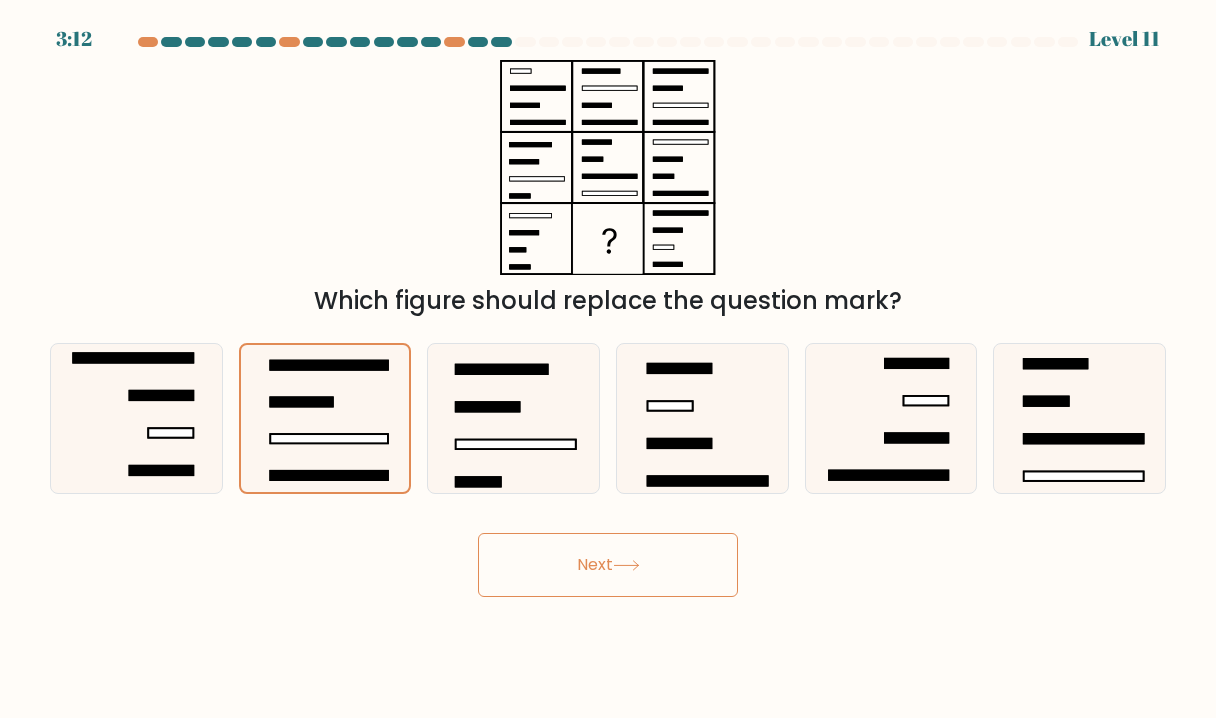 click on "Next" at bounding box center [608, 565] 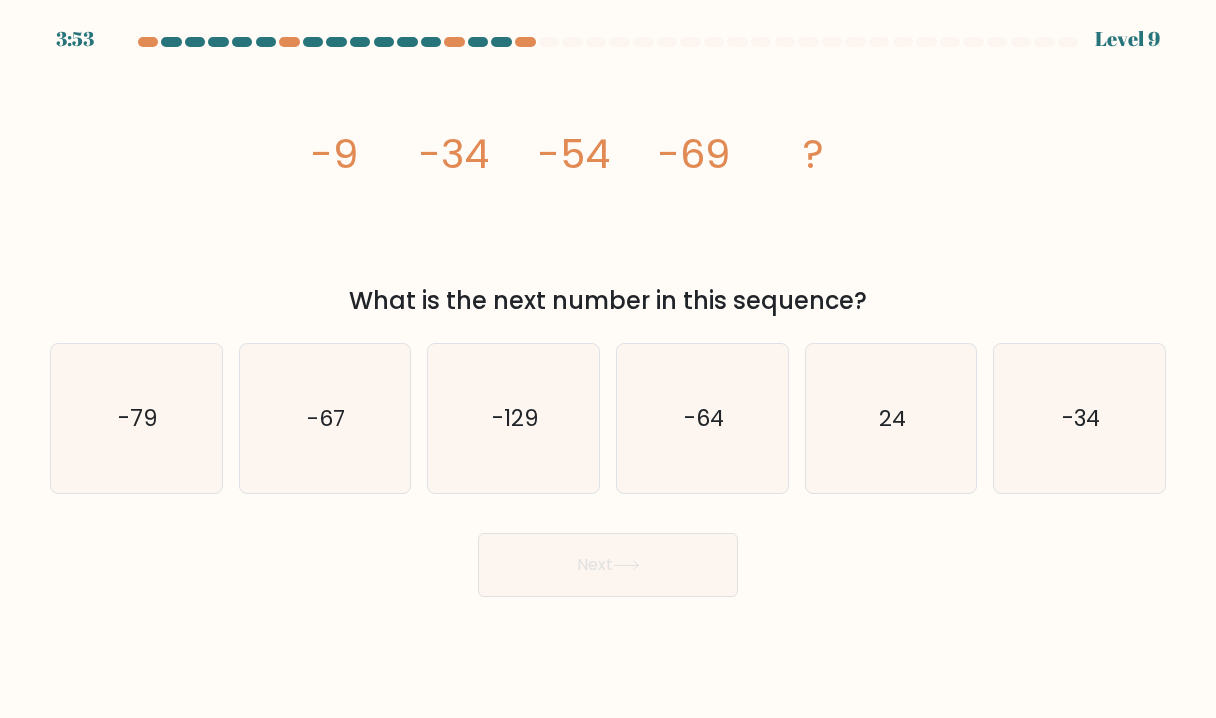 drag, startPoint x: 295, startPoint y: 137, endPoint x: 953, endPoint y: 298, distance: 677.4105 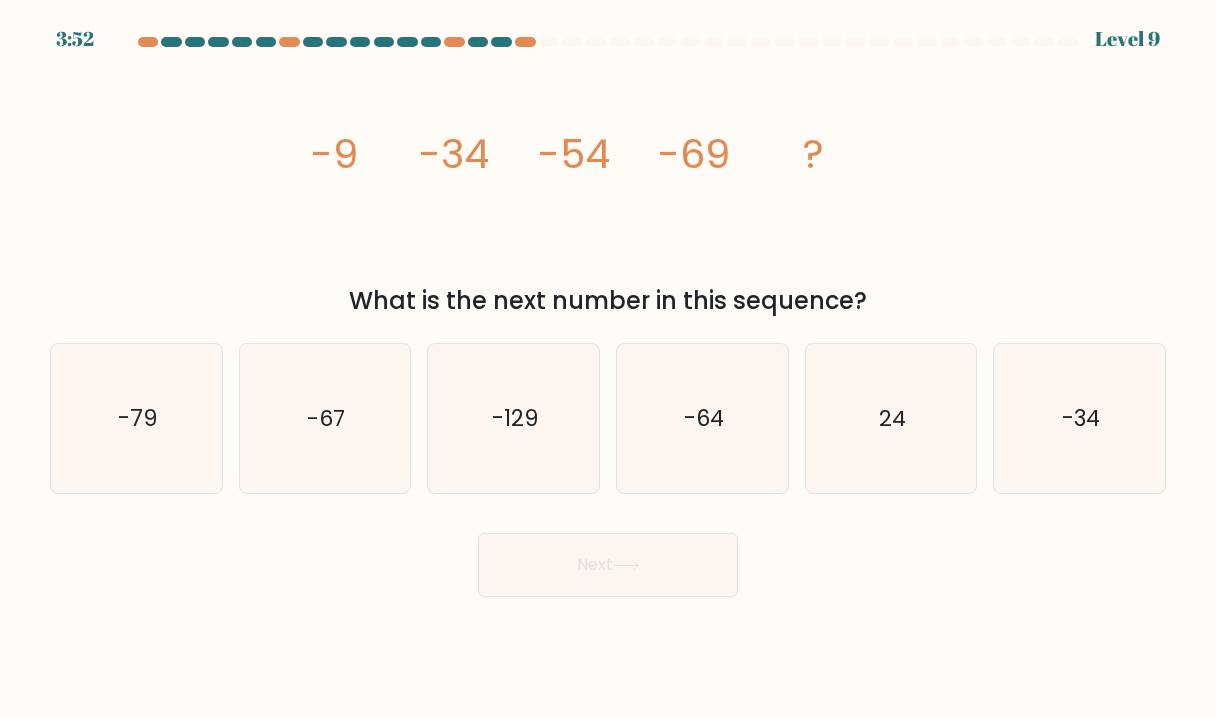 copy on "-9
-34
-54
-69
?
What is the next number in this sequence?" 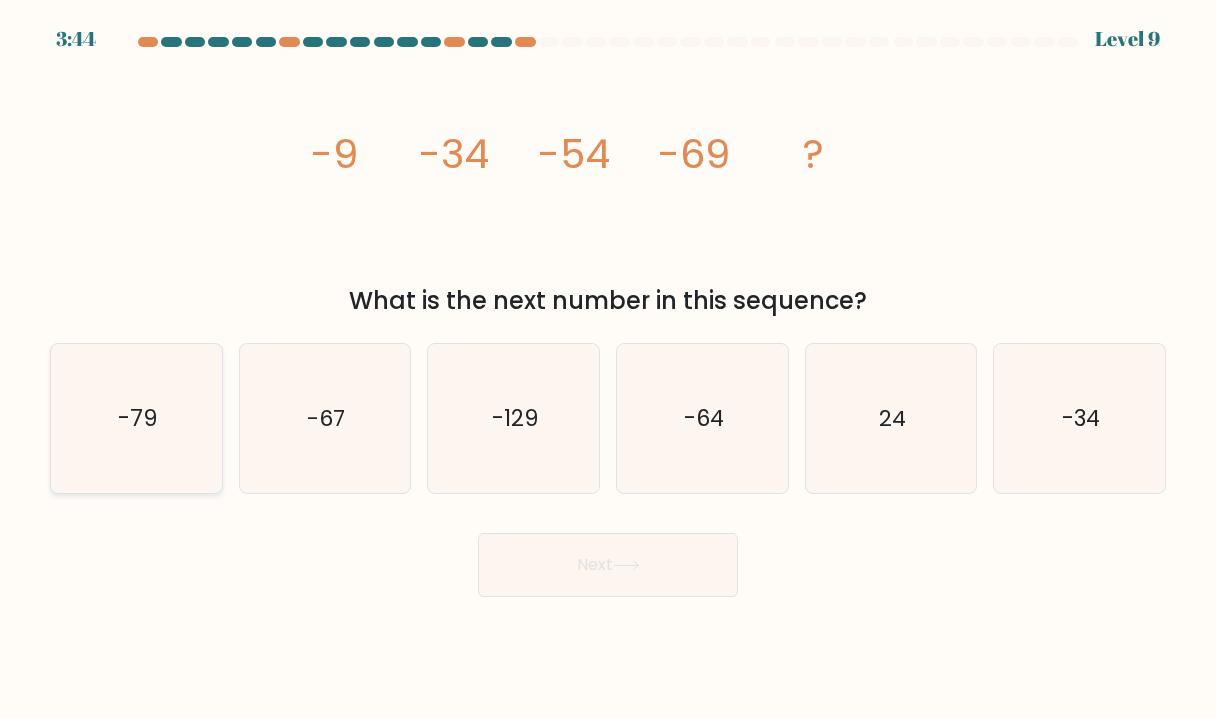 click on "-79" at bounding box center [137, 418] 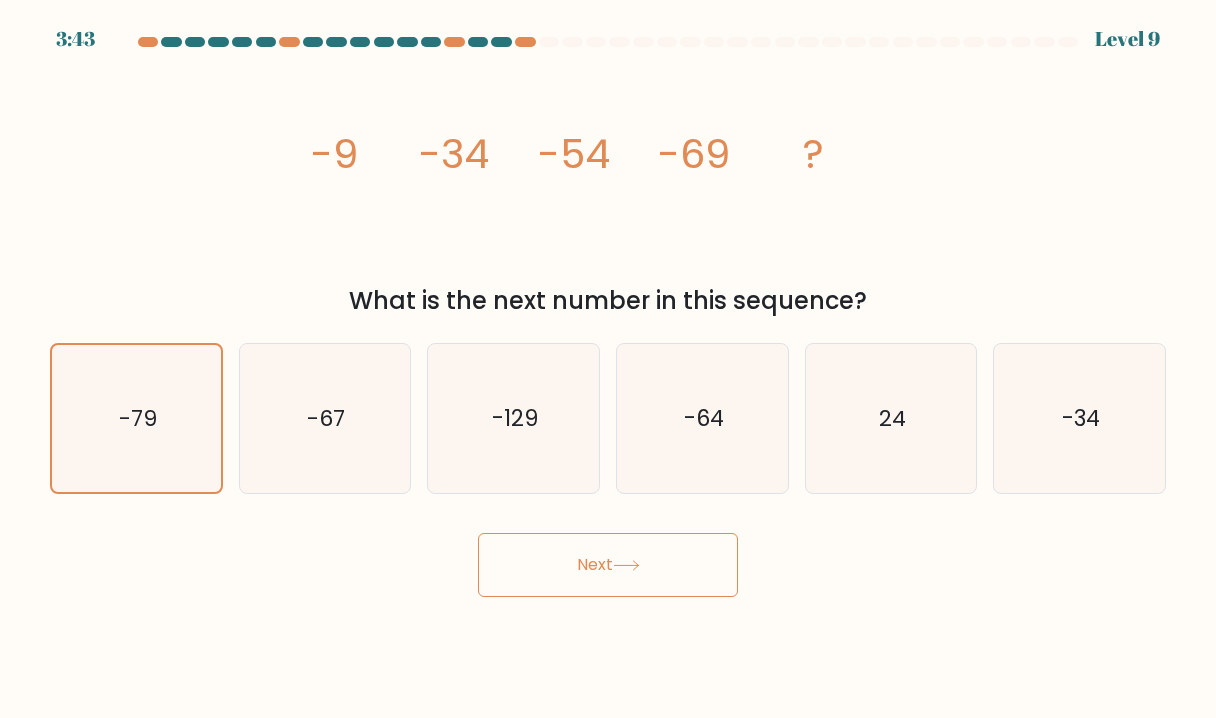 click on "Next" at bounding box center [608, 565] 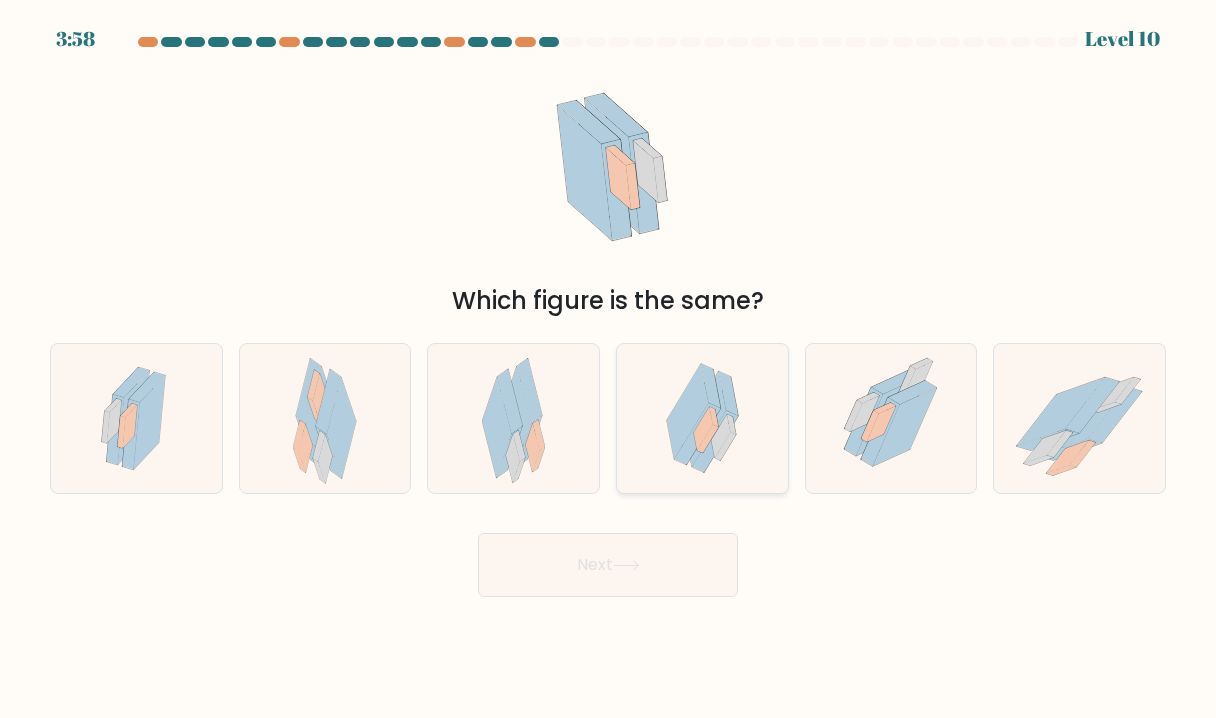 click at bounding box center [713, 417] 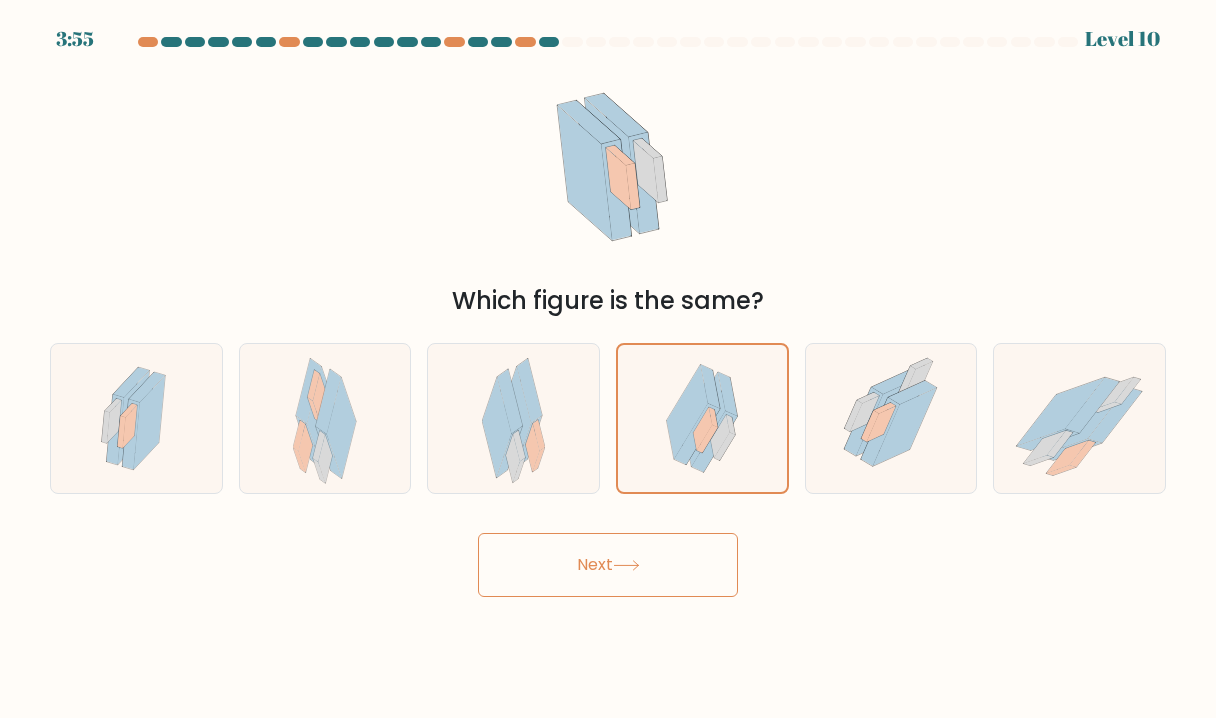 click on "Next" at bounding box center (608, 565) 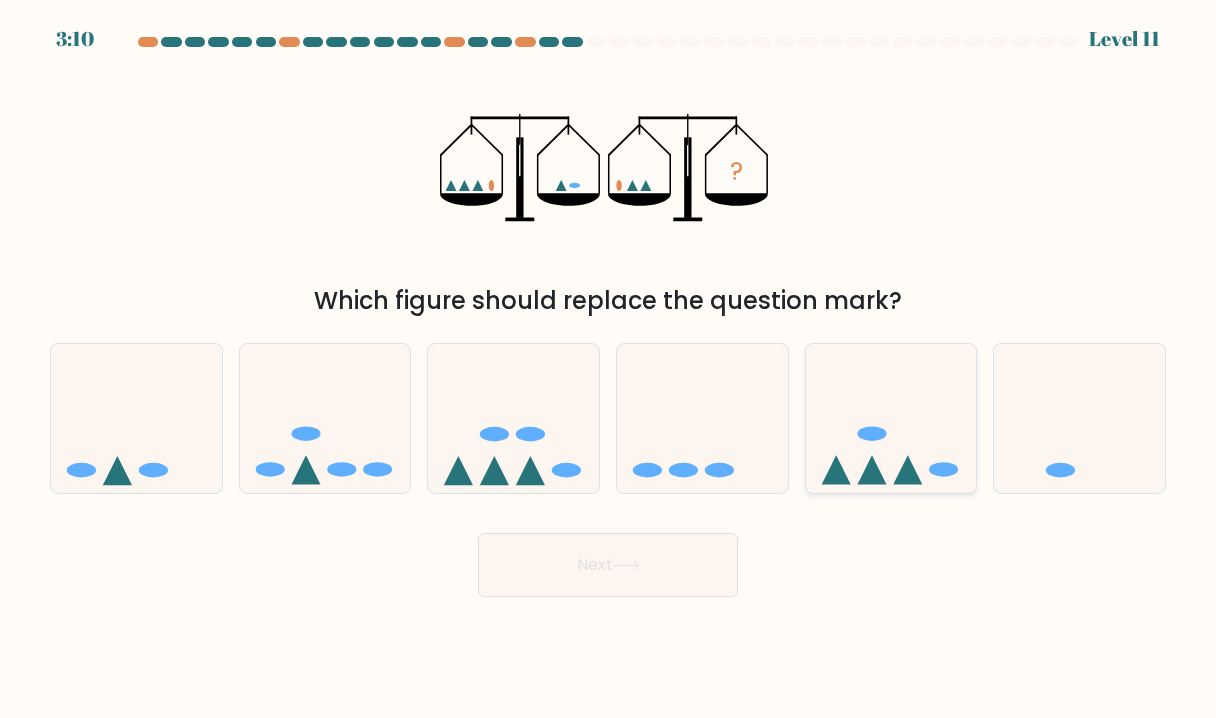 click at bounding box center (891, 418) 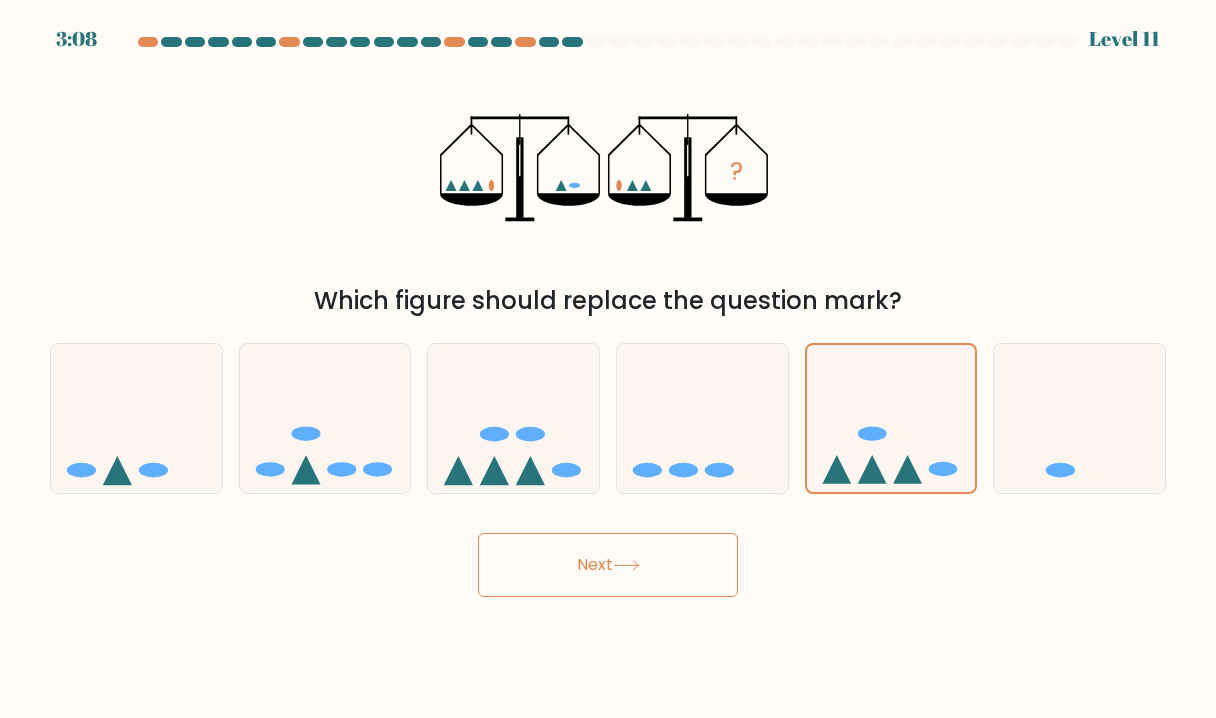 click on "Next" at bounding box center [608, 565] 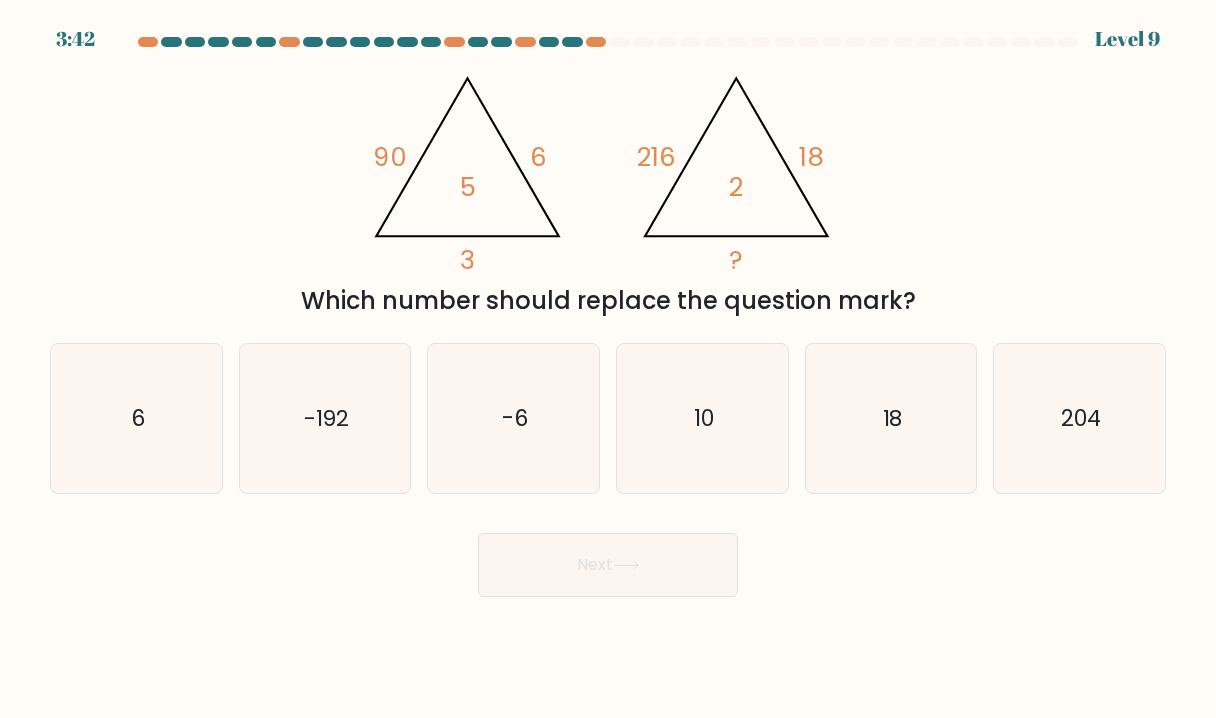 drag, startPoint x: 713, startPoint y: 247, endPoint x: 1029, endPoint y: 289, distance: 318.77893 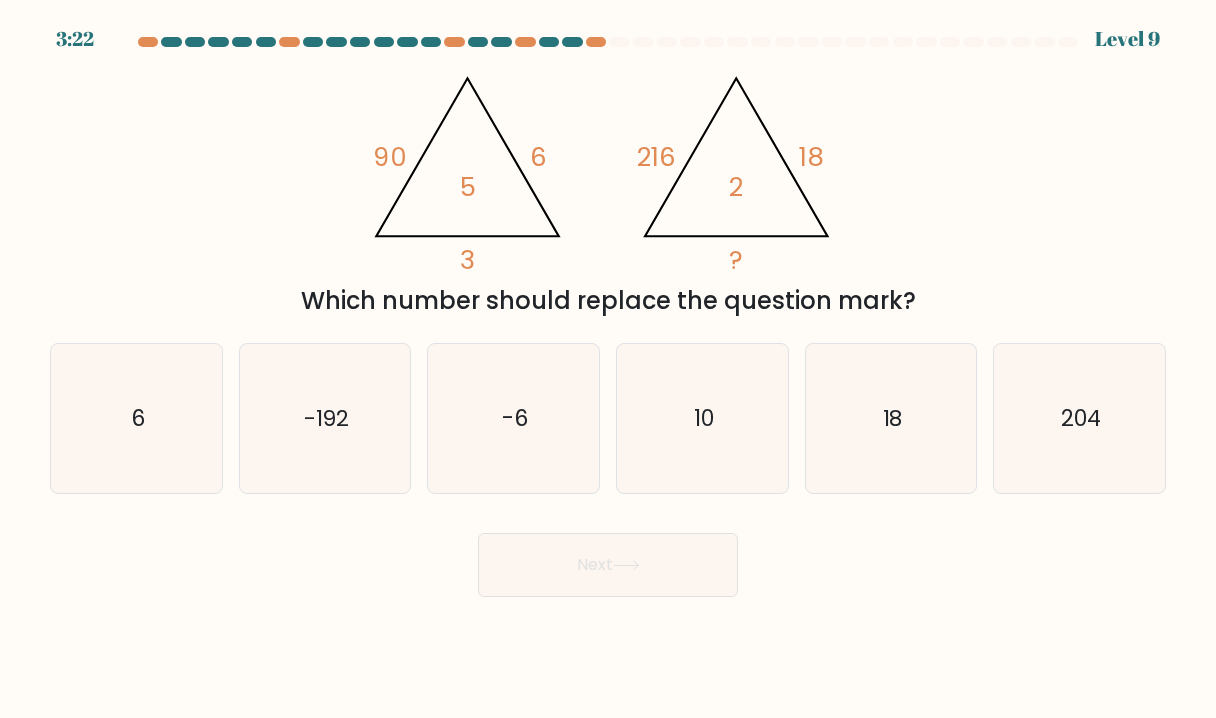 click on "@import url('https://fonts.googleapis.com/css?family=Abril+Fatface:400,100,100italic,300,300italic,400italic,500,500italic,700,700italic,900,900italic');                        90       6       3       5                                       @import url('https://fonts.googleapis.com/css?family=Abril+Fatface:400,100,100italic,300,300italic,400italic,500,500italic,700,700italic,900,900italic');                        216       18       ?       2
Which number should replace the question mark?" at bounding box center (608, 189) 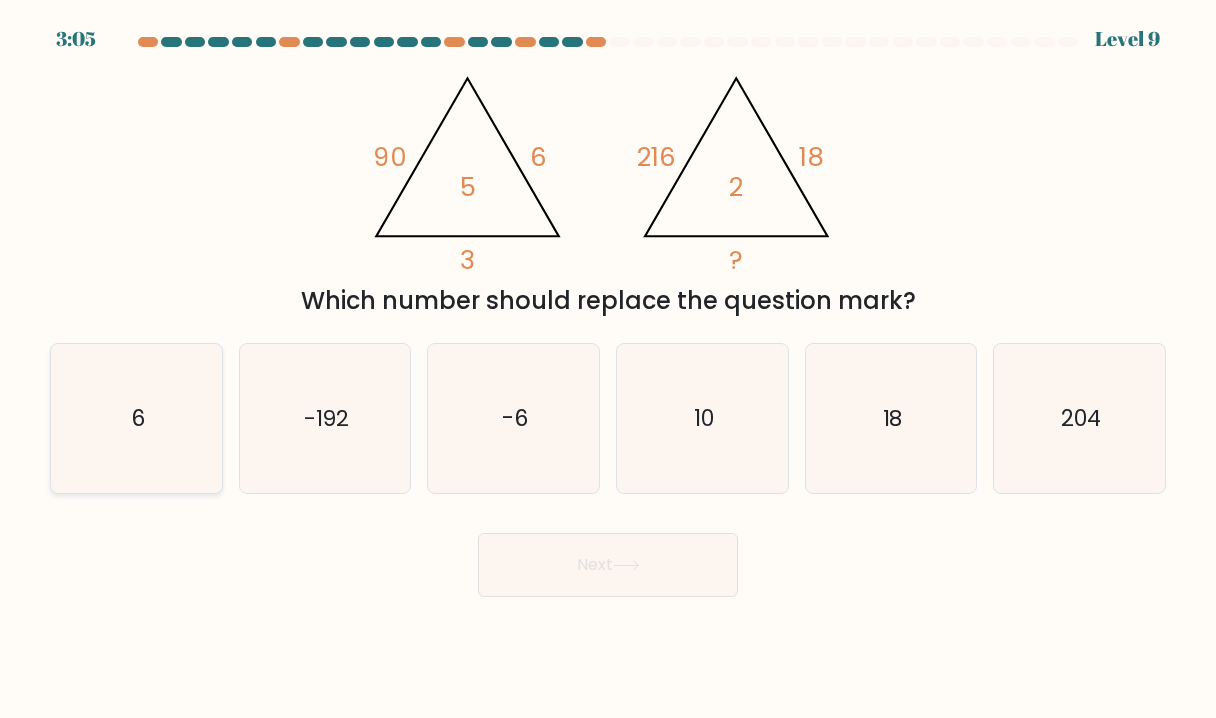 click on "6" at bounding box center [136, 418] 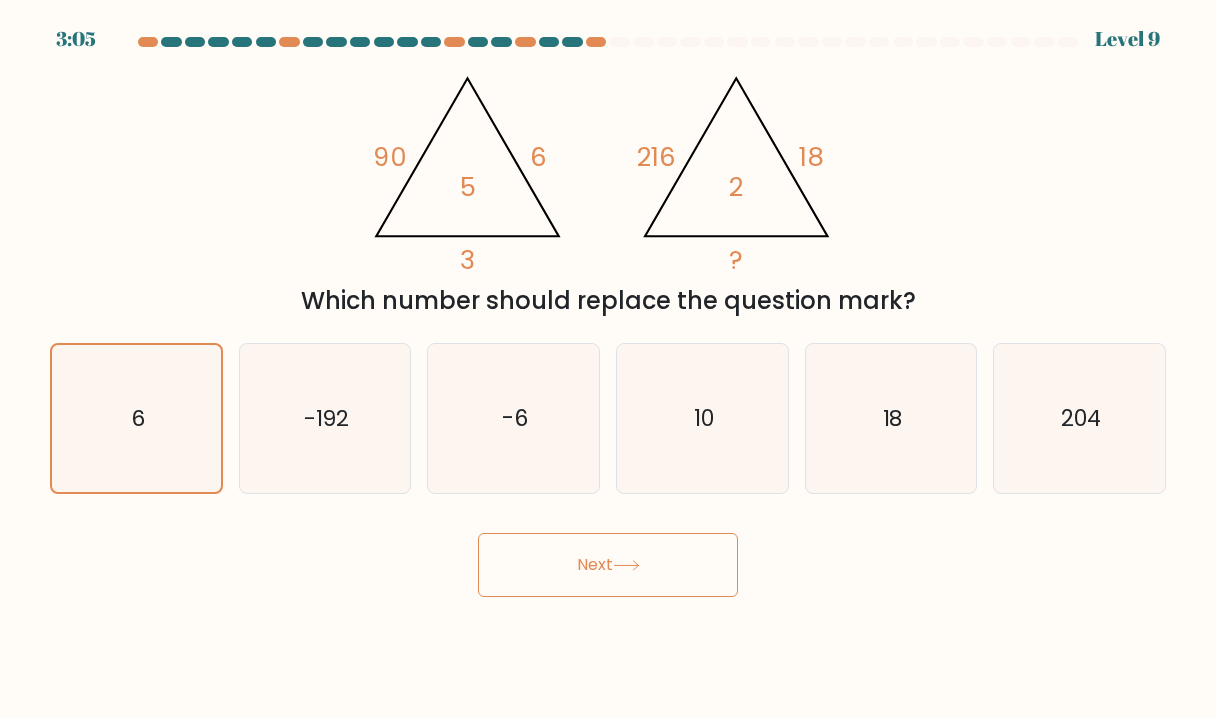 click on "Next" at bounding box center [608, 565] 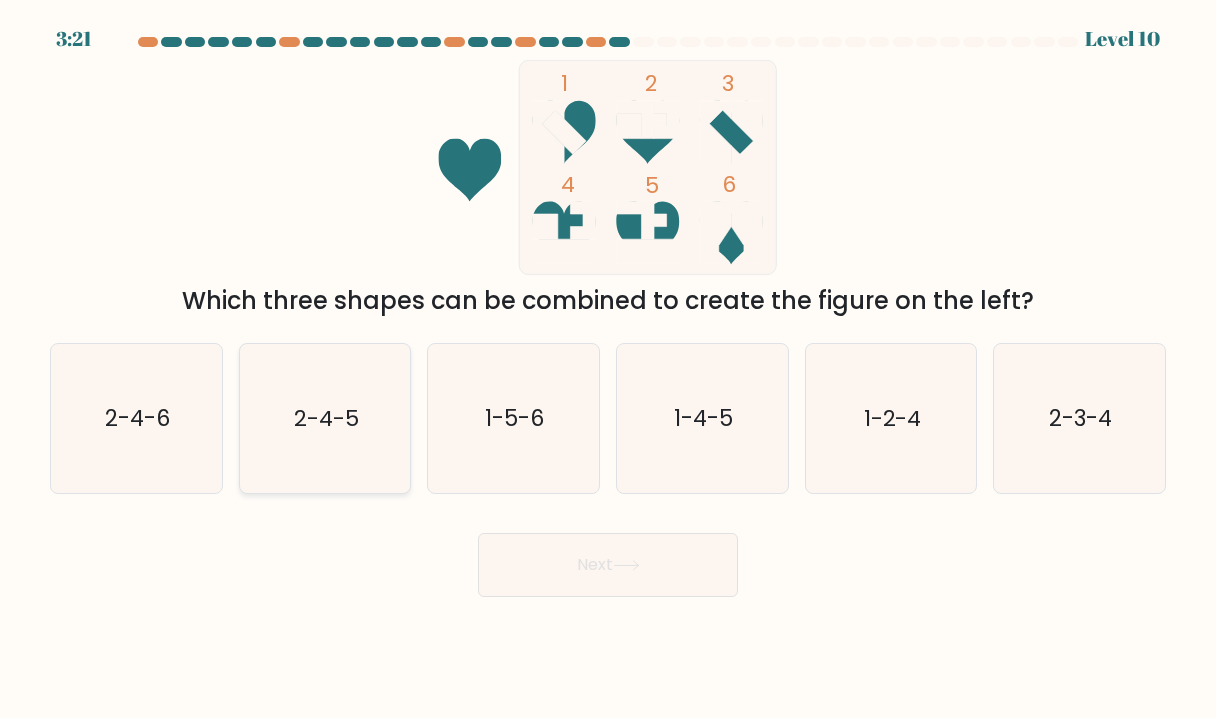drag, startPoint x: 319, startPoint y: 387, endPoint x: 406, endPoint y: 469, distance: 119.55334 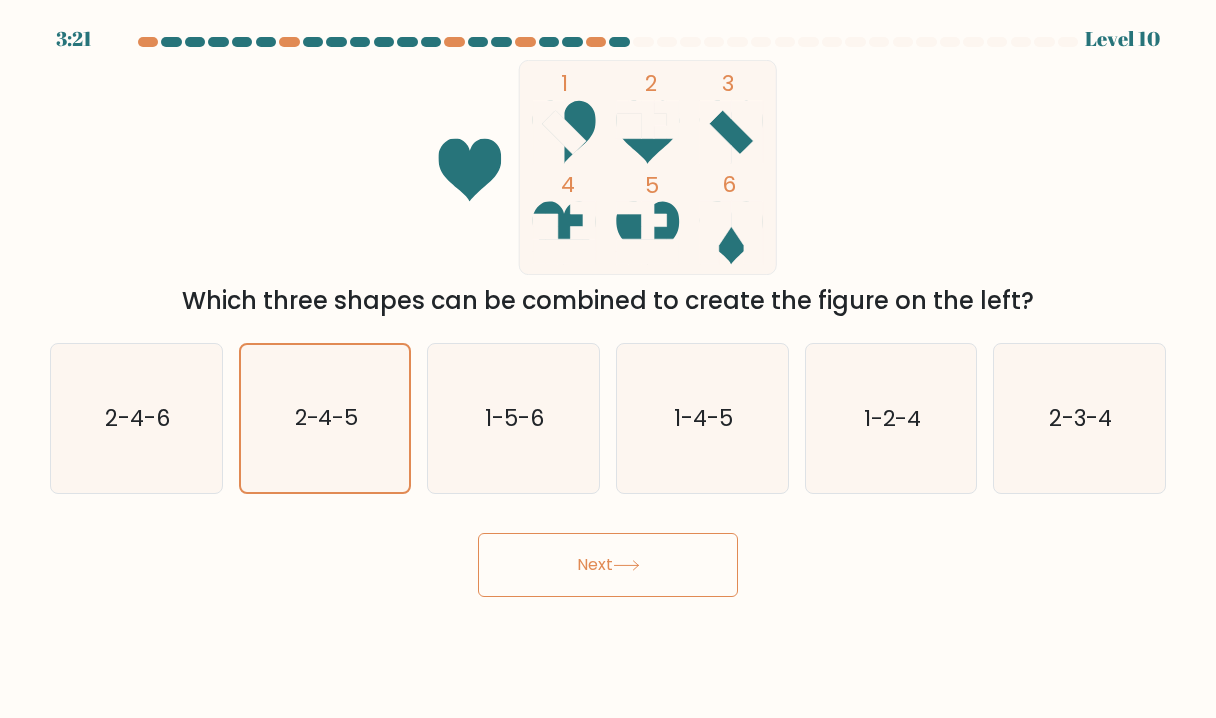 click at bounding box center [626, 565] 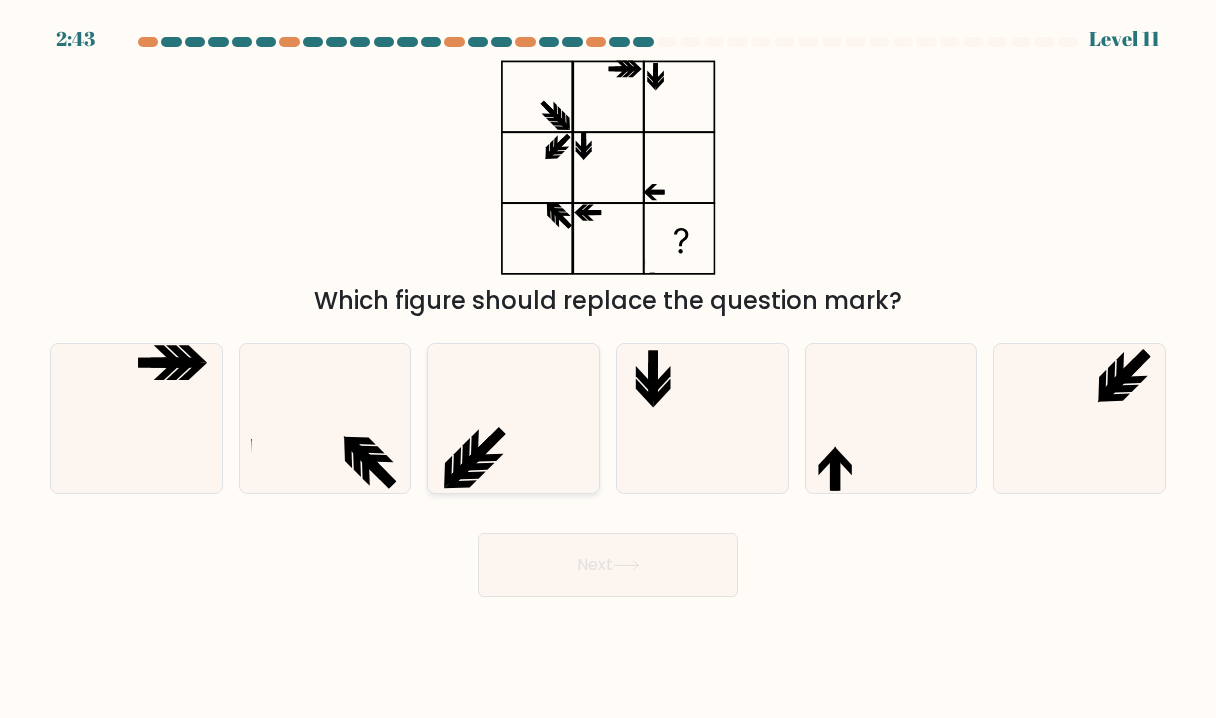 click at bounding box center [513, 418] 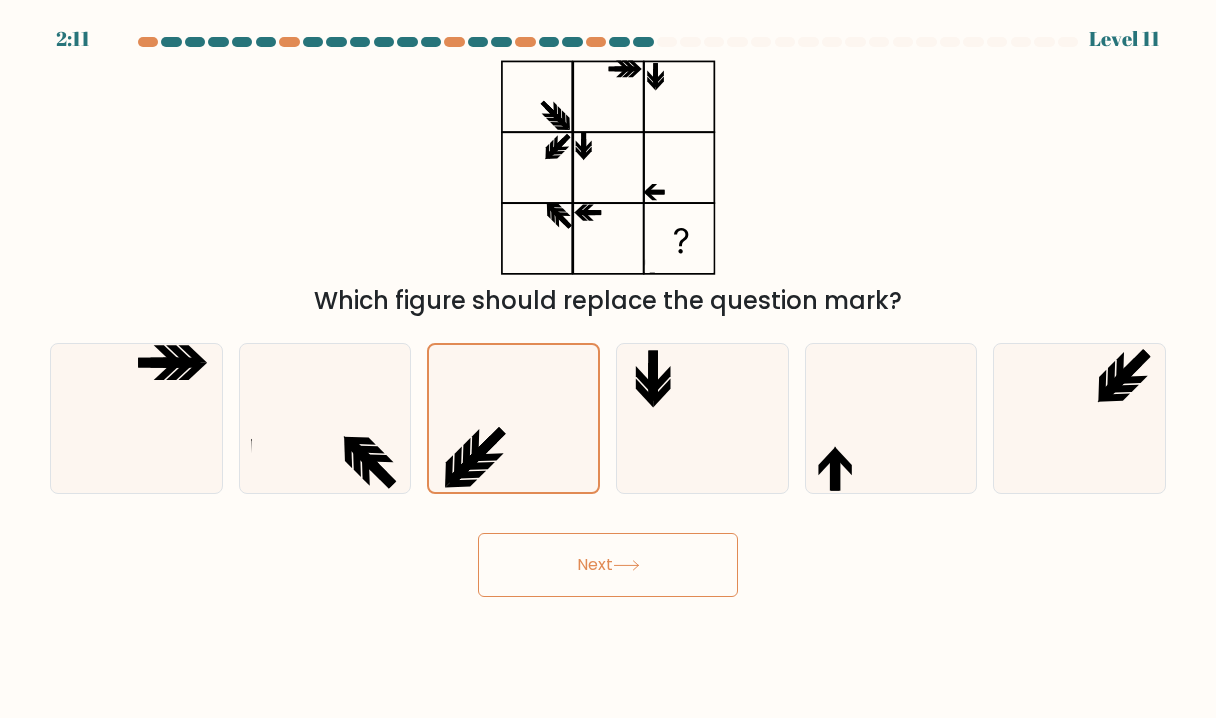 click on "Next" at bounding box center (608, 565) 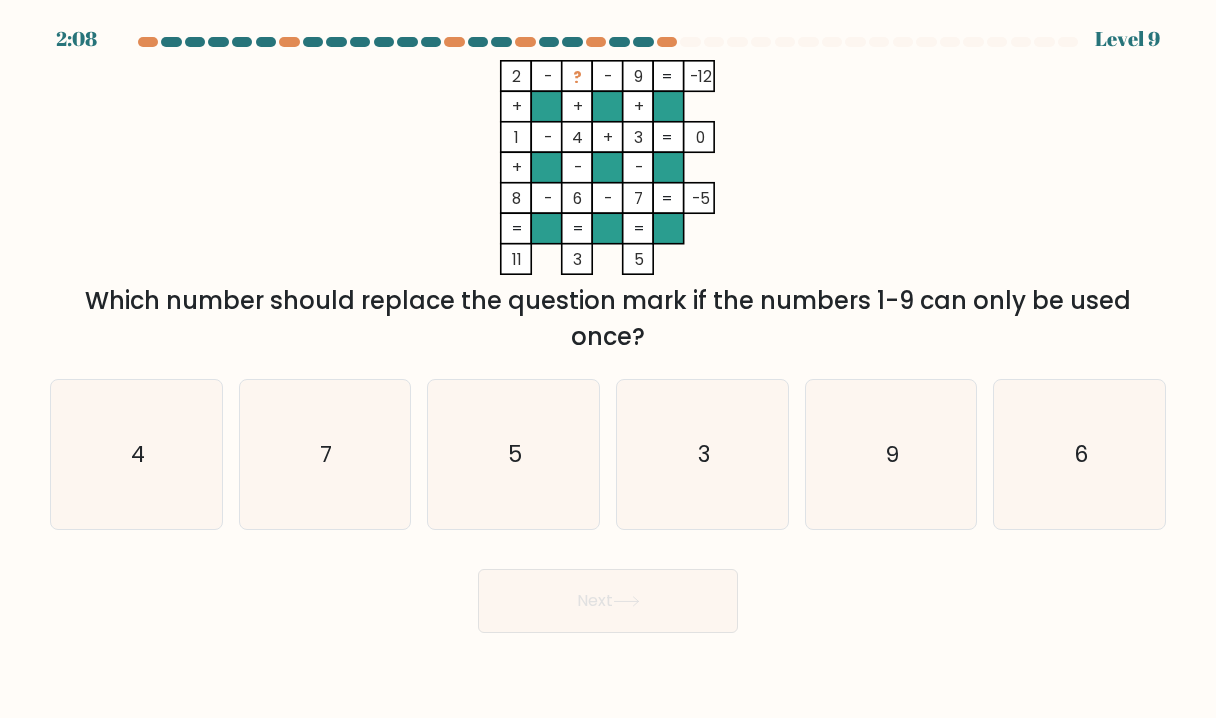 drag, startPoint x: 508, startPoint y: 76, endPoint x: 724, endPoint y: 73, distance: 216.02083 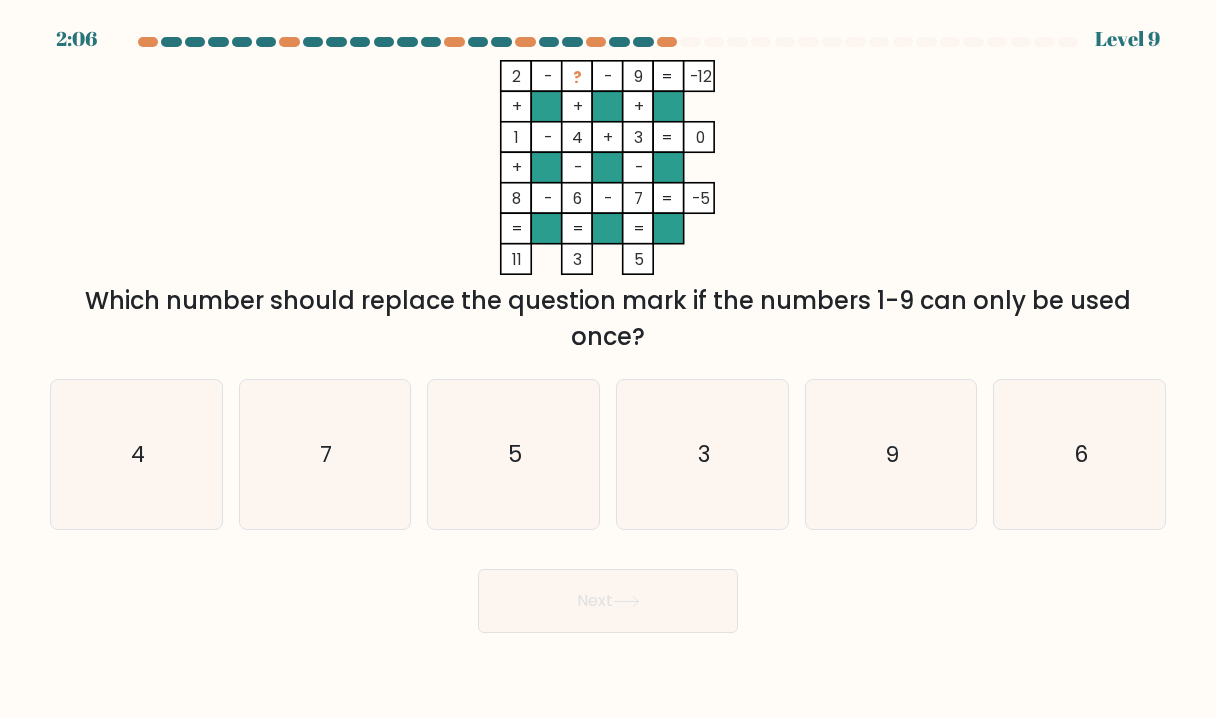 copy on "2    -    ?    -    9    -12" 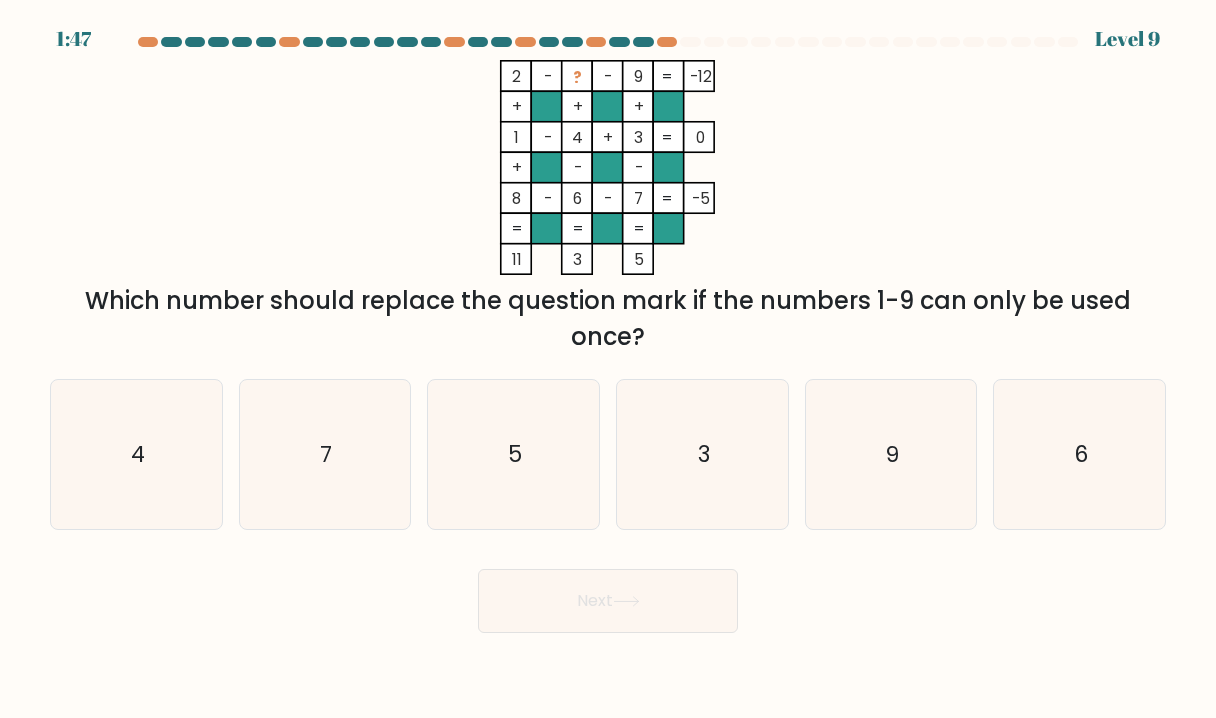 click on "2    -    ?    -    9    -12    +    +    +    1    -    4    +    3    0    +    -    -    8    -    6    -    7    =   -5    =   =   =   =   11    3    5    =" at bounding box center (608, 167) 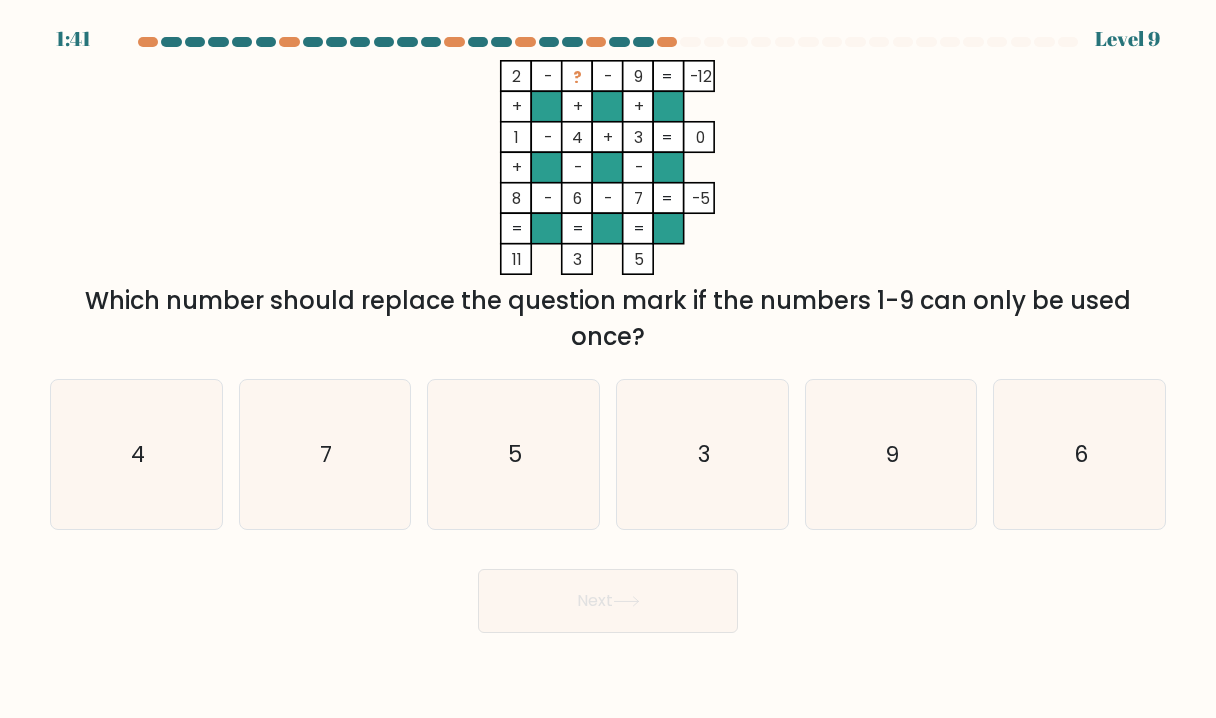 drag, startPoint x: 352, startPoint y: 482, endPoint x: 414, endPoint y: 577, distance: 113.44161 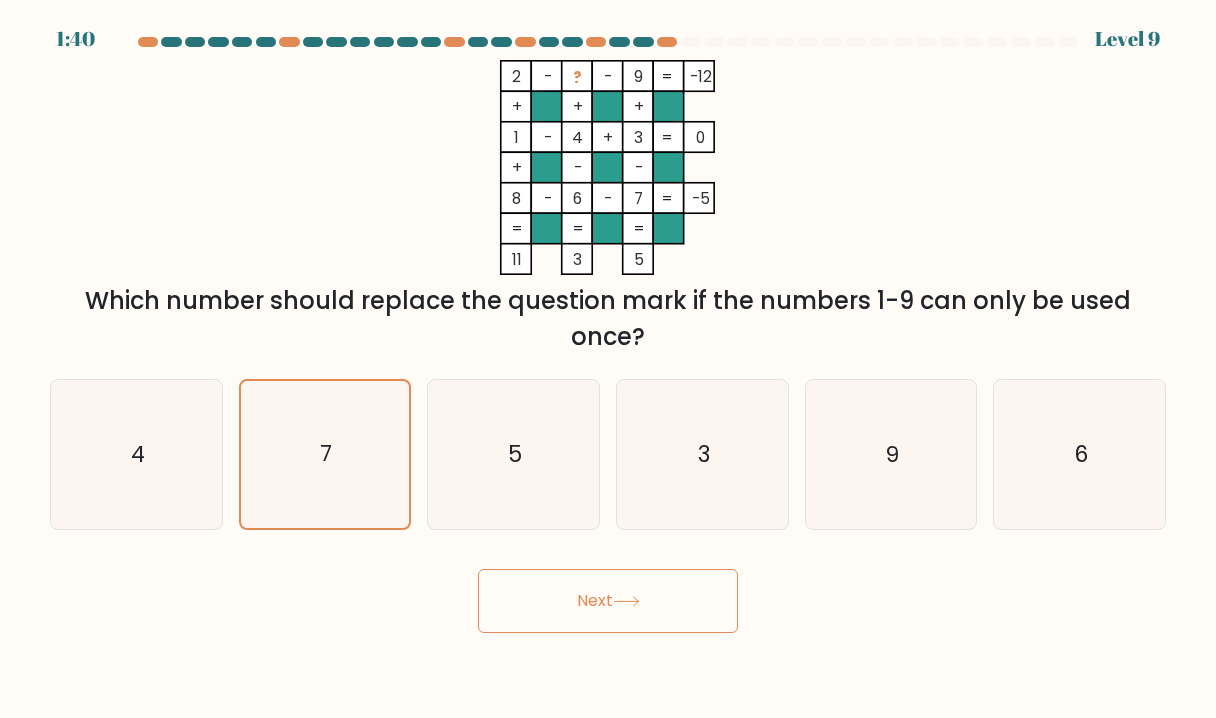 click on "Next" at bounding box center [608, 601] 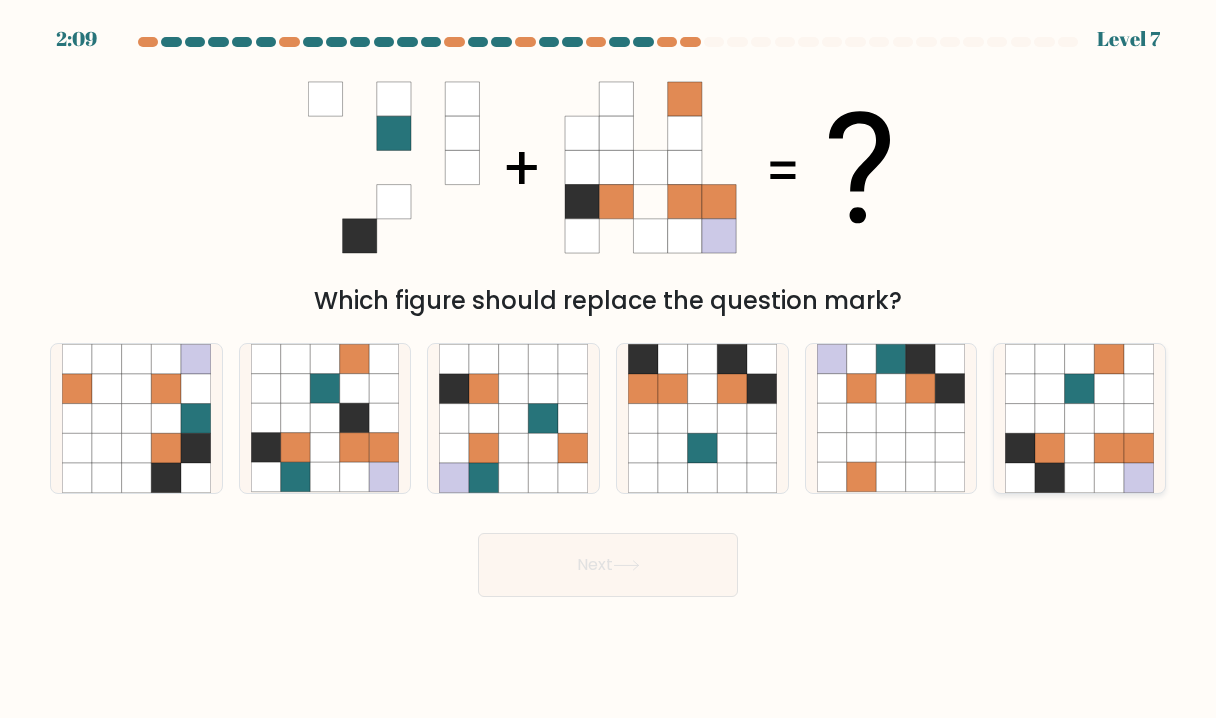 click at bounding box center (1109, 419) 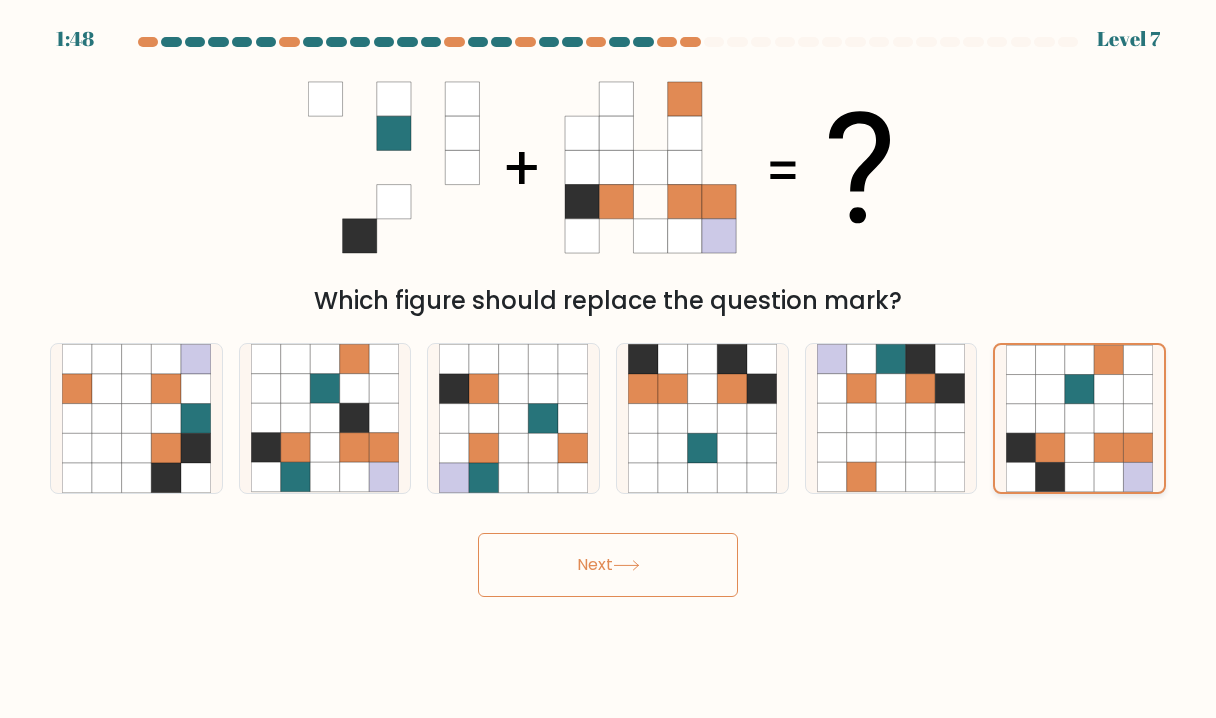 drag, startPoint x: 1060, startPoint y: 415, endPoint x: 731, endPoint y: 490, distance: 337.44037 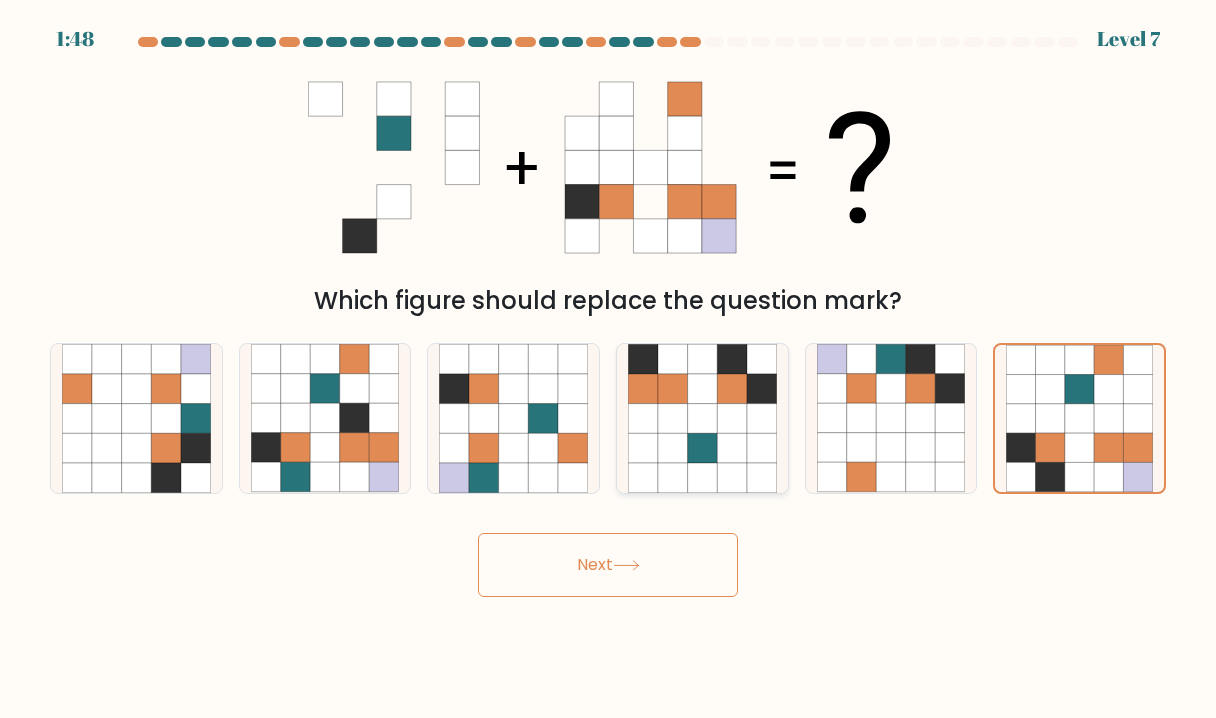 click at bounding box center (1050, 418) 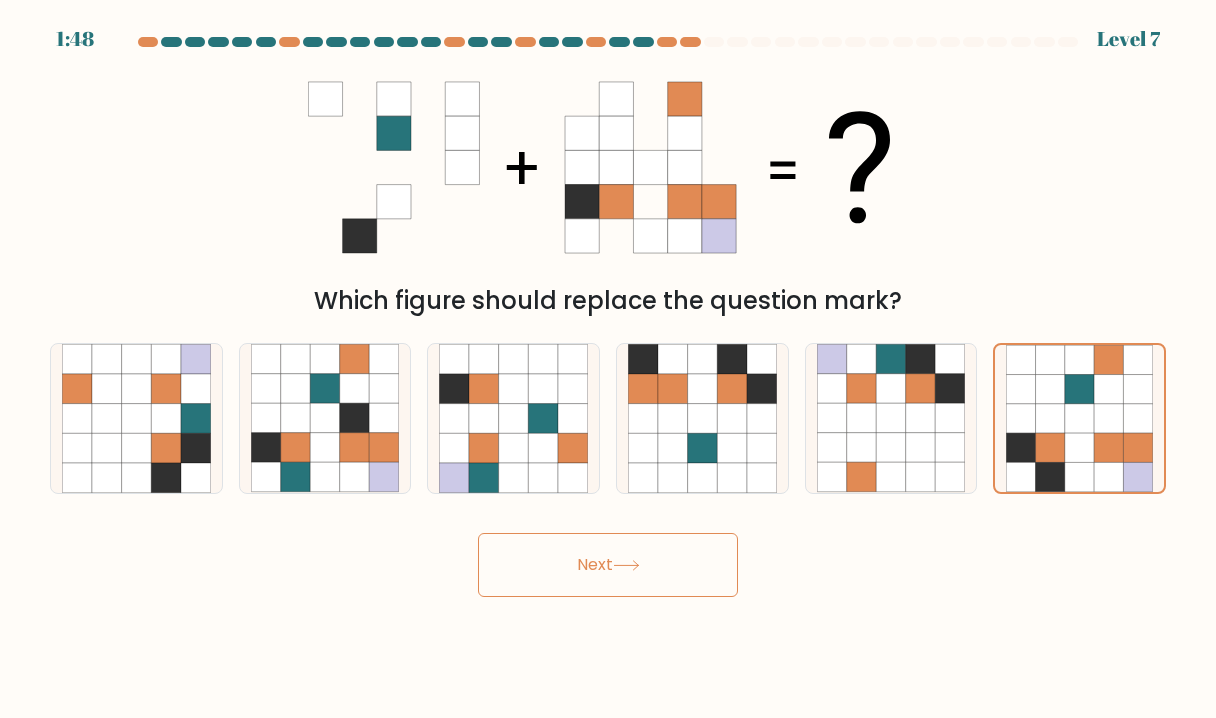 click on "Next" at bounding box center (608, 565) 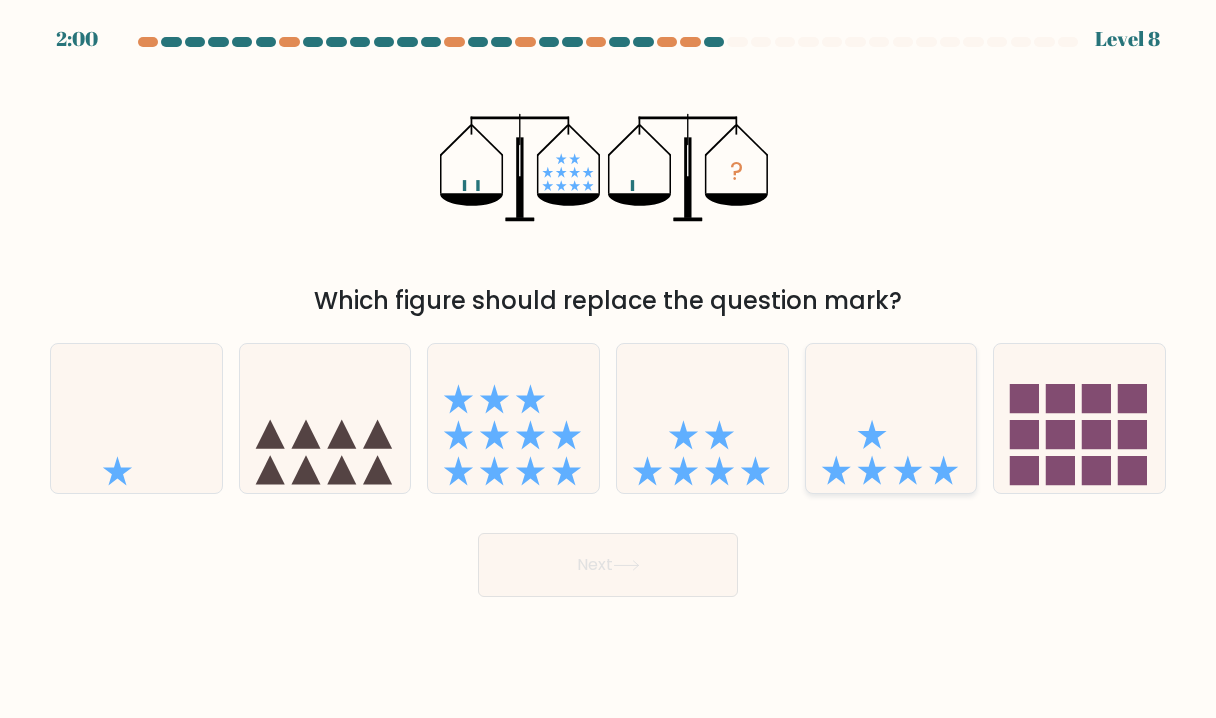 click at bounding box center (891, 418) 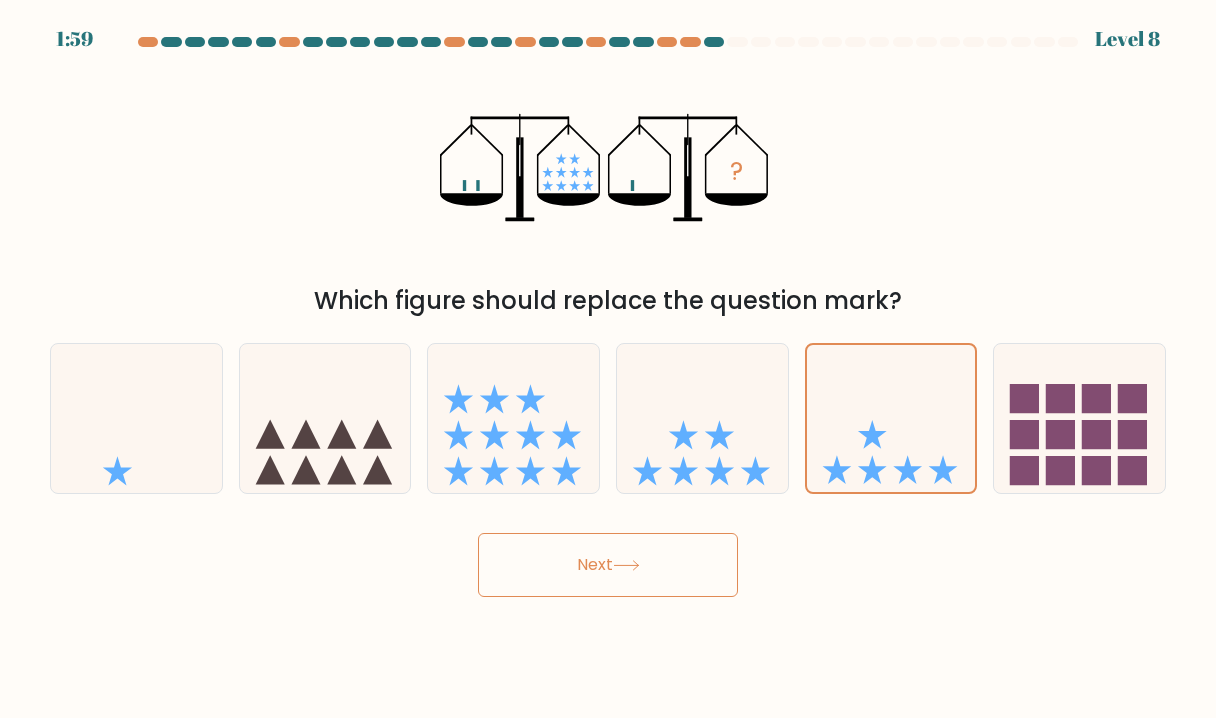 click on "Next" at bounding box center [608, 565] 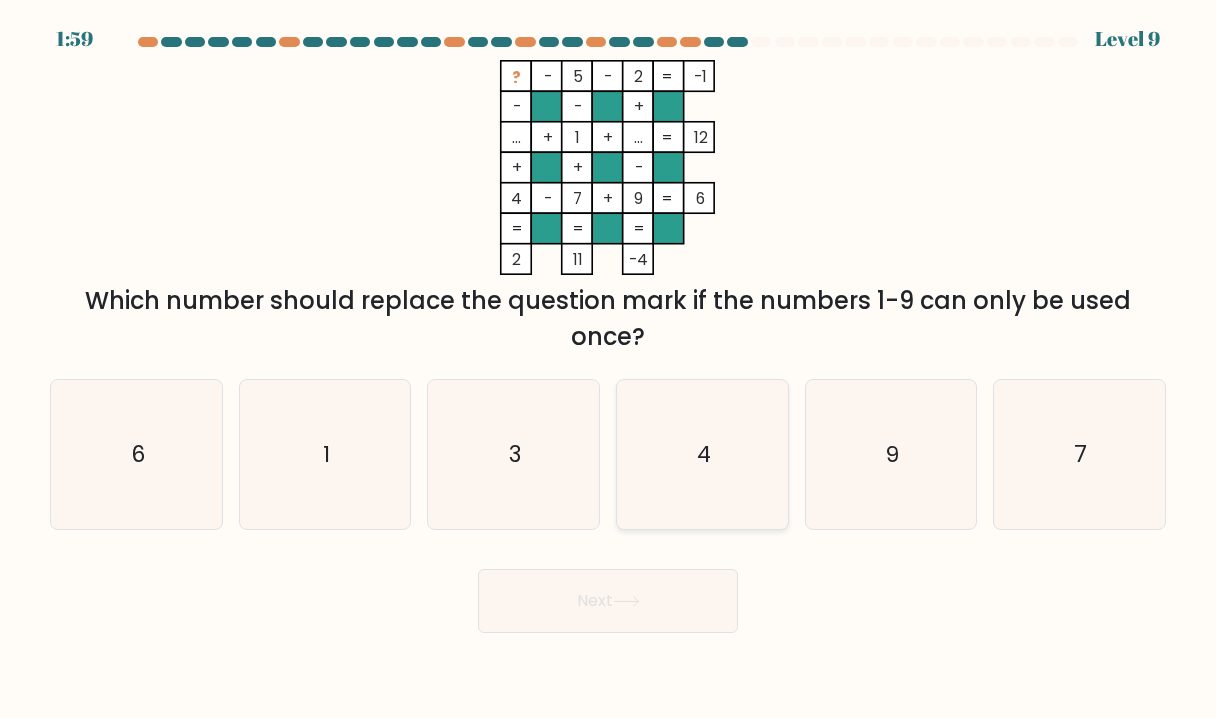 click on "4" at bounding box center (702, 454) 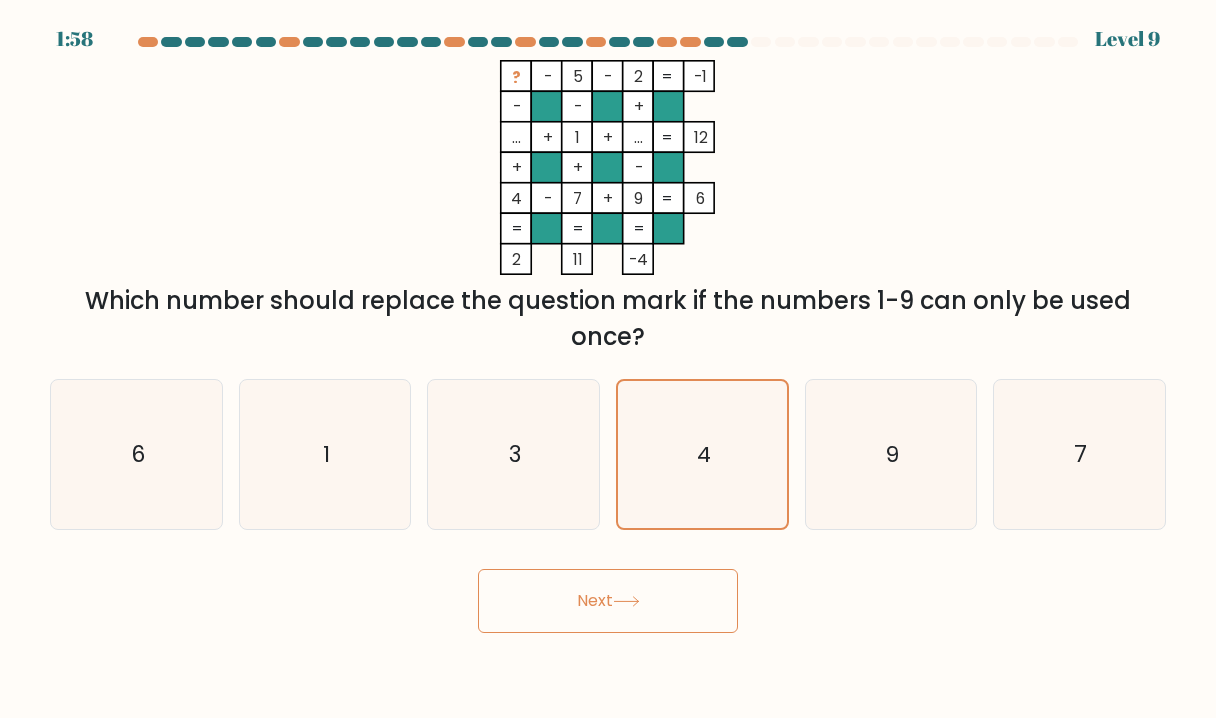 click on "Next" at bounding box center [608, 601] 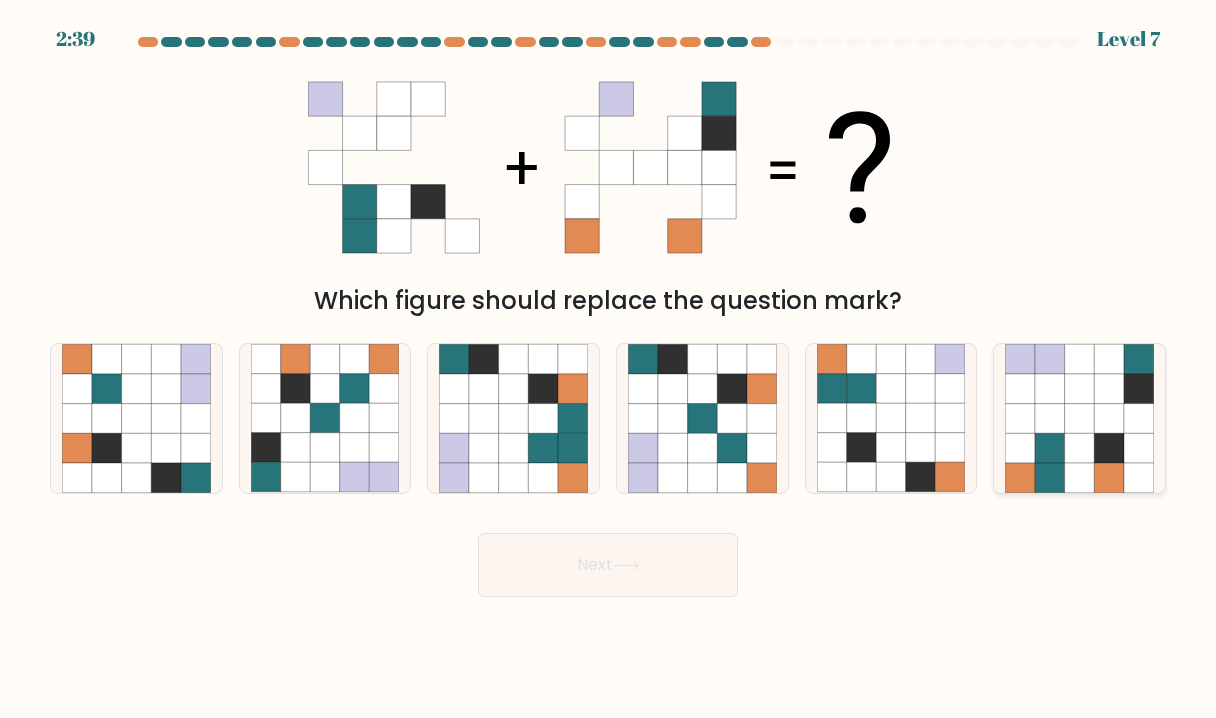 click at bounding box center (1079, 418) 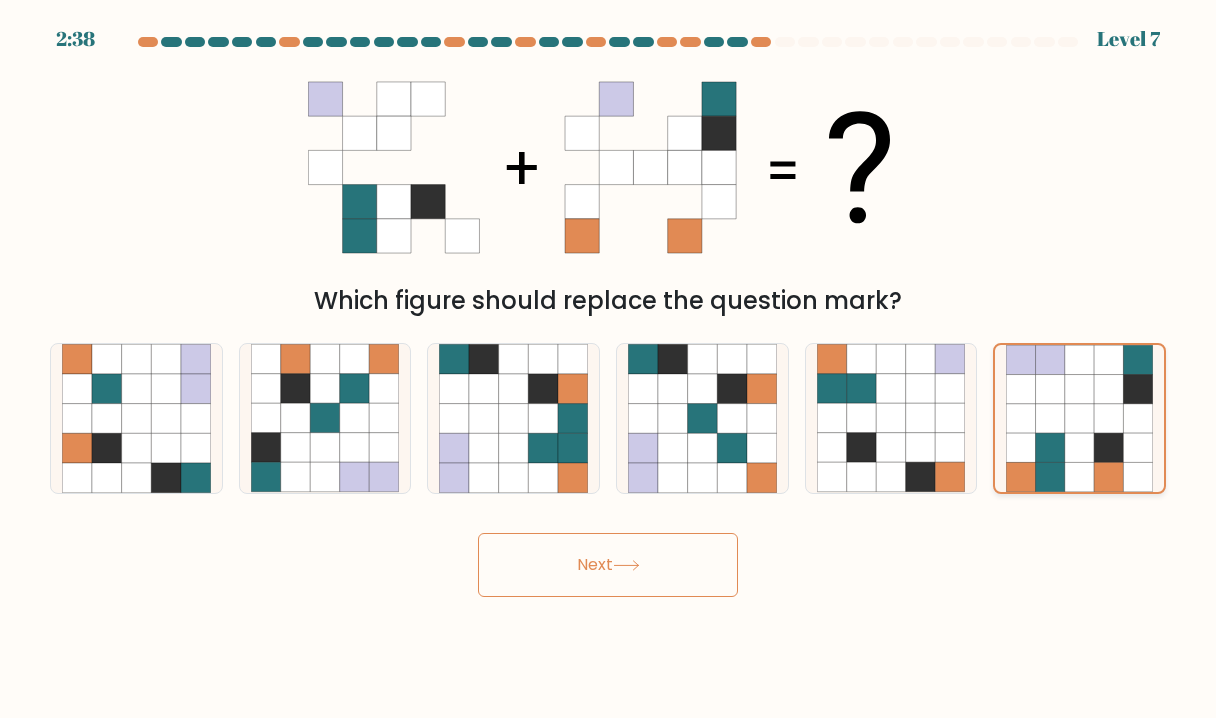 click at bounding box center (1079, 389) 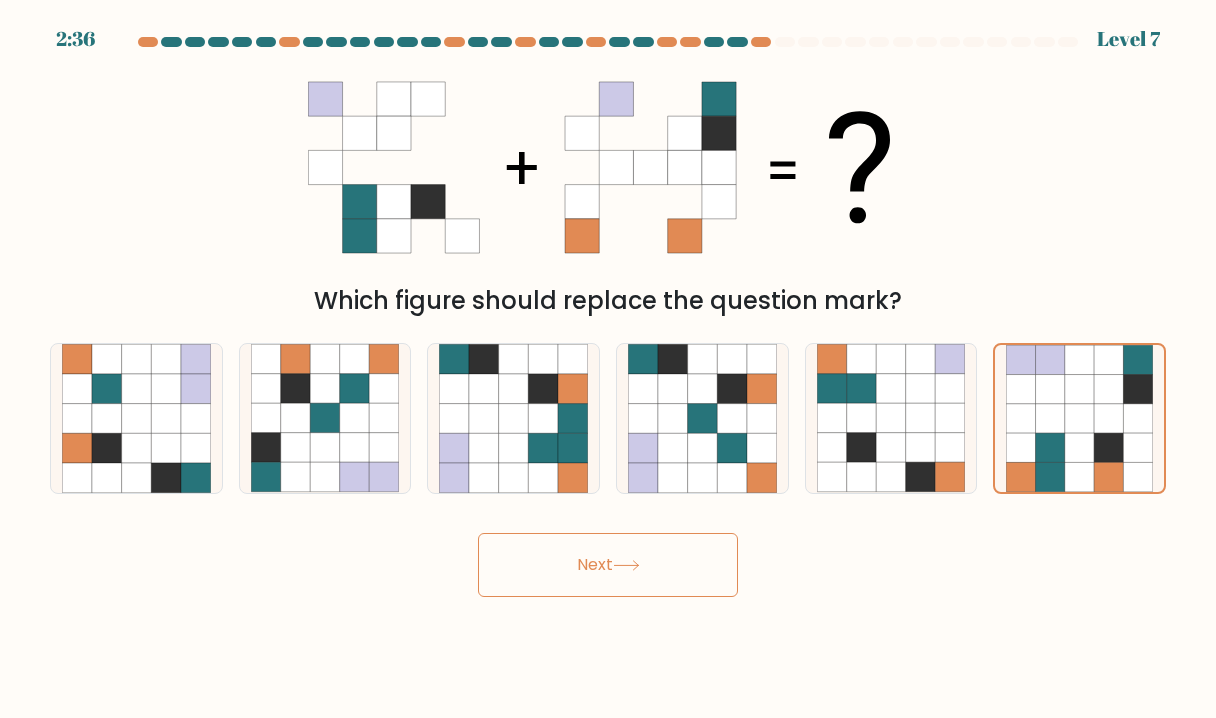 click on "Next" at bounding box center (608, 565) 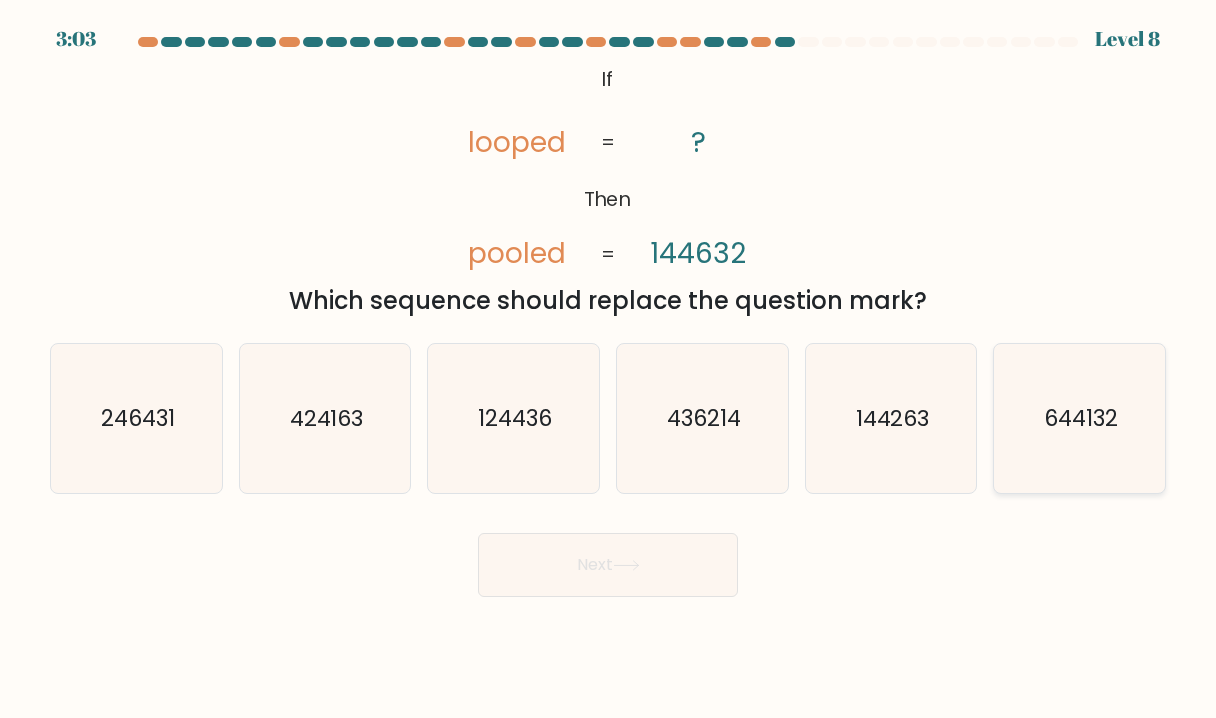 click on "644132" at bounding box center (1081, 418) 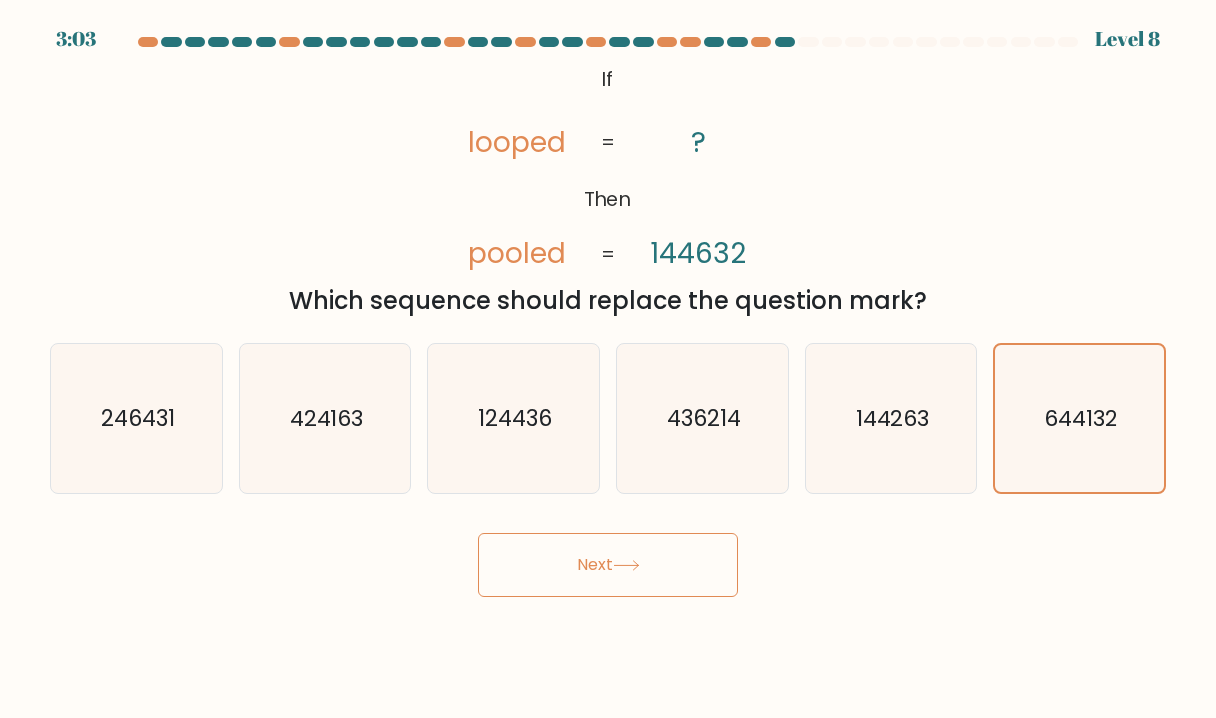 click on "Next" at bounding box center (608, 565) 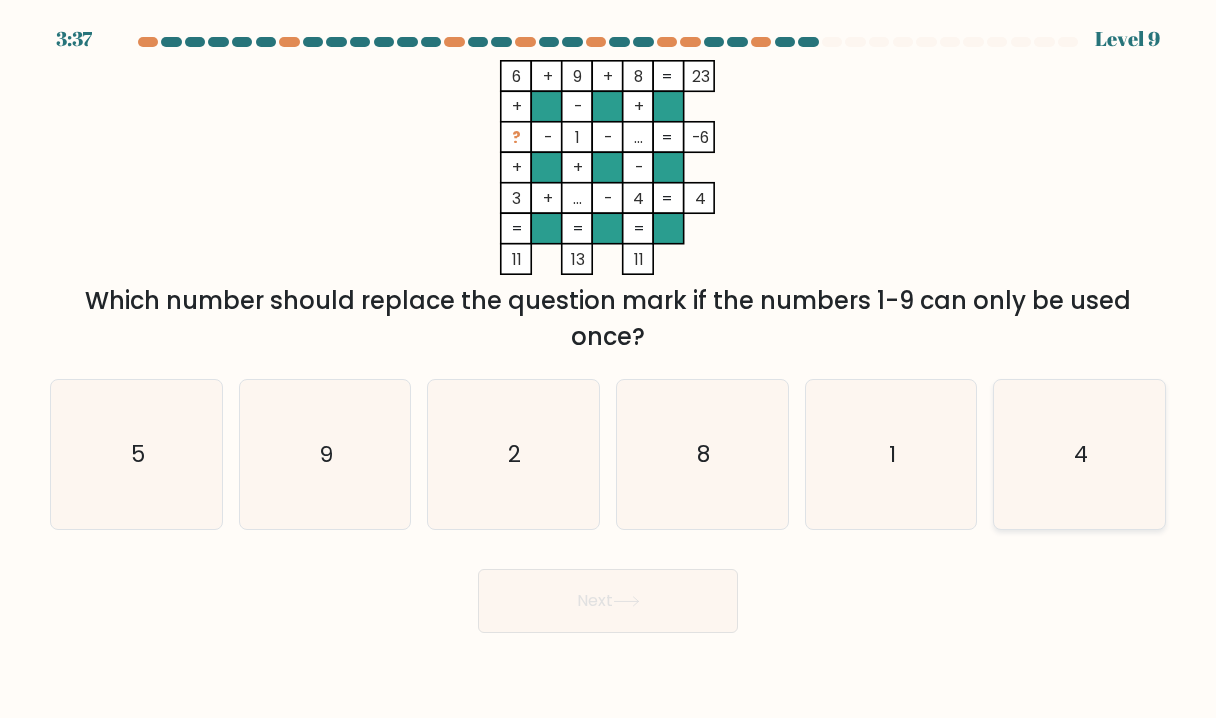 click on "4" at bounding box center (1079, 454) 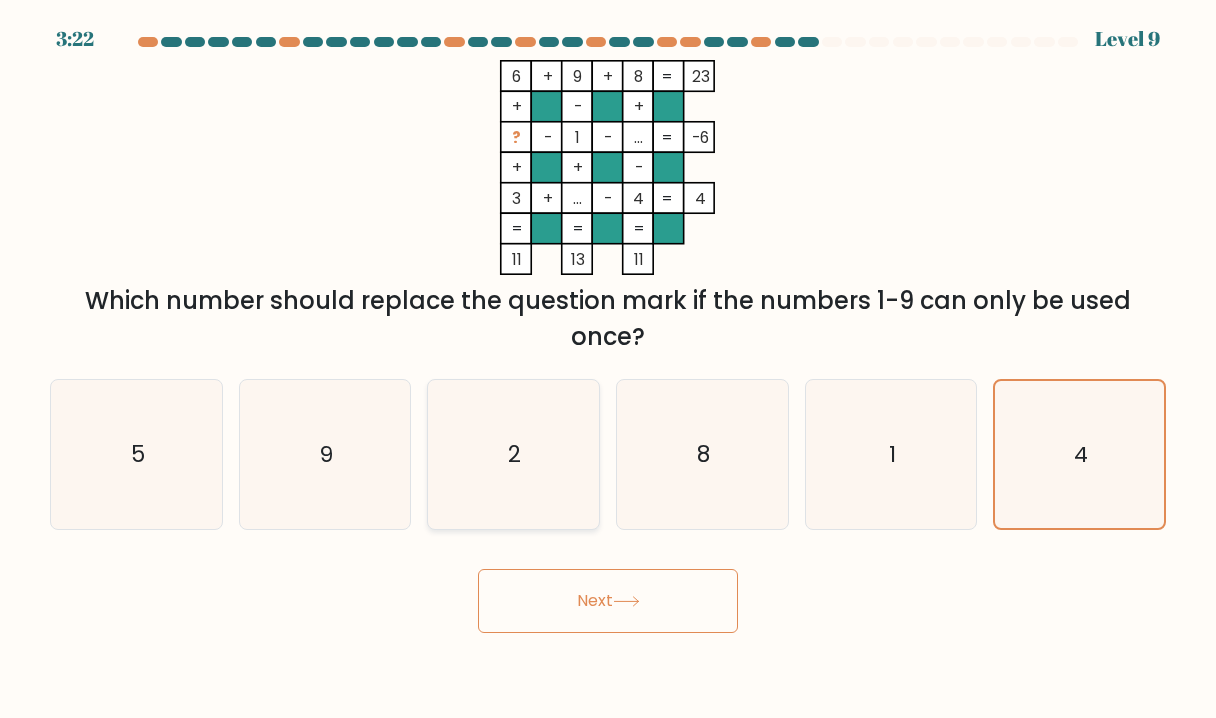 click on "2" at bounding box center [513, 454] 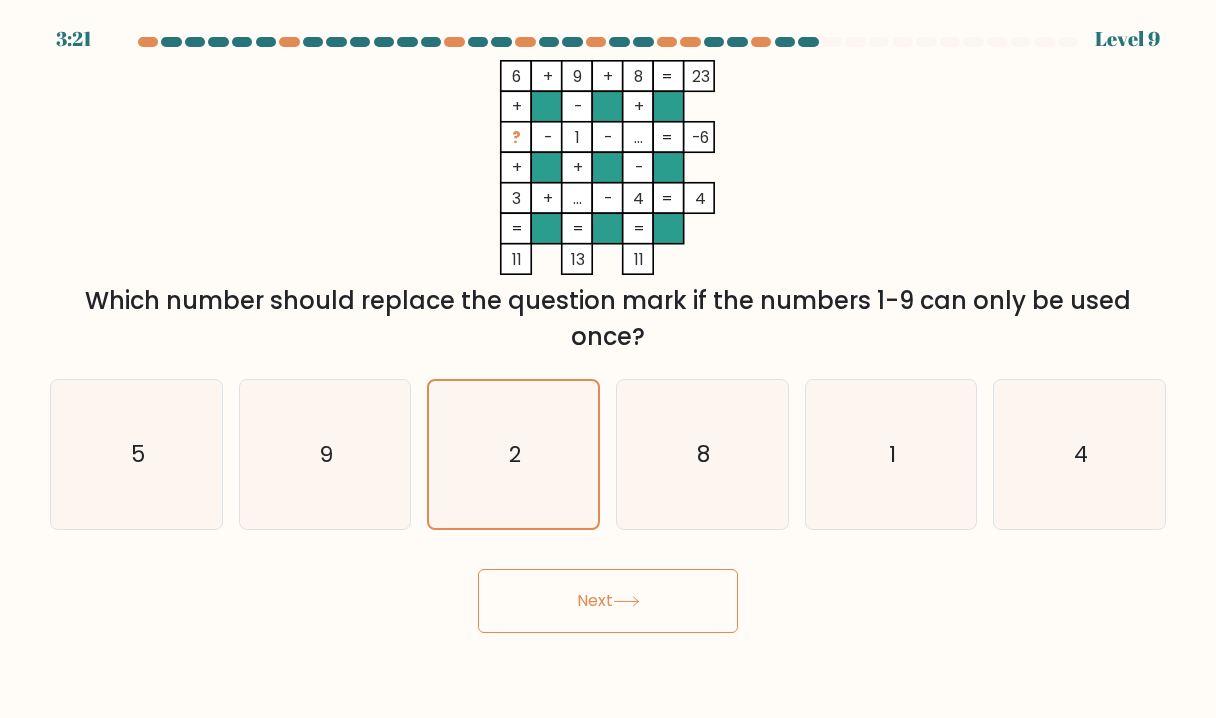 click on "Next" at bounding box center (608, 601) 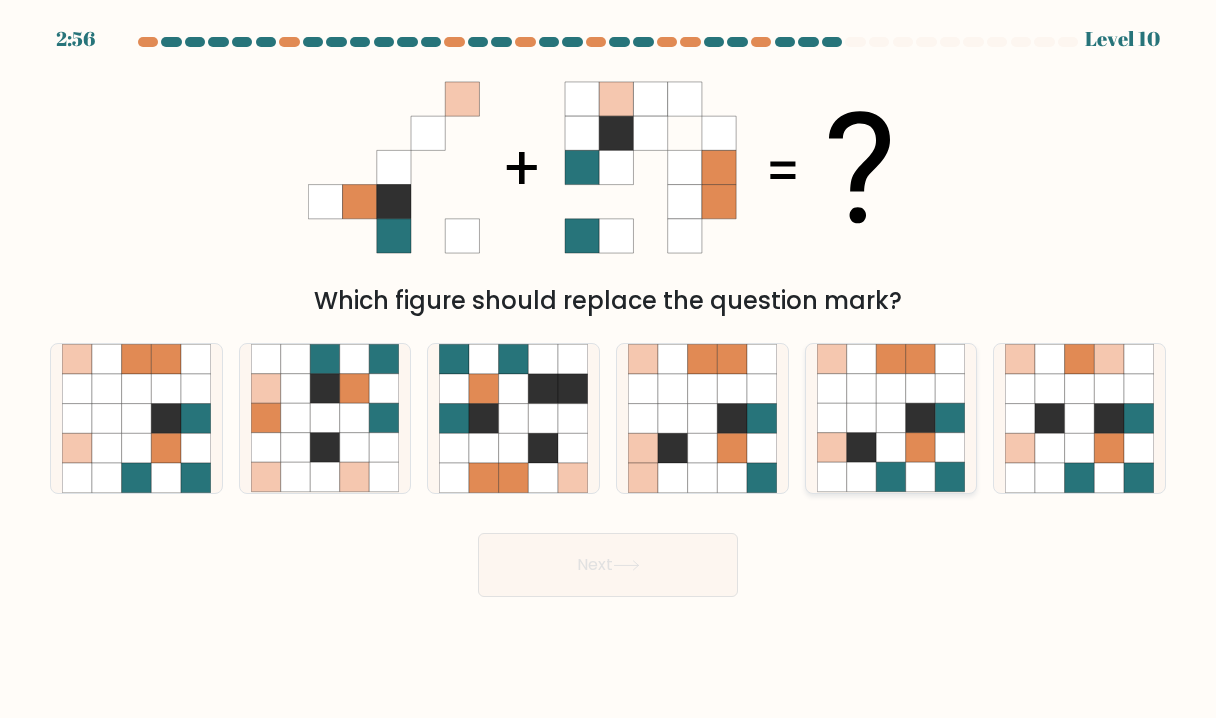 click at bounding box center (921, 389) 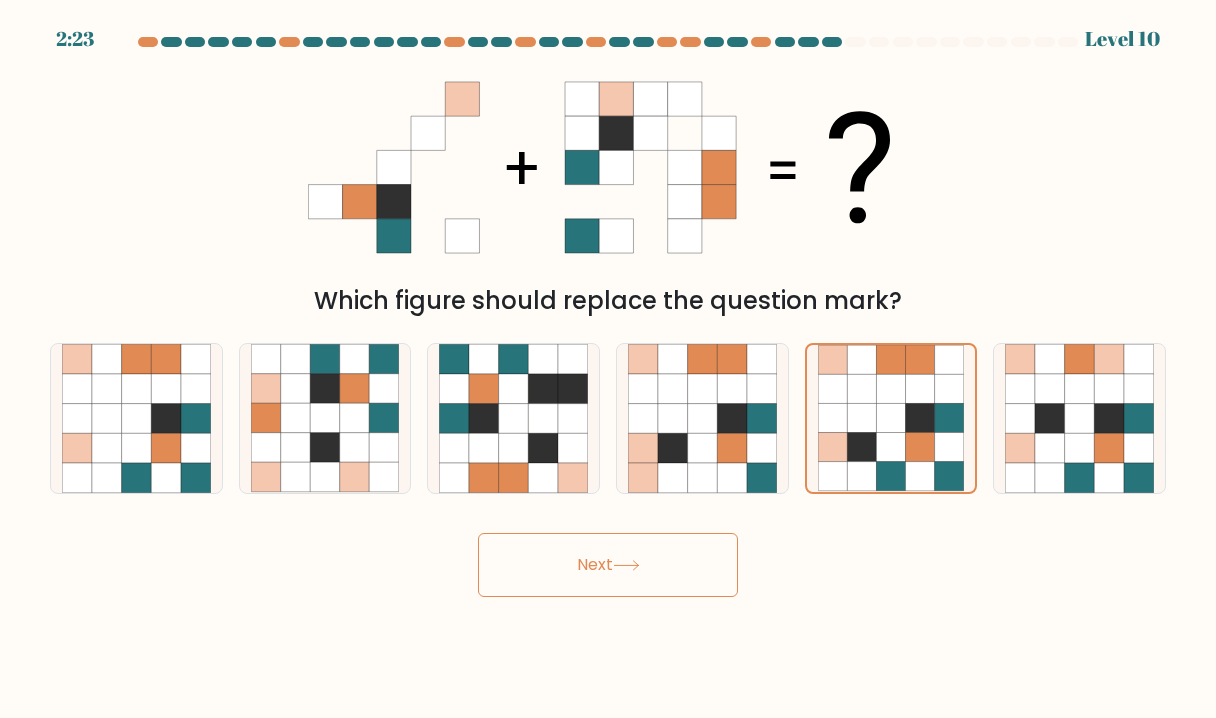 click on "Next" at bounding box center (608, 565) 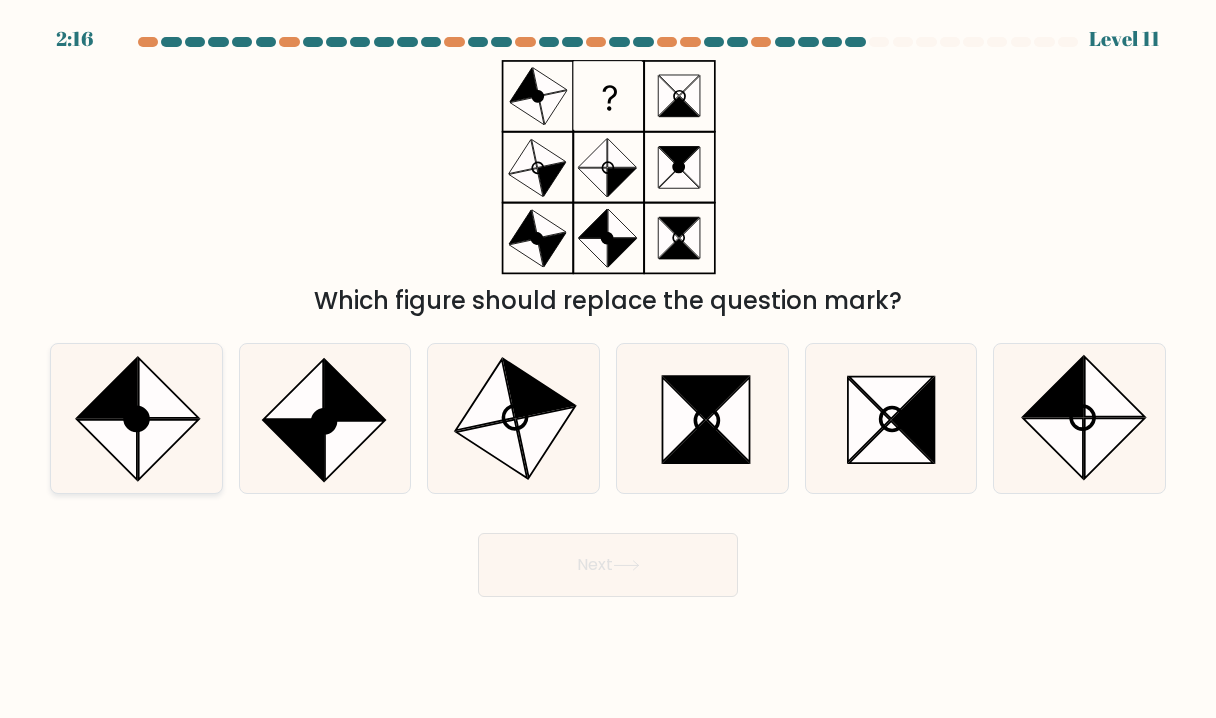 click at bounding box center (107, 450) 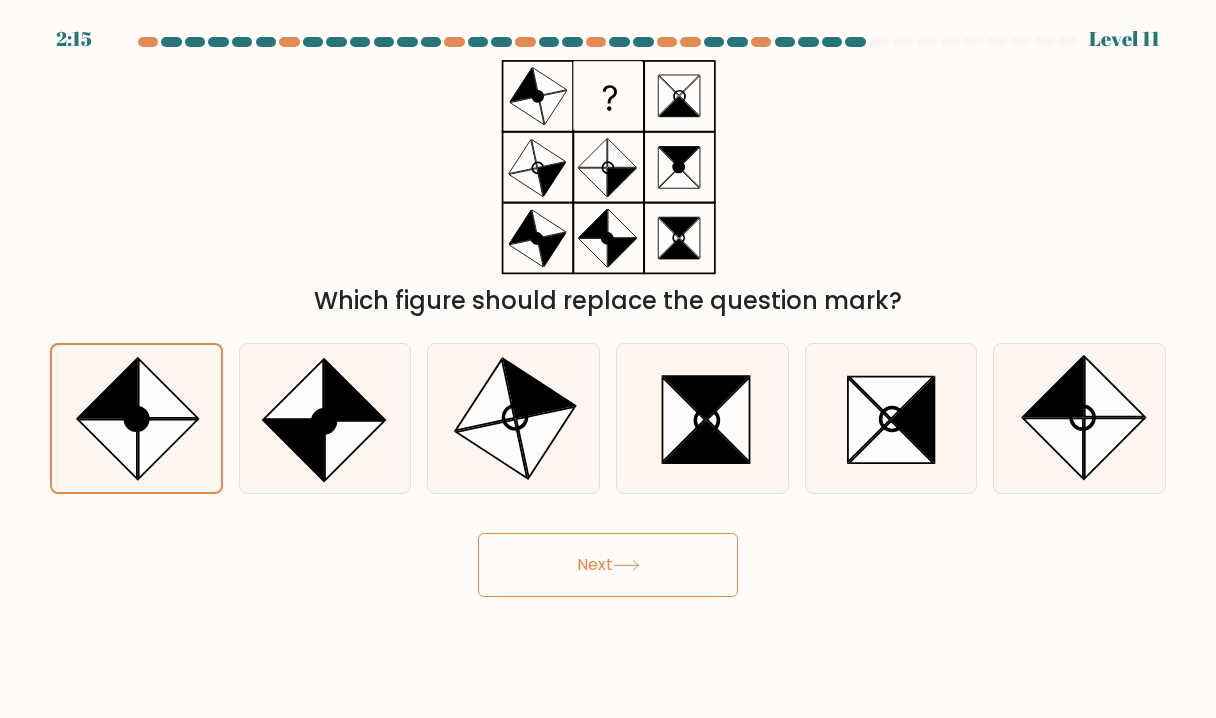 click on "Next" at bounding box center (608, 565) 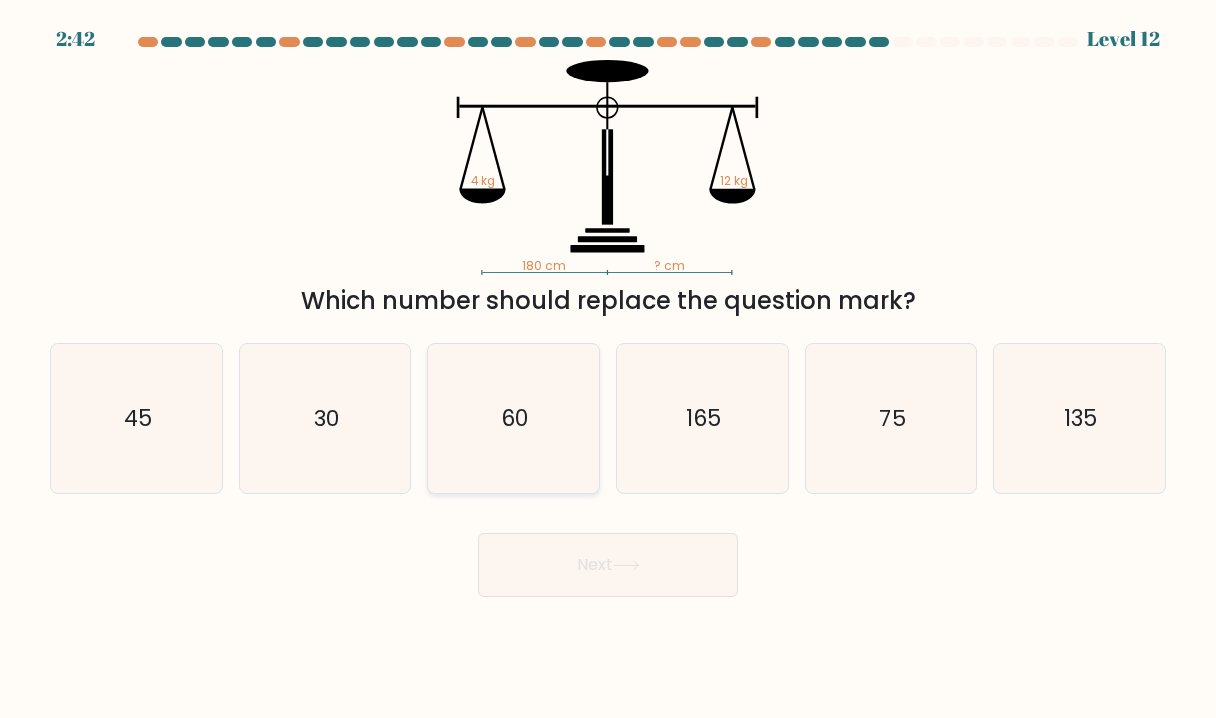 click on "60" at bounding box center [515, 418] 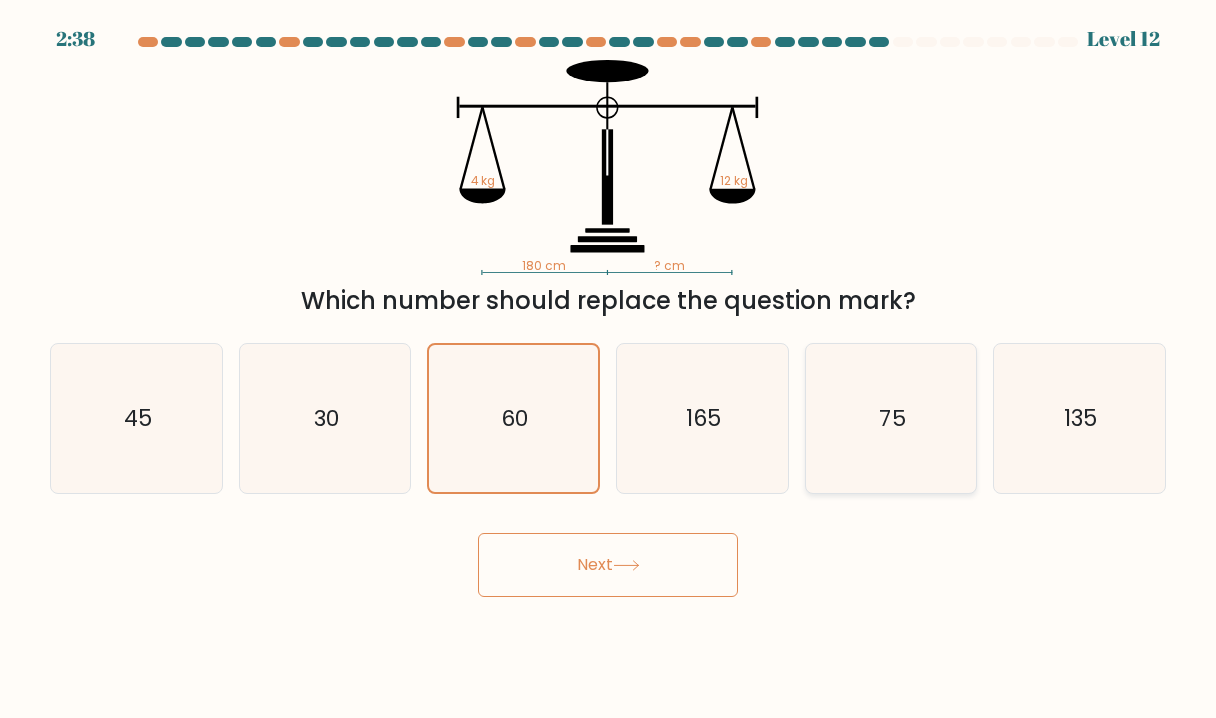 drag, startPoint x: 681, startPoint y: 568, endPoint x: 829, endPoint y: 486, distance: 169.1981 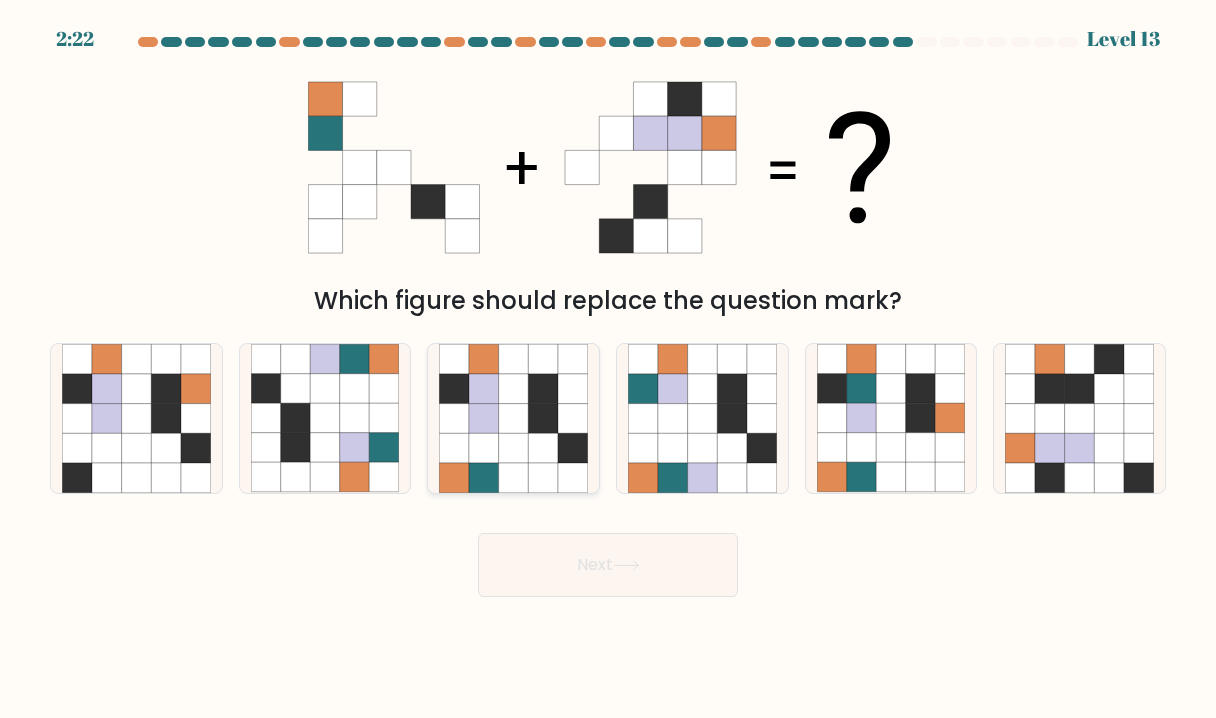 click at bounding box center [543, 360] 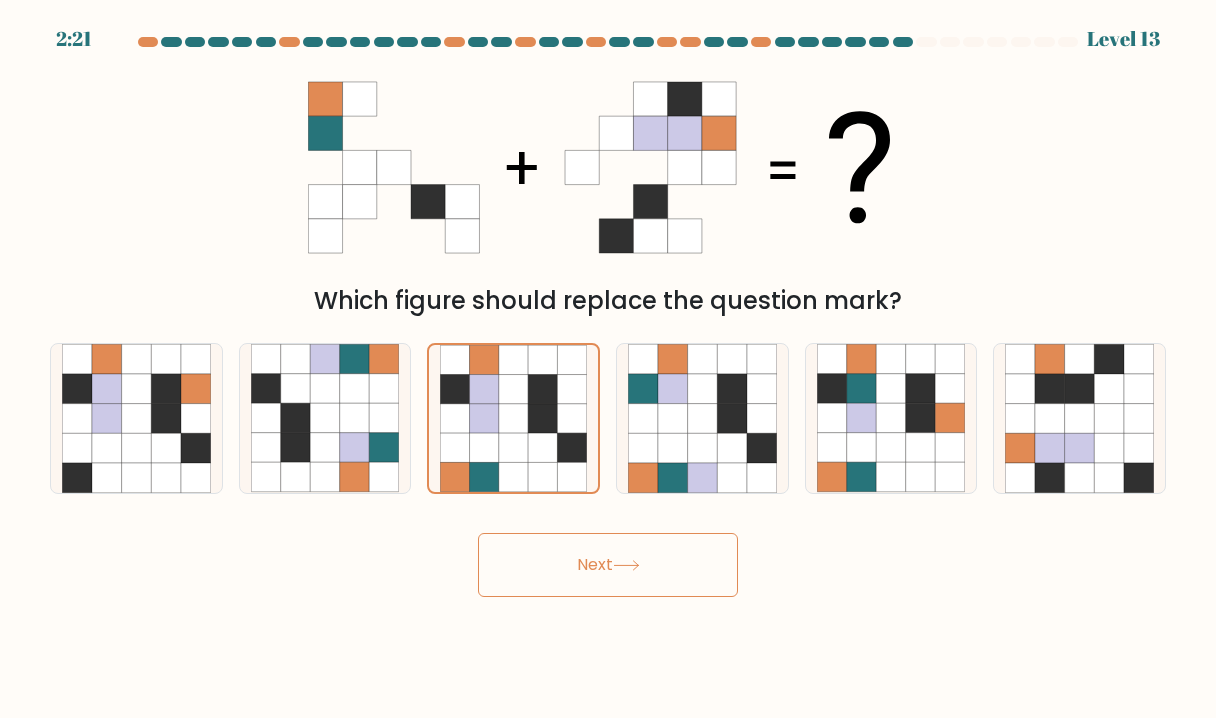 click at bounding box center (626, 565) 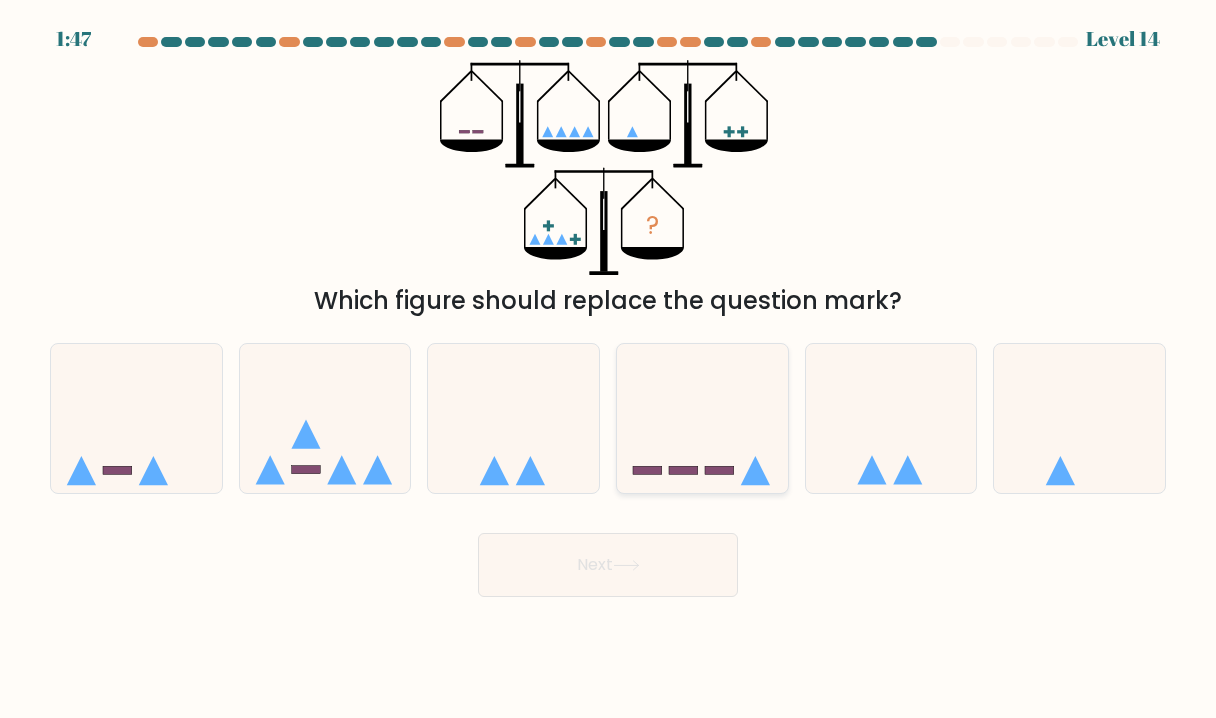 click at bounding box center (702, 418) 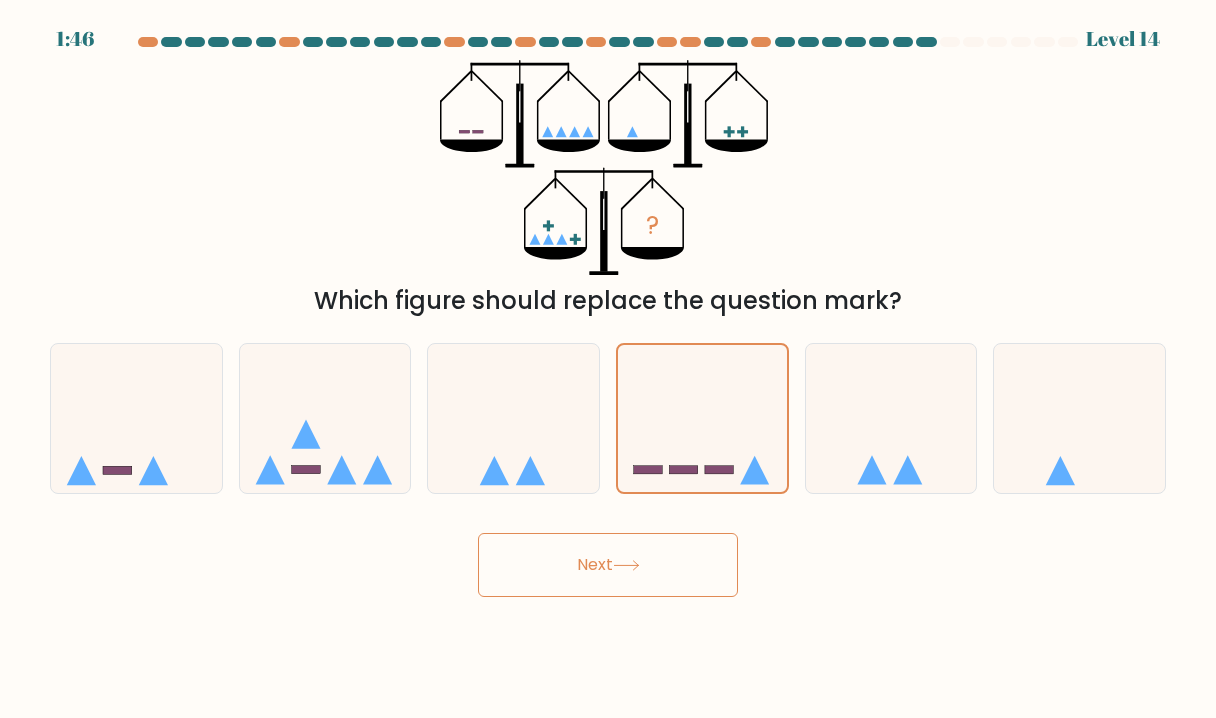 click on "Next" at bounding box center [608, 565] 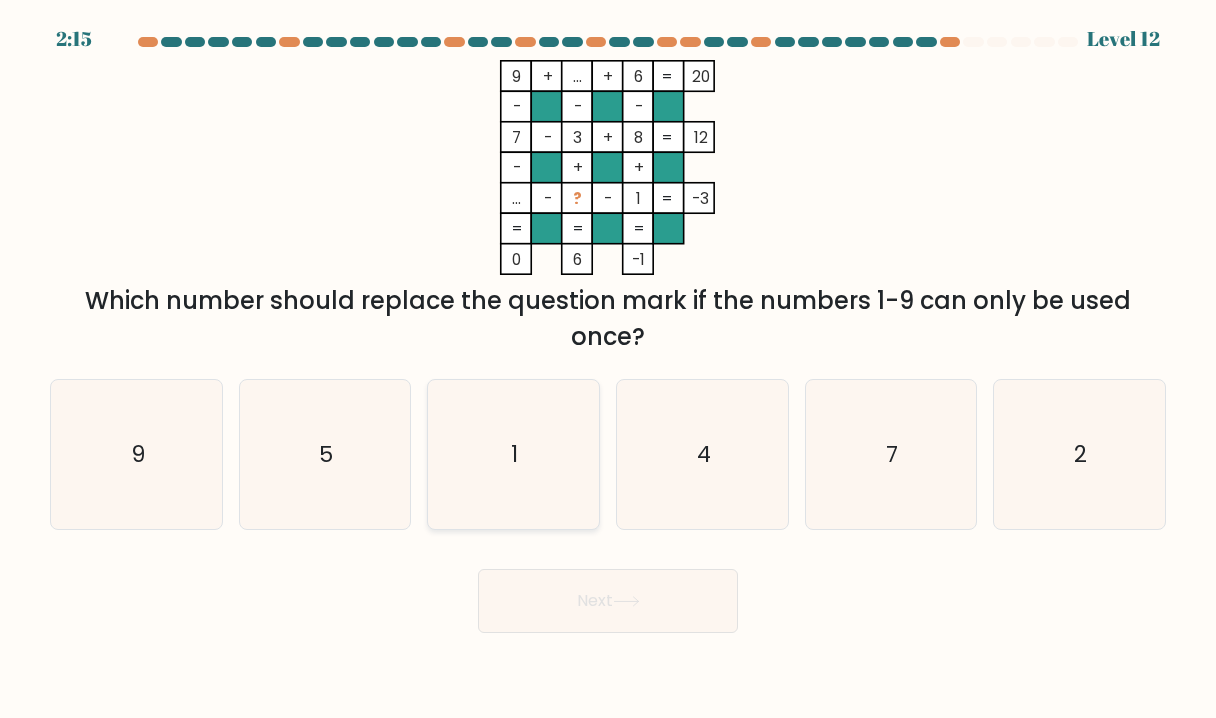 click on "1" at bounding box center [513, 454] 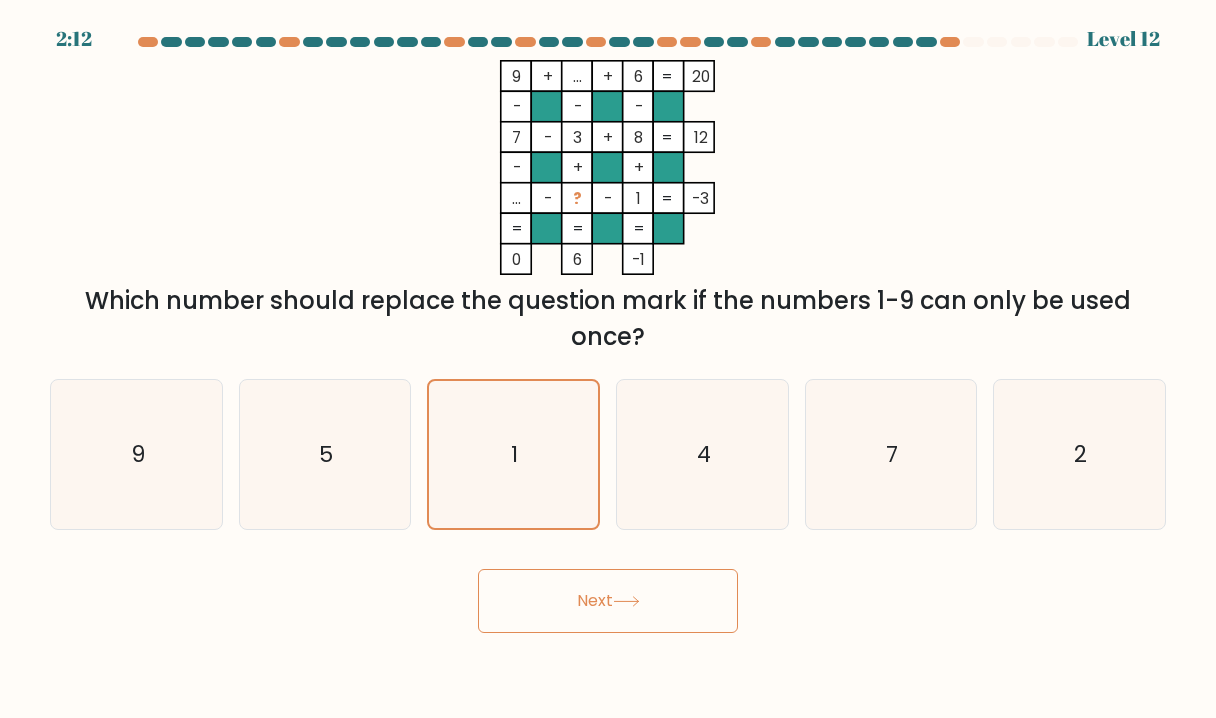 click at bounding box center [626, 601] 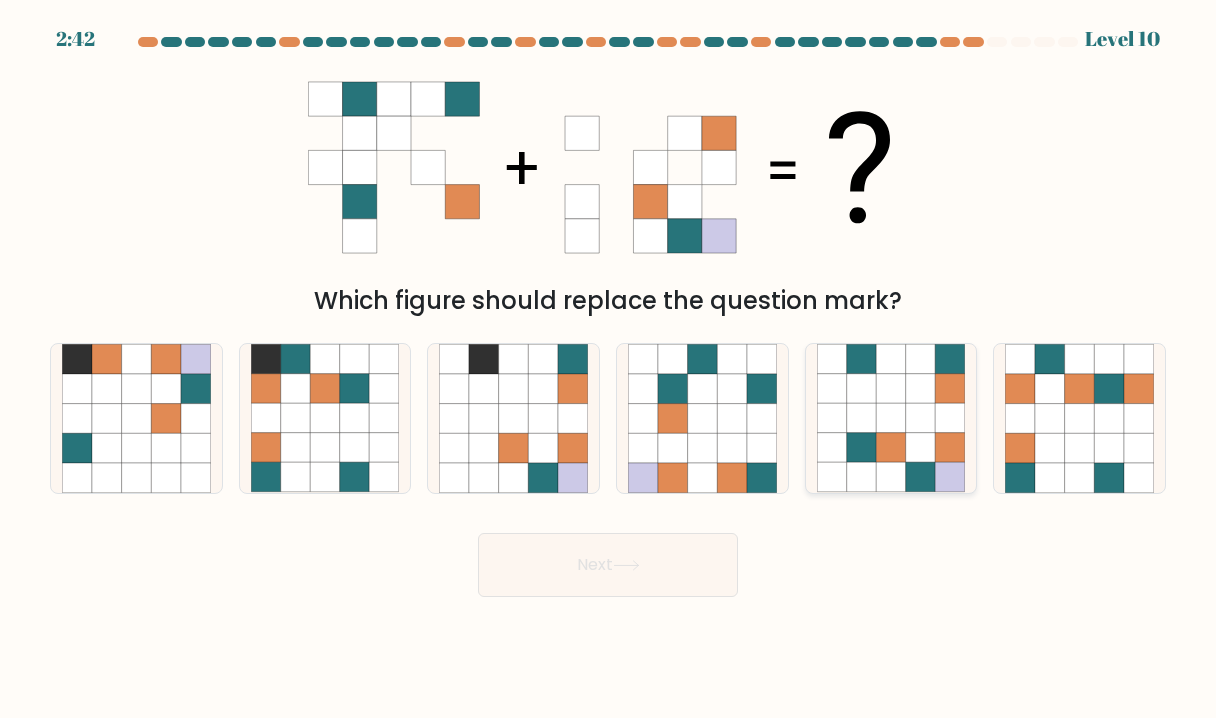 click at bounding box center [891, 389] 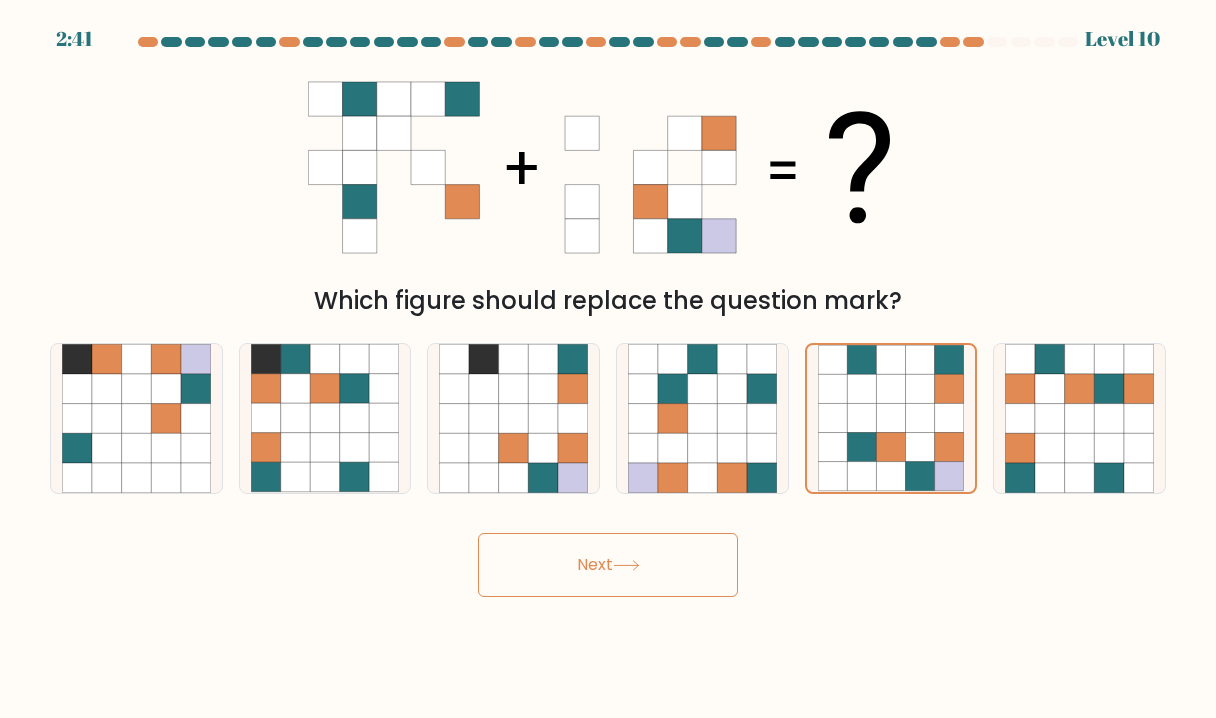 click on "Next" at bounding box center (608, 565) 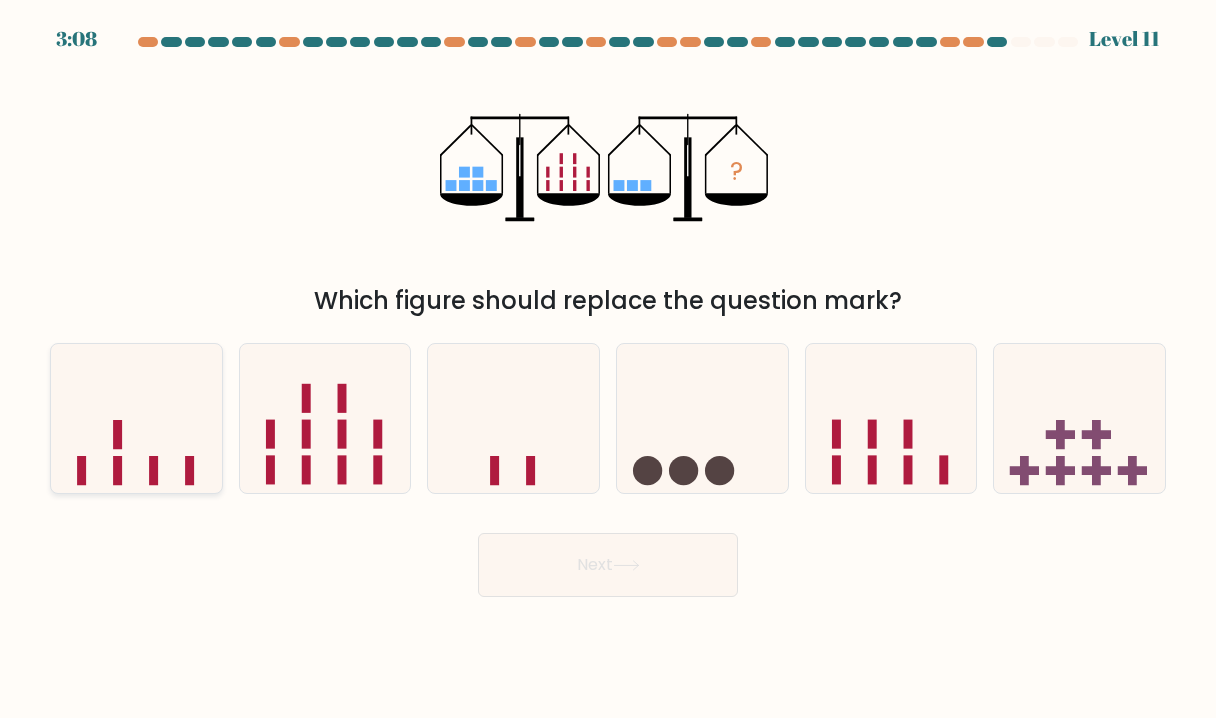 click at bounding box center [136, 418] 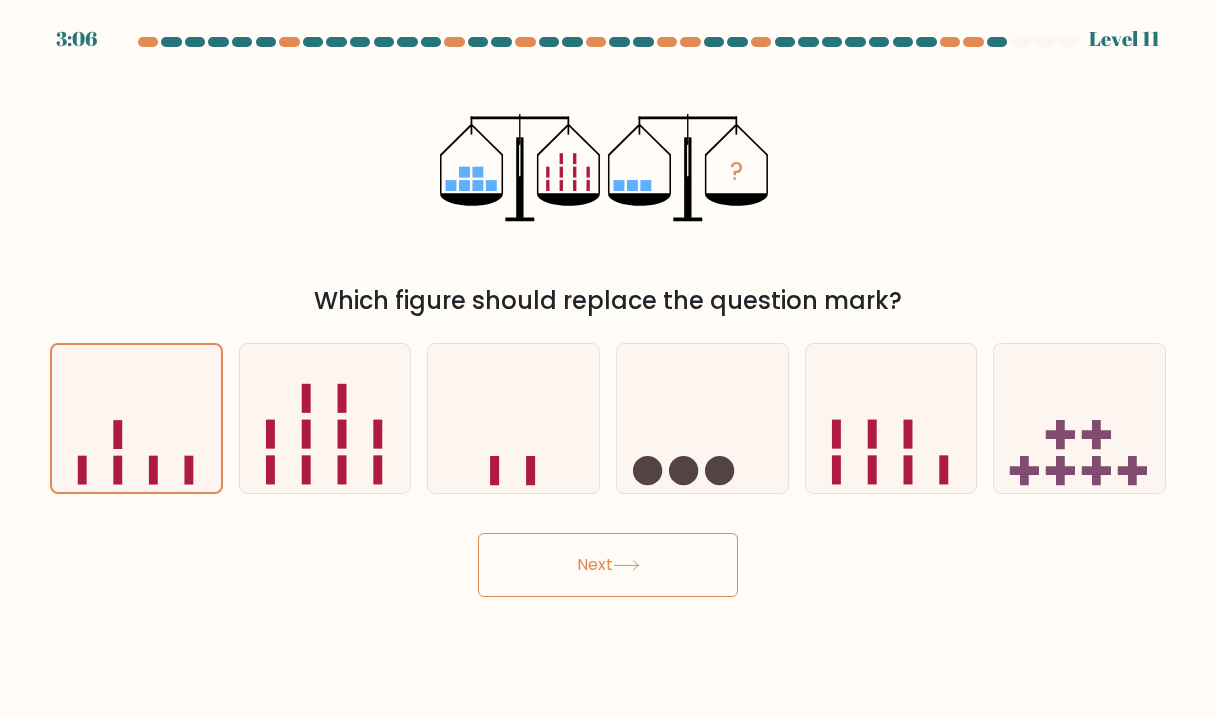 click on "Next" at bounding box center (608, 565) 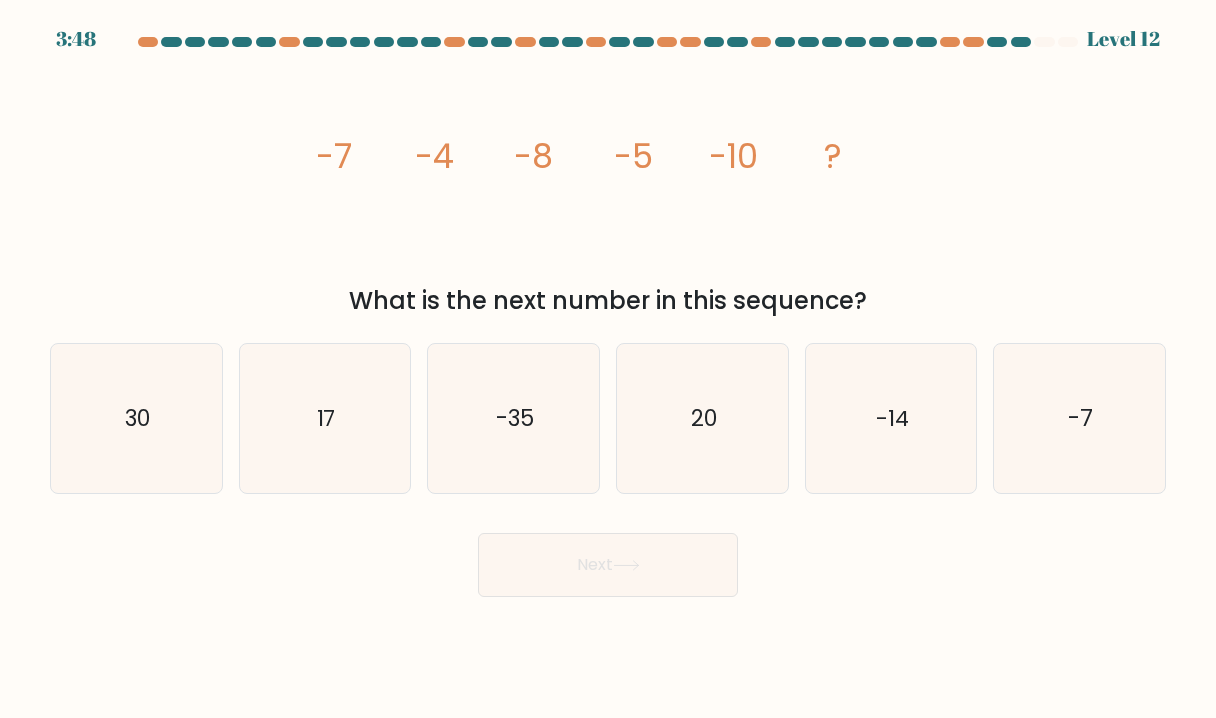 drag, startPoint x: 339, startPoint y: 146, endPoint x: 869, endPoint y: 297, distance: 551.09076 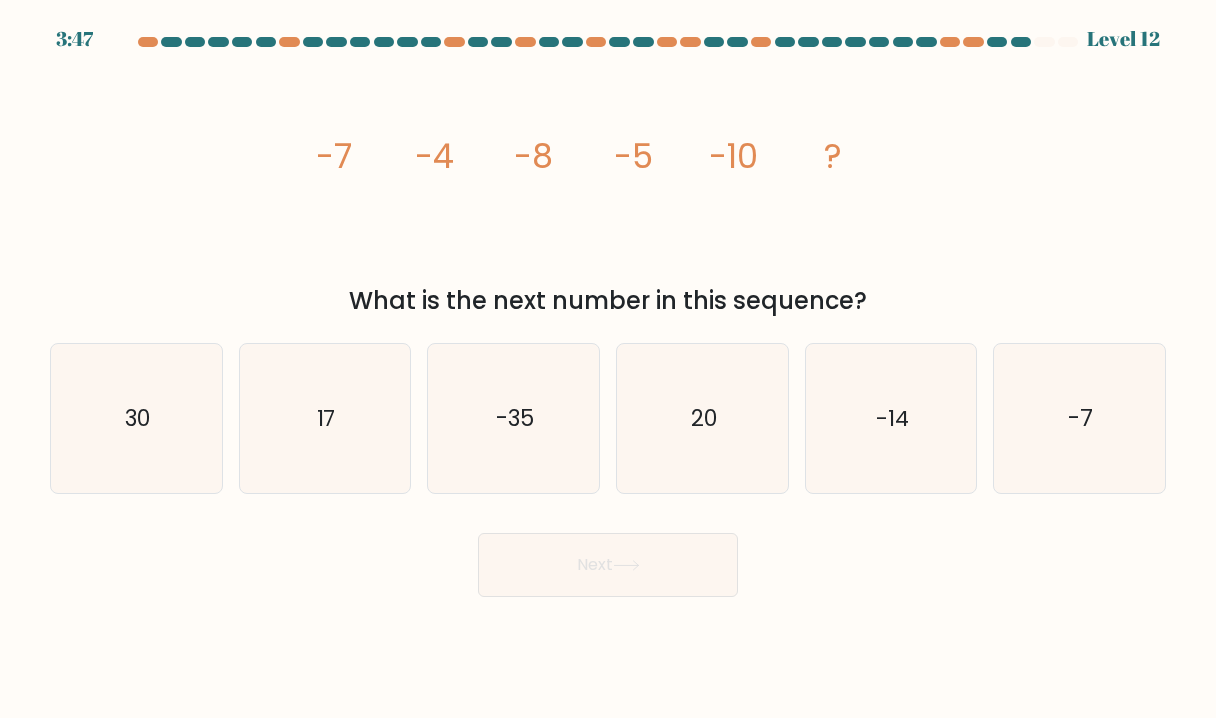 copy on "-7
-4
-8
-5
-10
?
What is the next number in this sequence?" 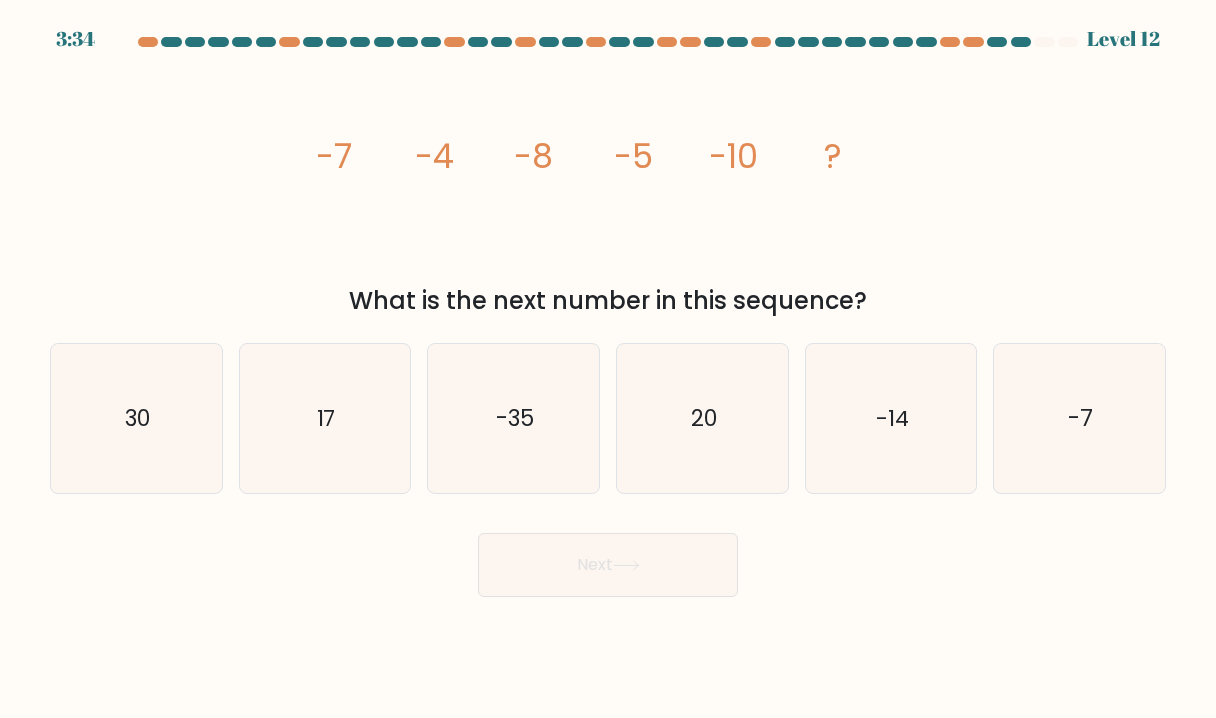 click on "image/svg+xml
-7
-4
-8
-5
-10
?
What is the next number in this sequence?" at bounding box center (608, 189) 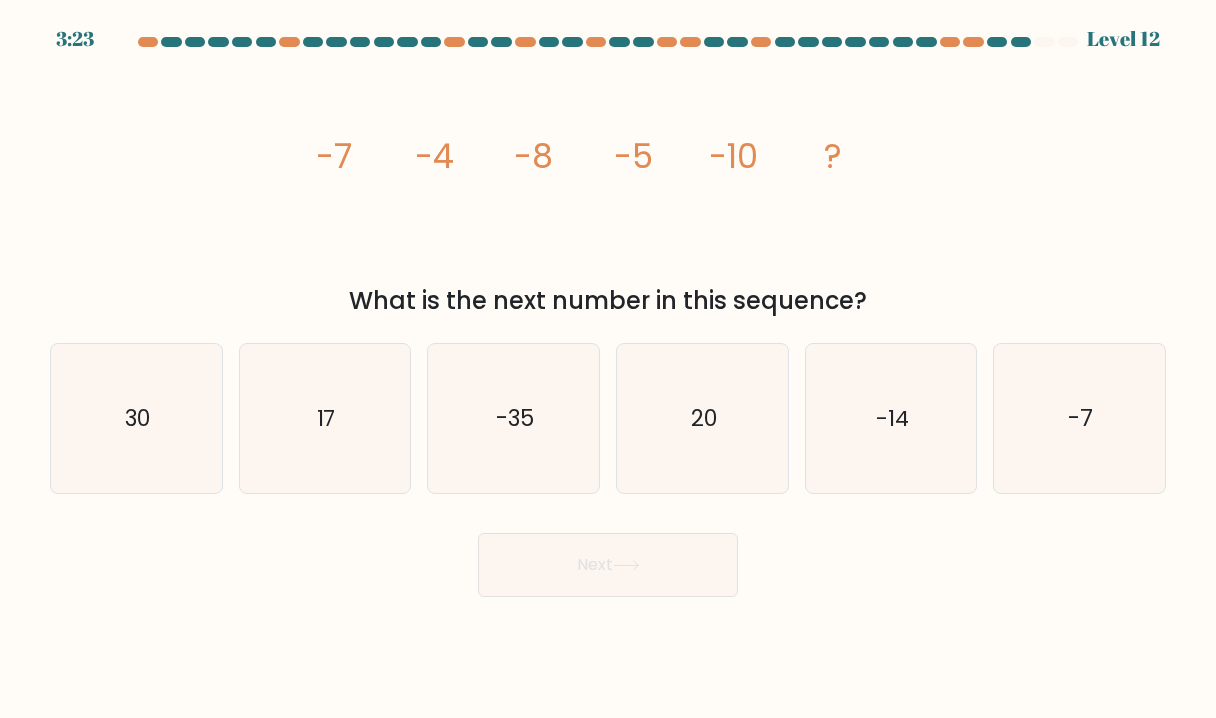 click on "image/svg+xml
-7
-4
-8
-5
-10
?
What is the next number in this sequence?" at bounding box center [608, 189] 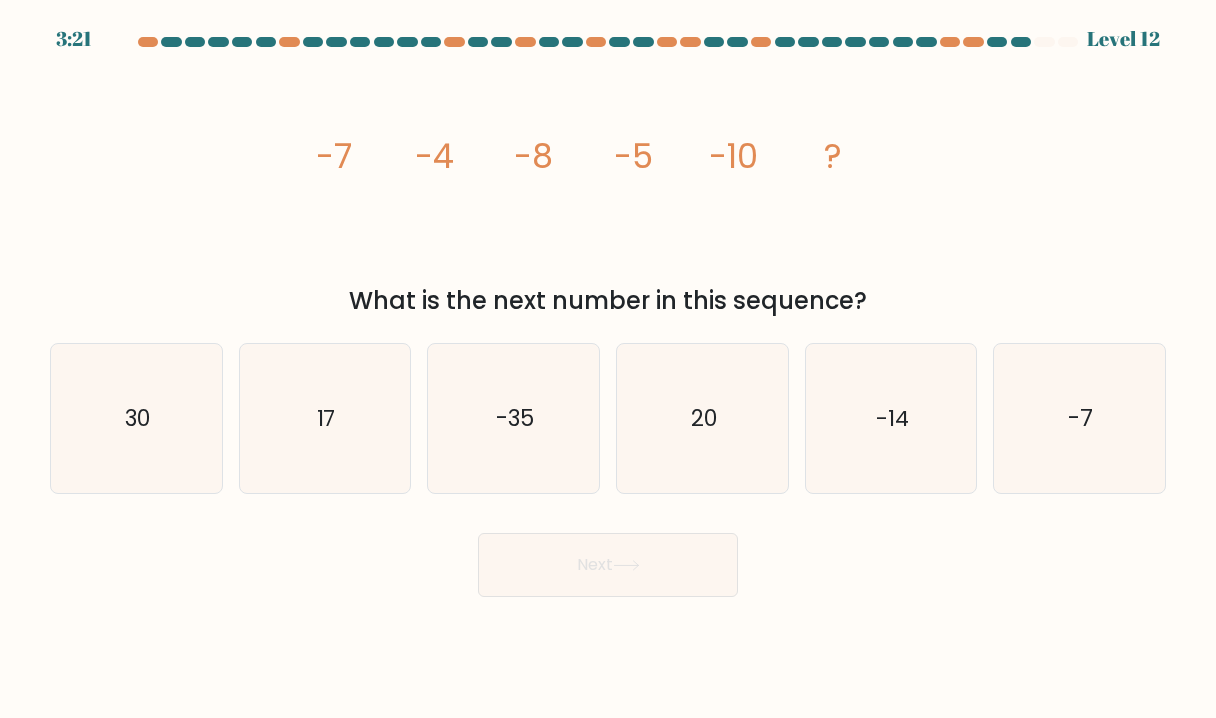 drag, startPoint x: 430, startPoint y: 152, endPoint x: 908, endPoint y: 302, distance: 500.98303 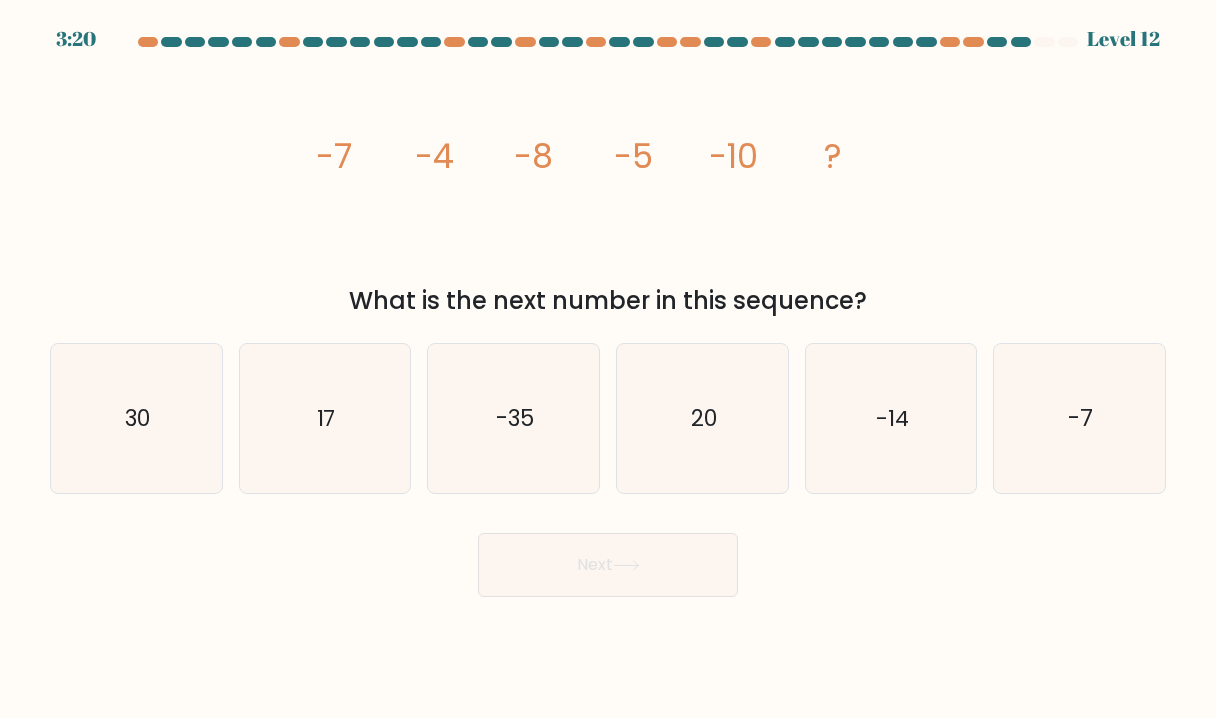 copy on "-7
-4
-8
-5
-10
?
What is the next number in this sequence?" 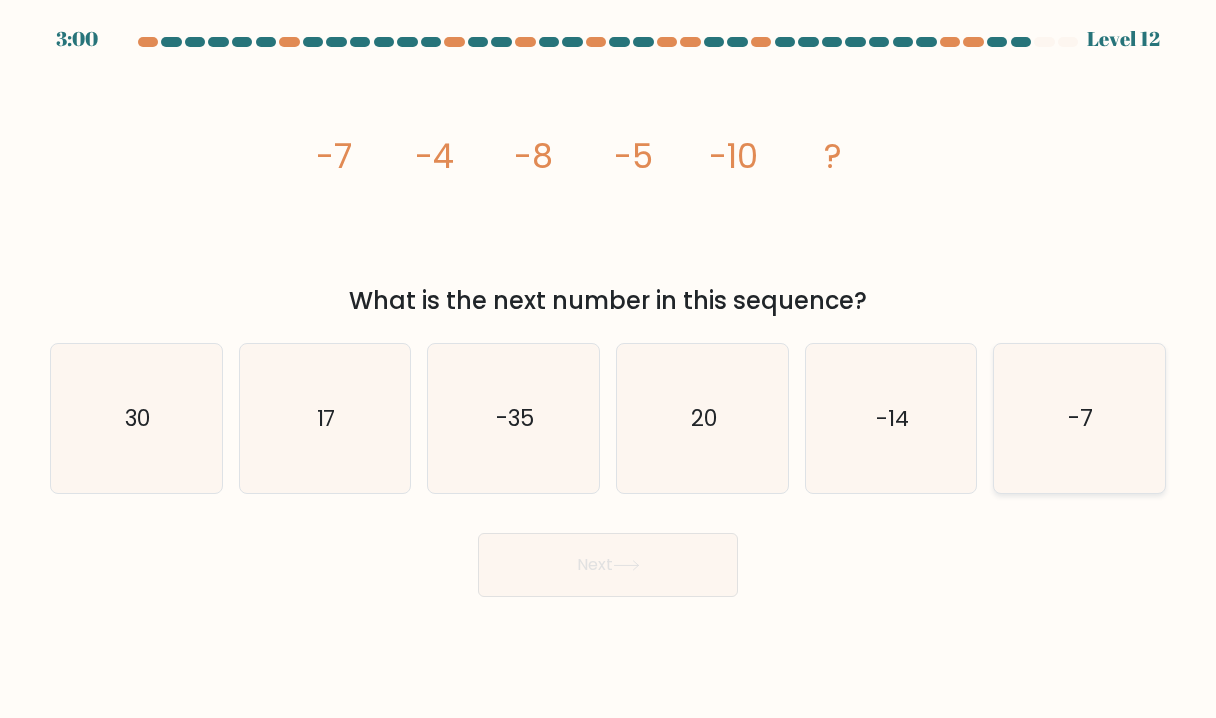 click on "-7" at bounding box center (1079, 418) 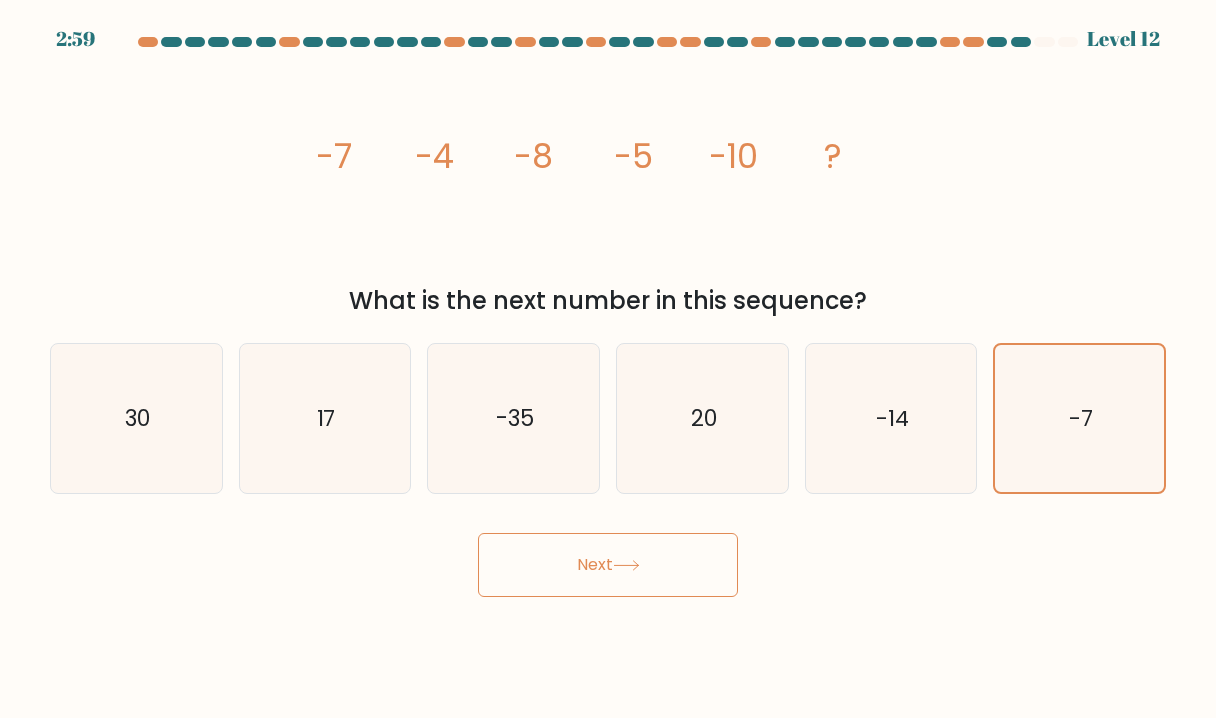 click on "Next" at bounding box center (608, 565) 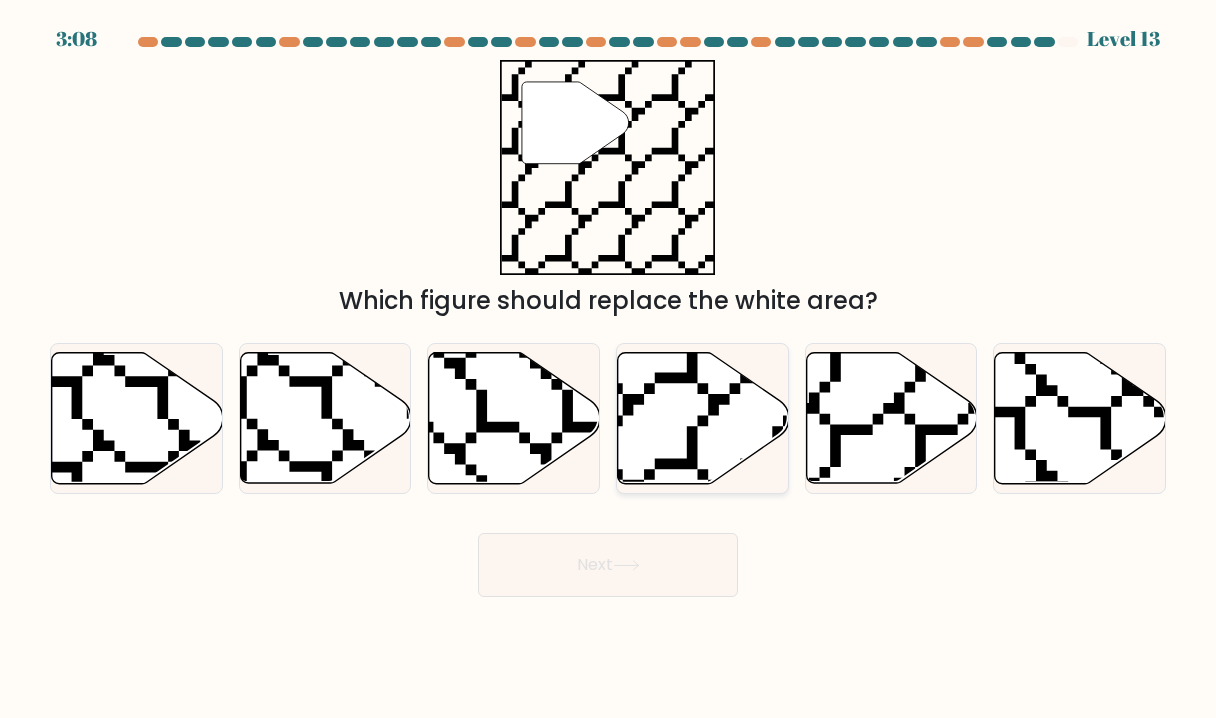 click at bounding box center [703, 418] 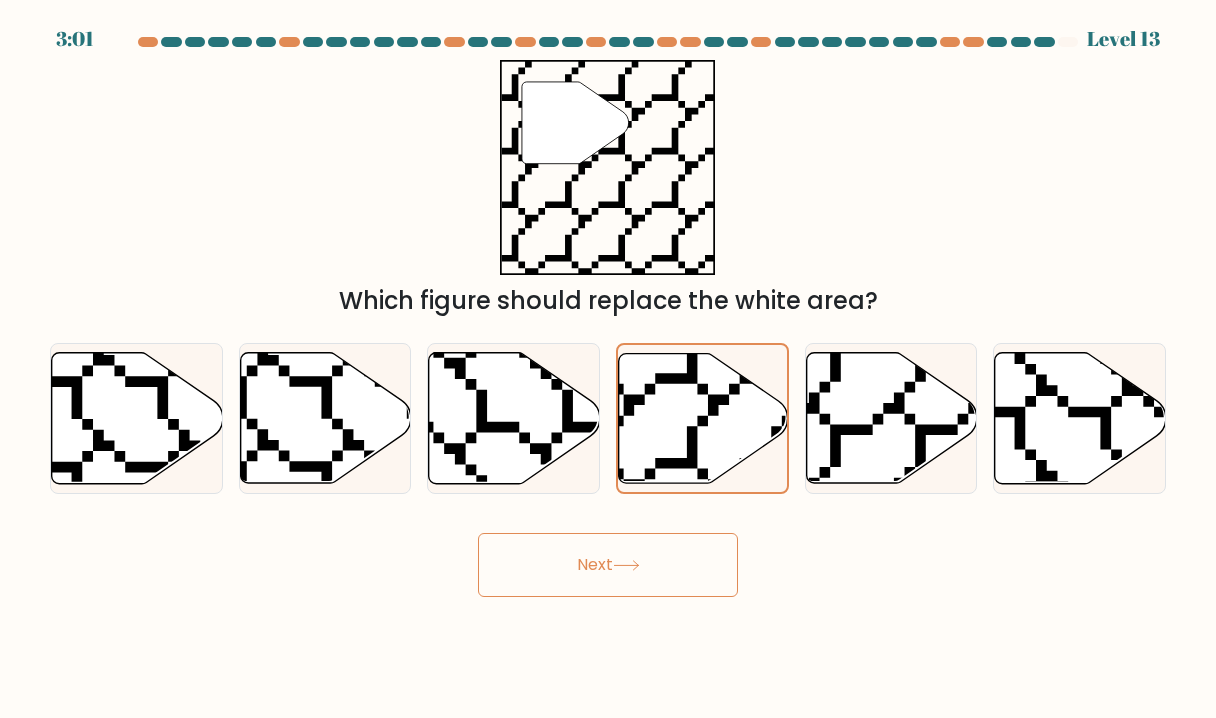 click on "Next" at bounding box center (608, 565) 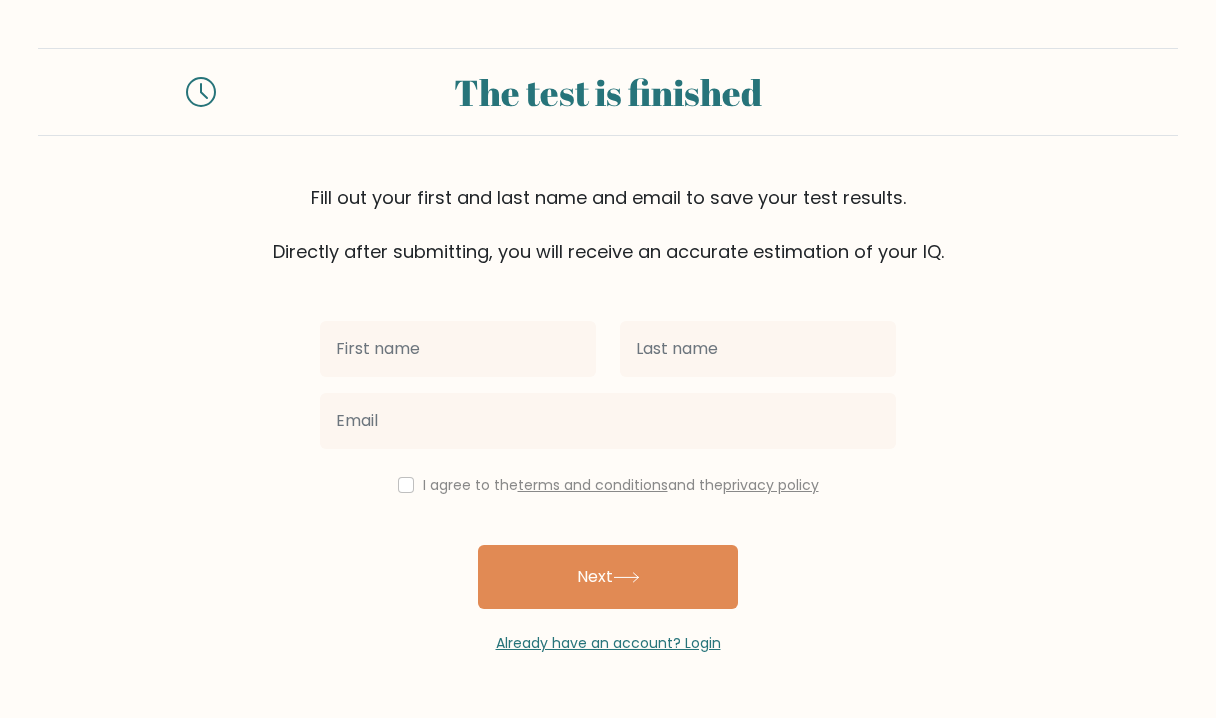 scroll, scrollTop: 0, scrollLeft: 0, axis: both 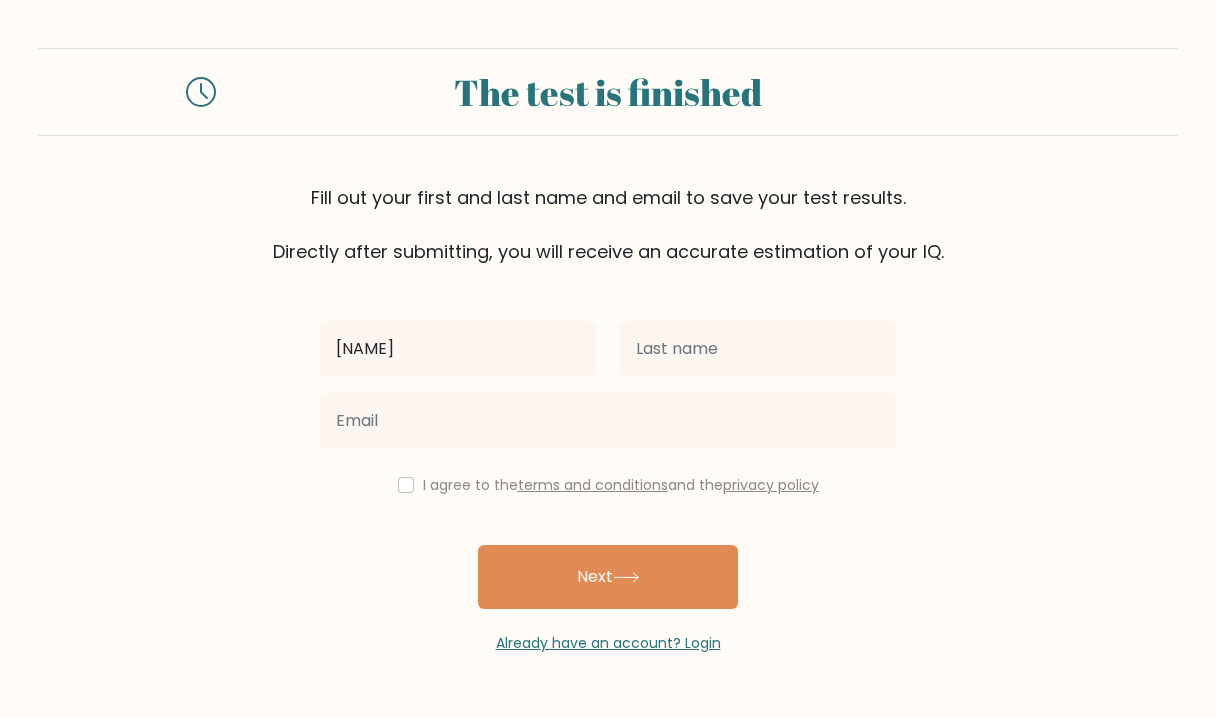 type on "[FIRST] [LAST]" 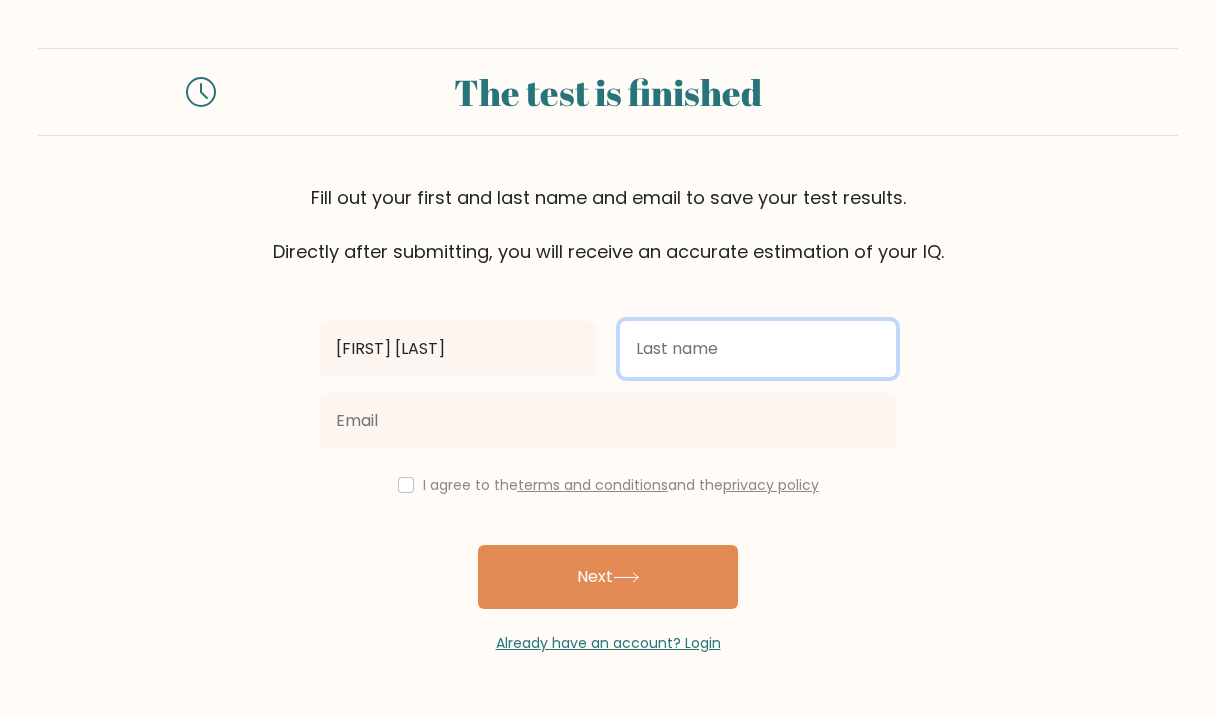 click at bounding box center [758, 349] 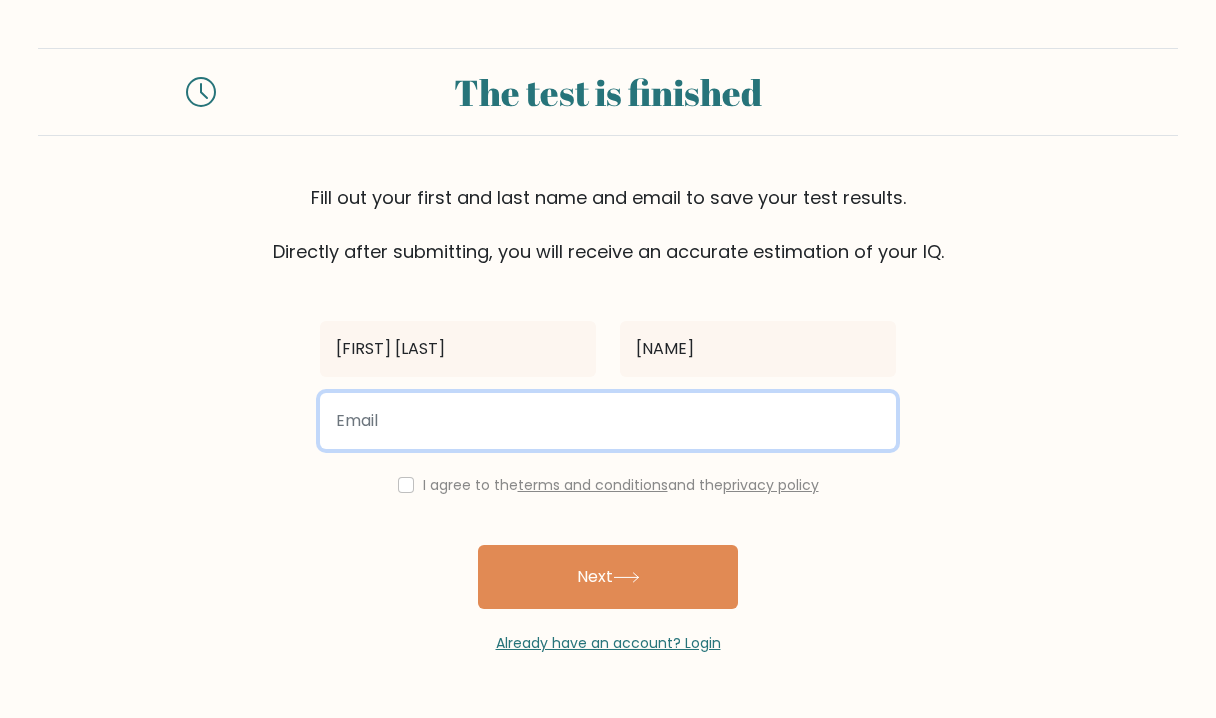 click at bounding box center (608, 421) 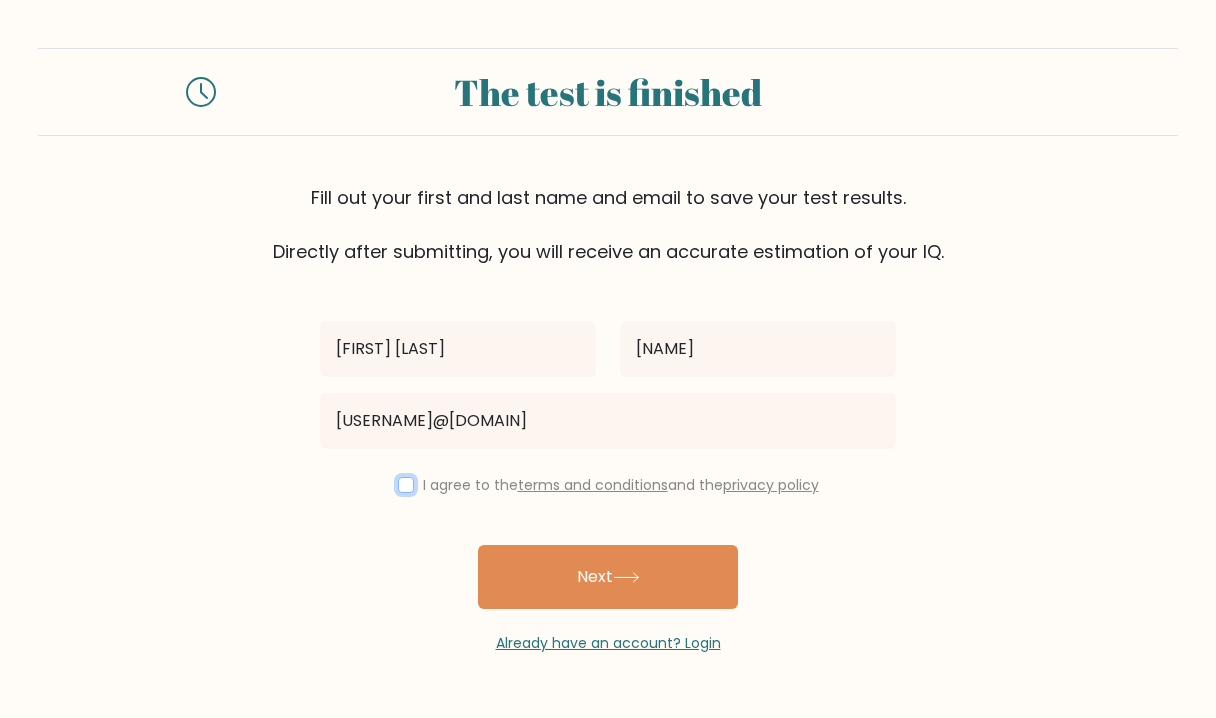 click at bounding box center (406, 485) 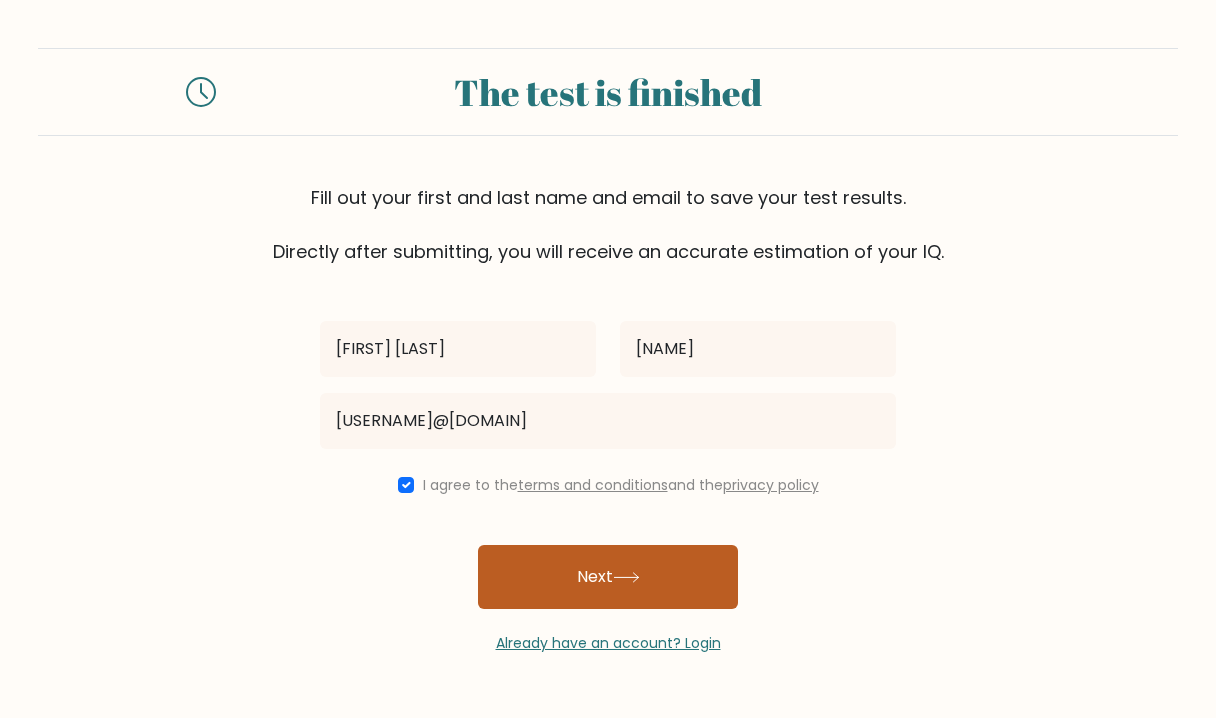 click on "Next" at bounding box center (608, 577) 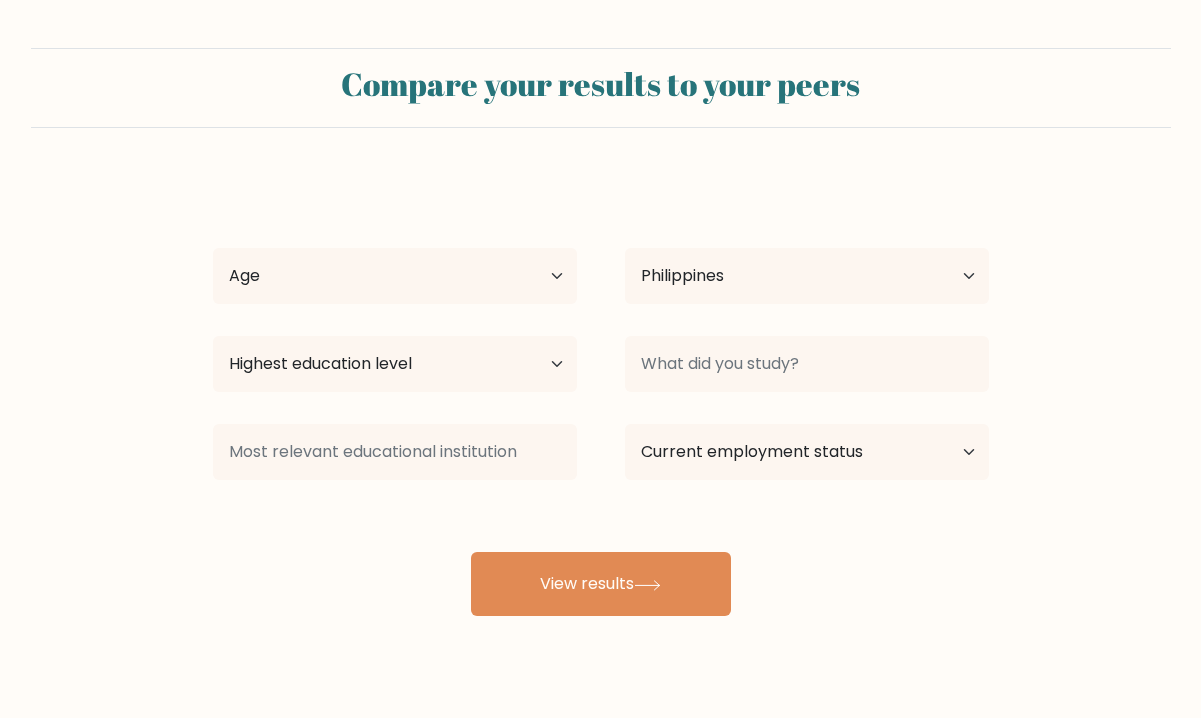 scroll, scrollTop: 0, scrollLeft: 0, axis: both 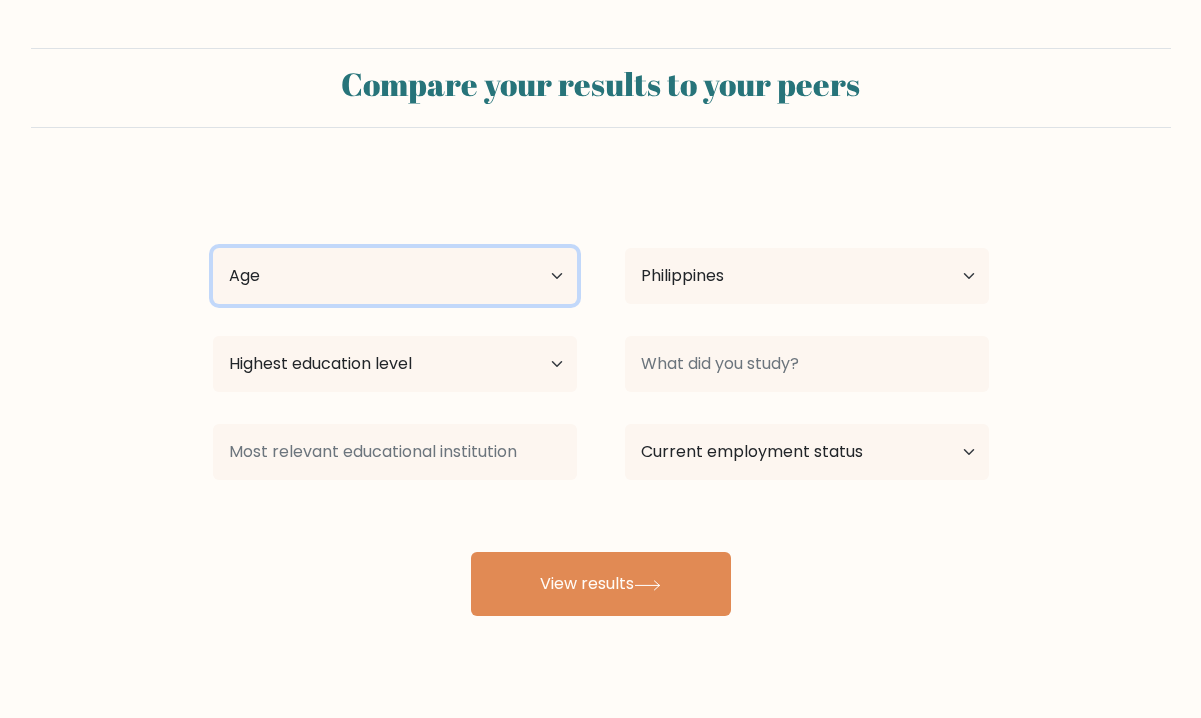 click on "Age
Under 18 years old
18-24 years old
25-34 years old
35-44 years old
45-54 years old
55-64 years old
65 years old and above" at bounding box center (395, 276) 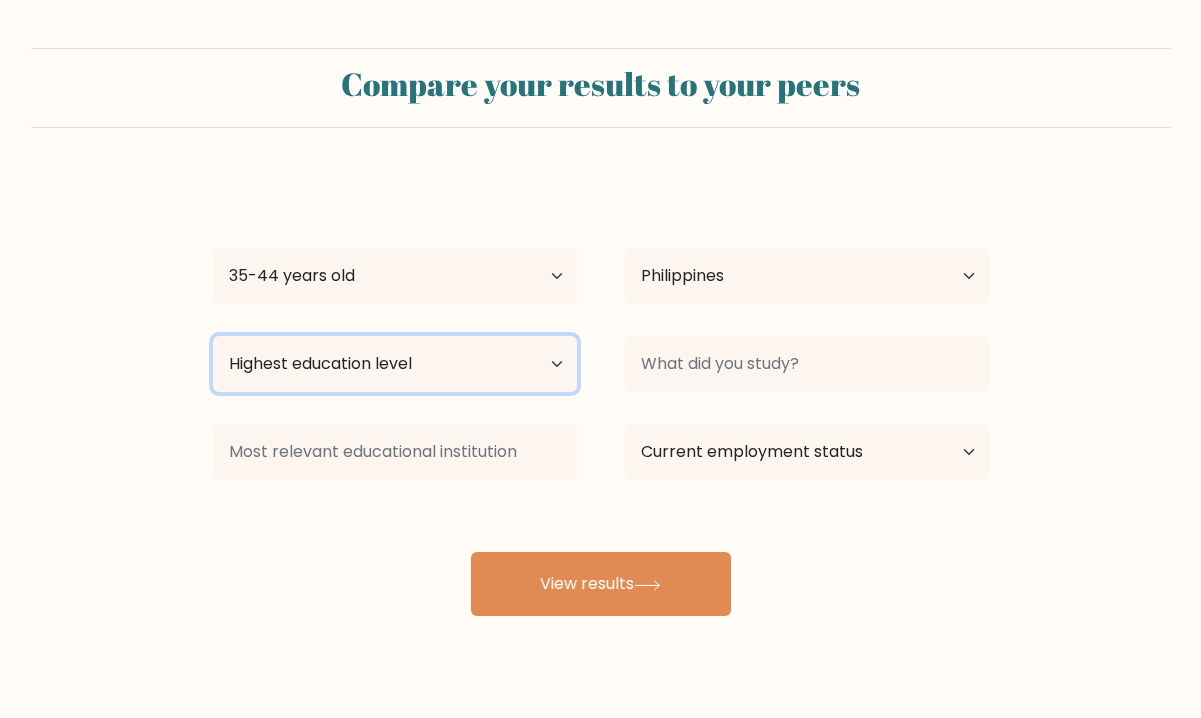 click on "Highest education level
No schooling
Primary
Lower Secondary
Upper Secondary
Occupation Specific
Bachelor's degree
Master's degree
Doctoral degree" at bounding box center (395, 364) 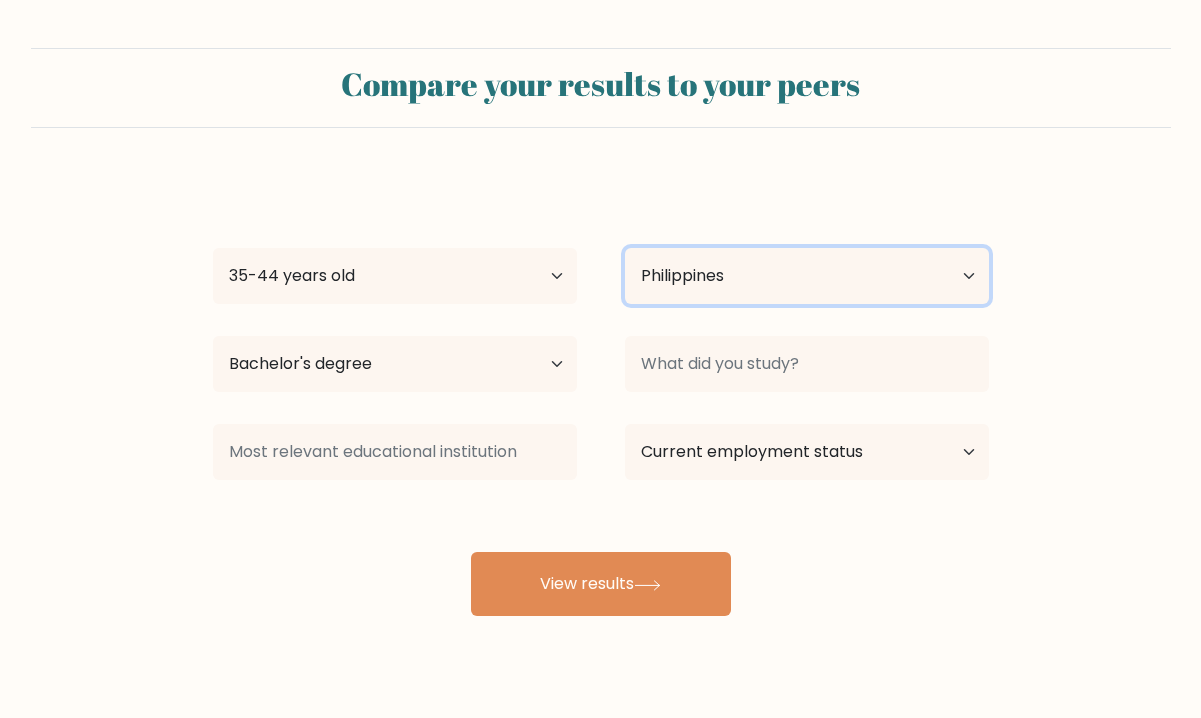 click on "Country
Afghanistan
Albania
Algeria
American Samoa
Andorra
Angola
Anguilla
Antarctica
Antigua and Barbuda
Argentina
Armenia
Aruba
Australia
Austria
Azerbaijan
Bahamas
Bahrain
Bangladesh
Barbados
Belarus
Belgium
Belize
Benin
Bermuda
Bhutan
Bolivia
Bonaire, Sint Eustatius and Saba
Bosnia and Herzegovina
Botswana
Bouvet Island
Brazil
British Indian Ocean Territory
Brunei
Bulgaria
Burkina Faso
Burundi
Cabo Verde
Cambodia
Cameroon
Canada
Cayman Islands
Central African Republic
Chad
Chile
China
Christmas Island
Cocos (Keeling) Islands
Colombia
Comoros
Congo
Congo (the Democratic Republic of the)
Cook Islands
Costa Rica
Côte d'Ivoire
Croatia
Cuba" at bounding box center [807, 276] 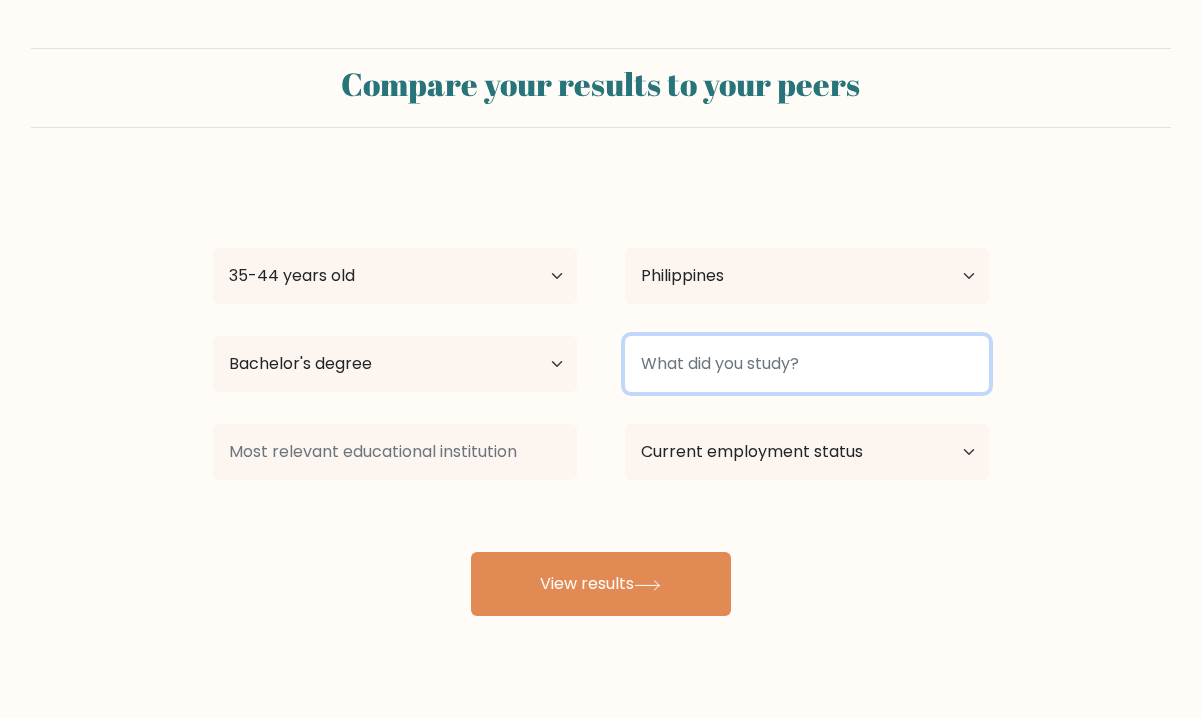 click at bounding box center [807, 364] 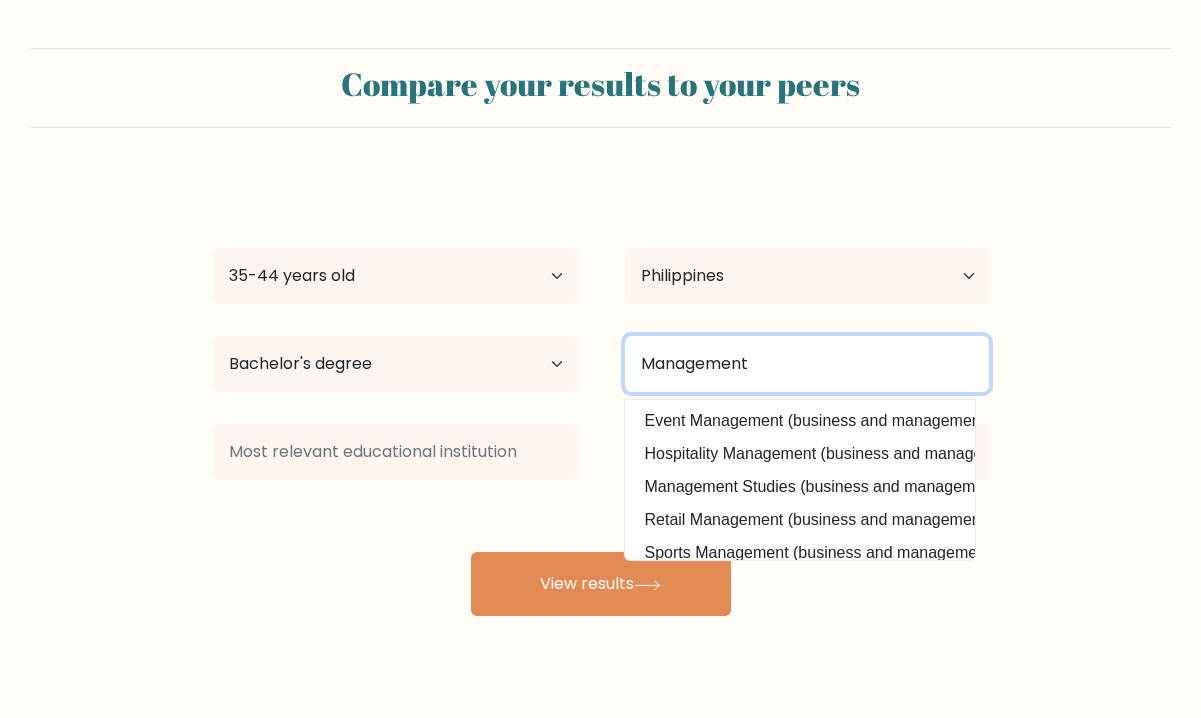 click on "Management" at bounding box center [807, 364] 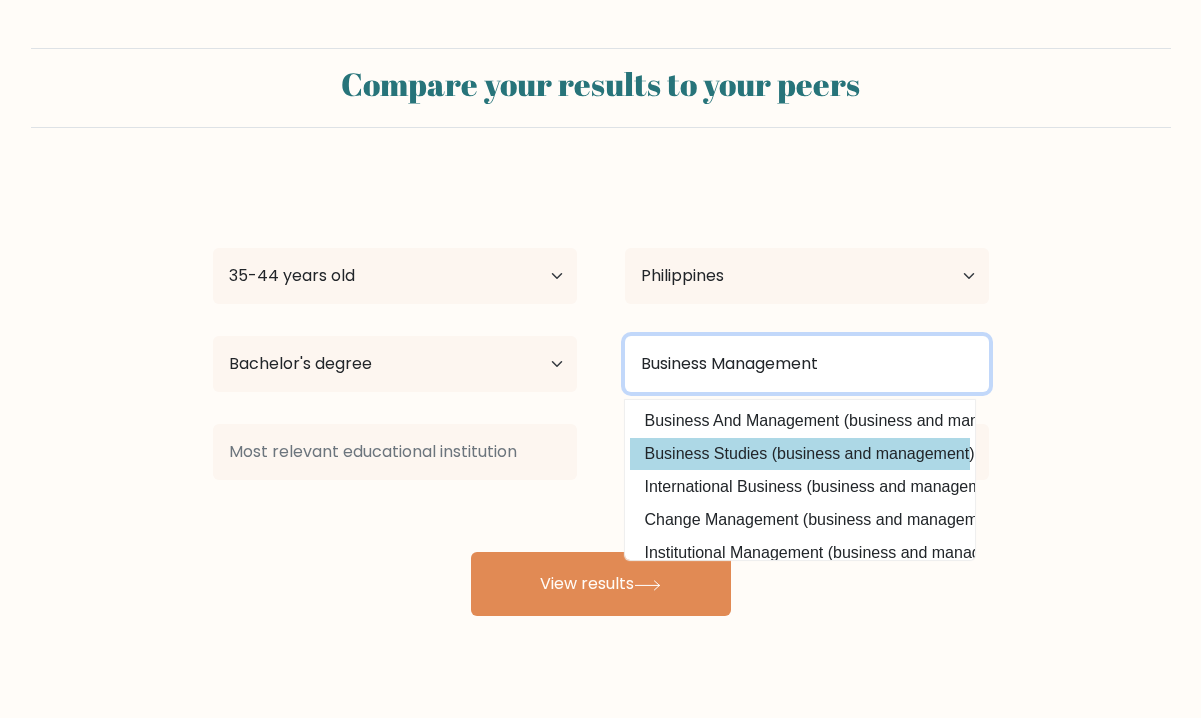 type on "Business Management" 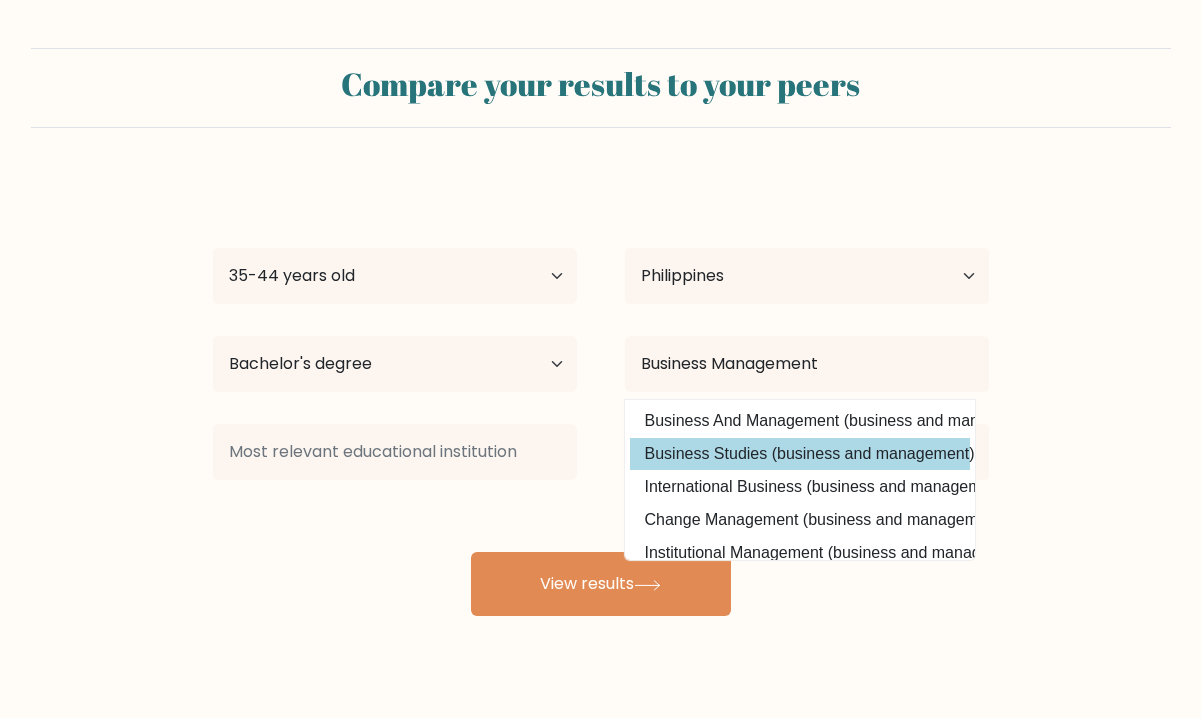 click on "Business Studies (business and management)" at bounding box center [800, 454] 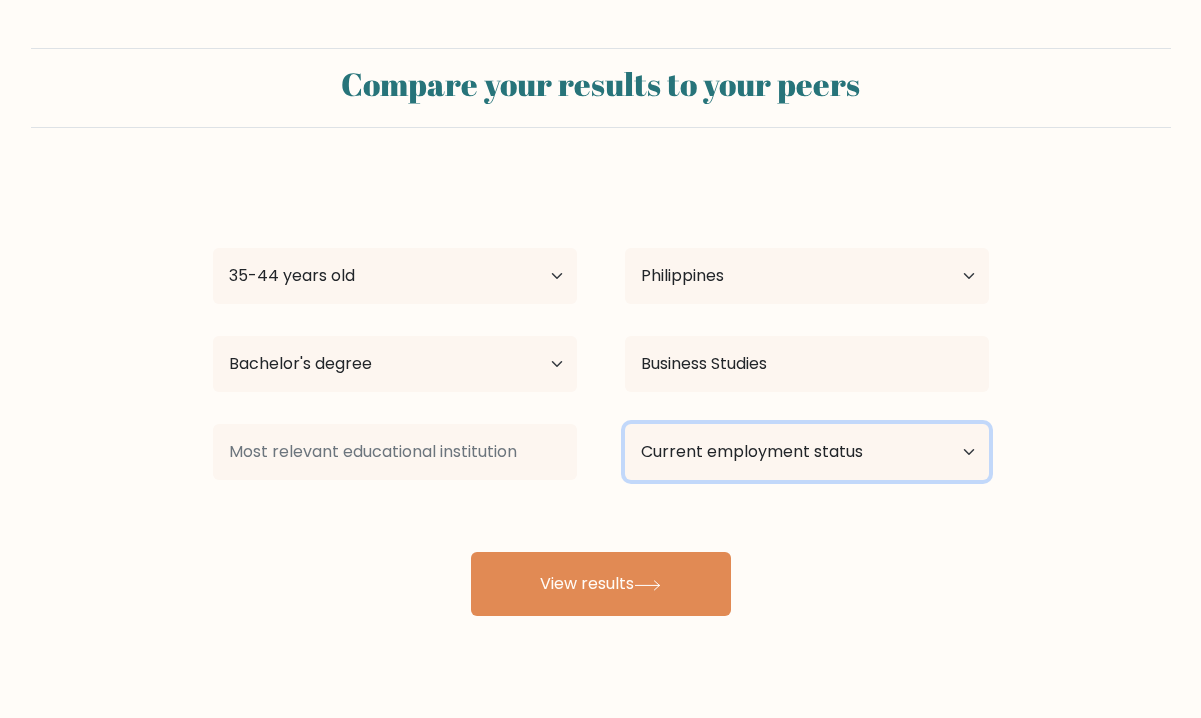 click on "Current employment status
Employed
Student
Retired
Other / prefer not to answer" at bounding box center (807, 452) 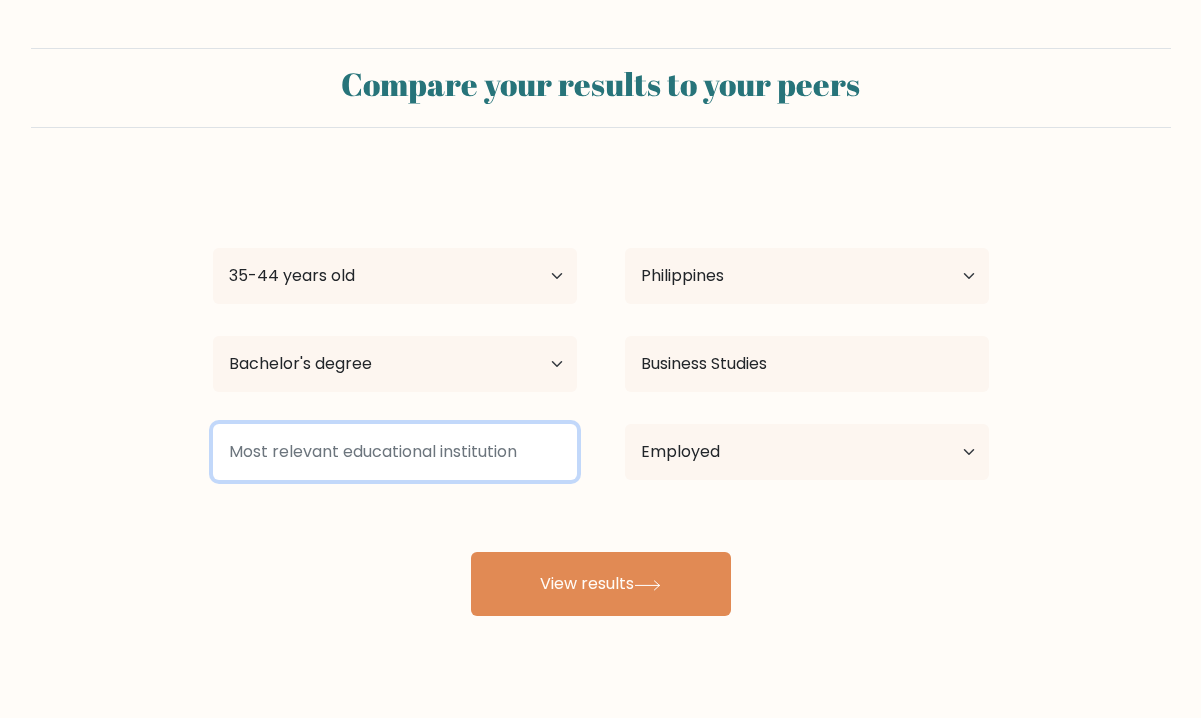 click at bounding box center [395, 452] 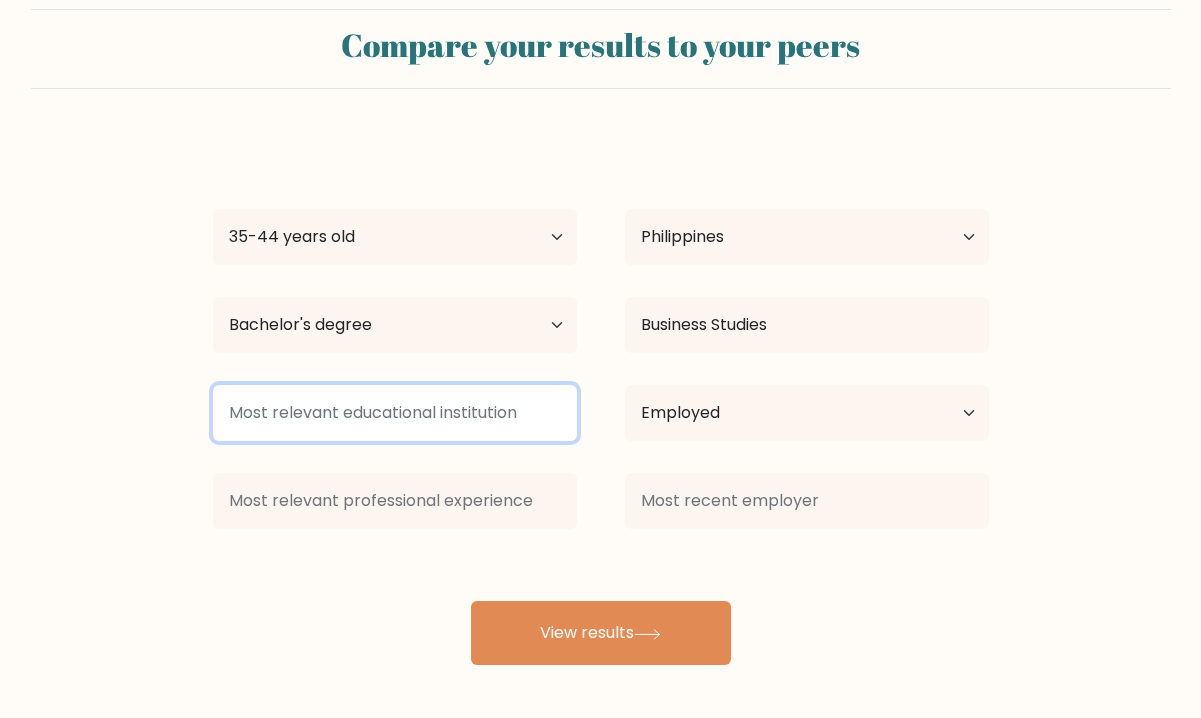 scroll, scrollTop: 40, scrollLeft: 0, axis: vertical 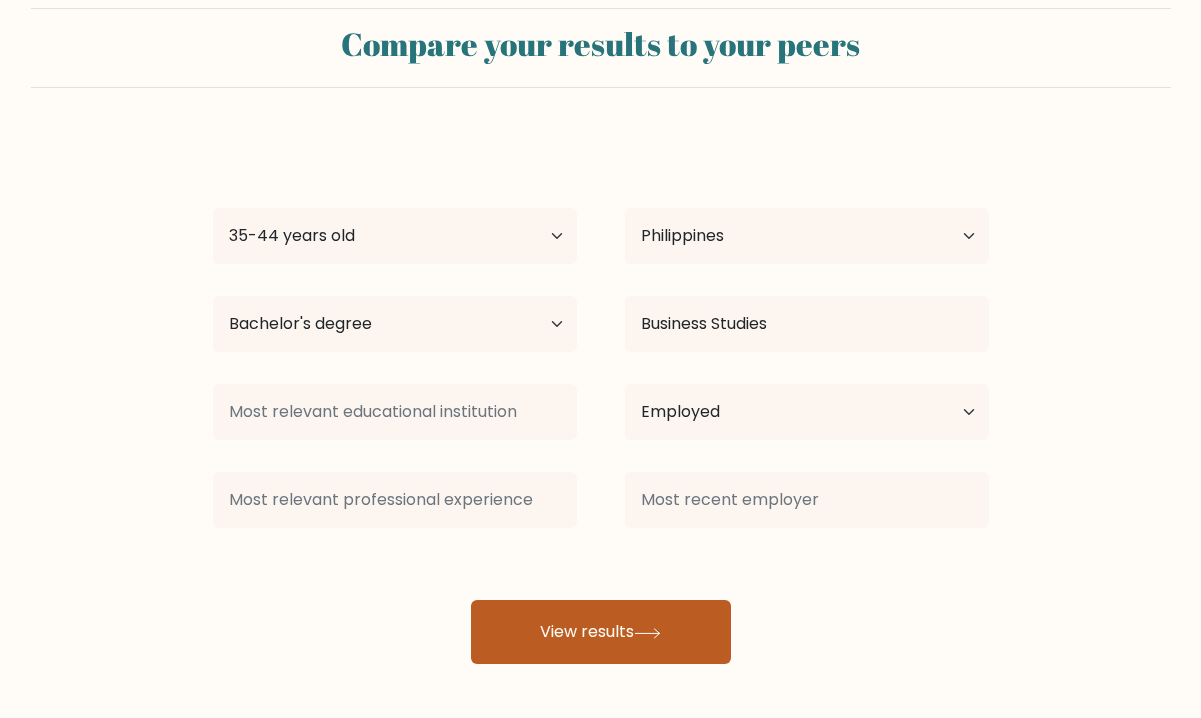 click on "View results" at bounding box center [601, 632] 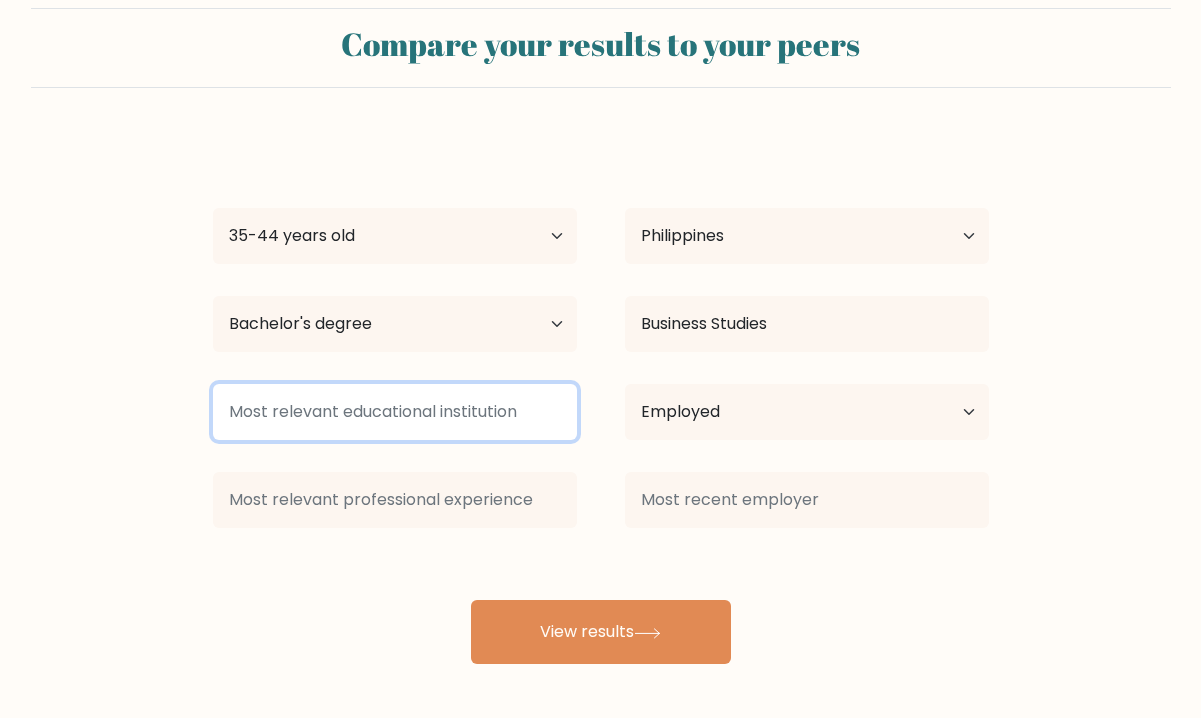 click at bounding box center (395, 412) 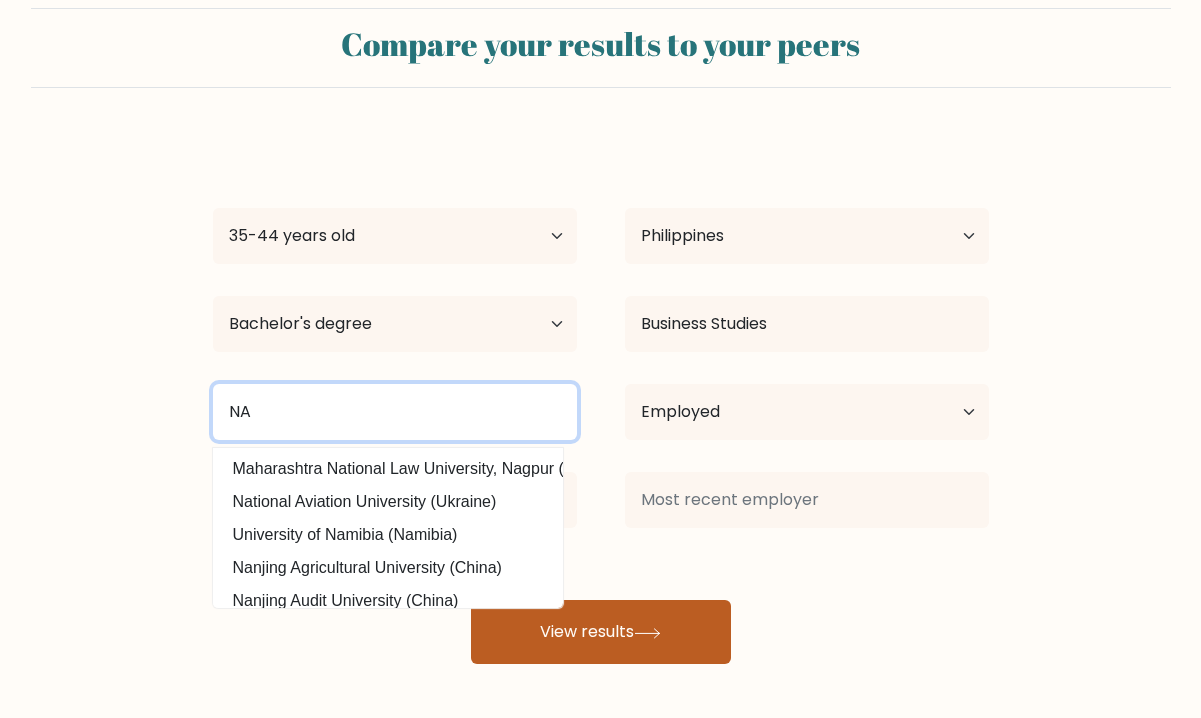 type on "NA" 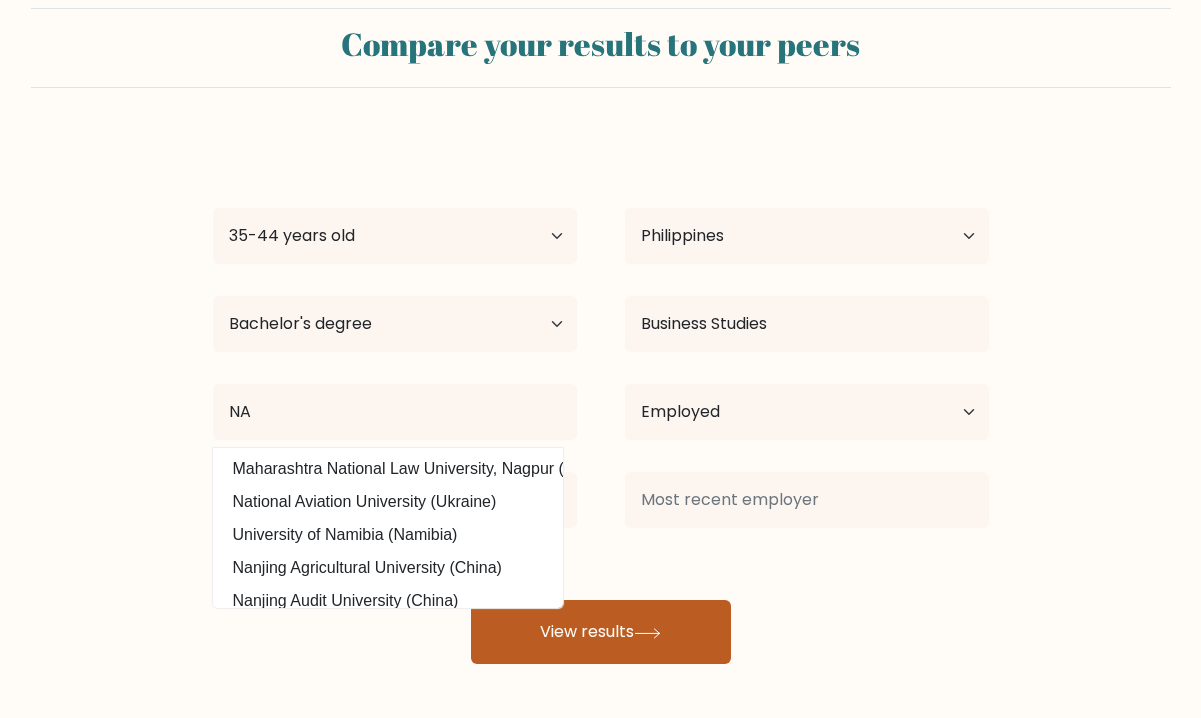 click on "View results" at bounding box center [601, 632] 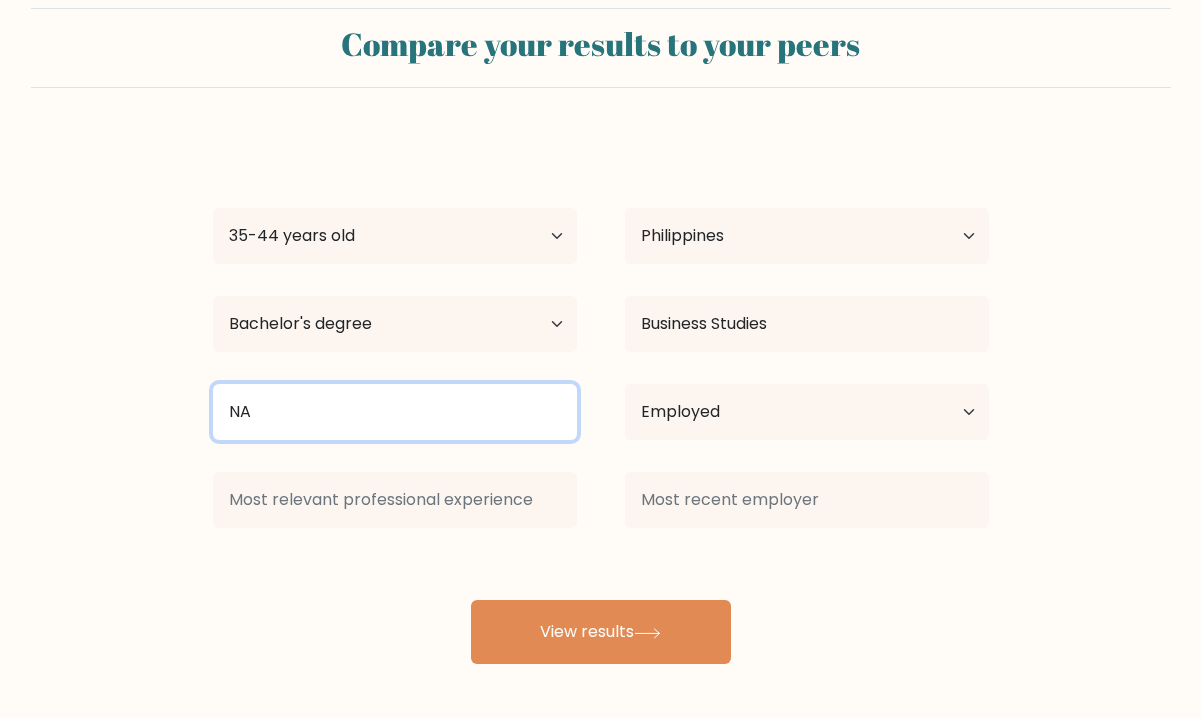 click on "NA" at bounding box center [395, 412] 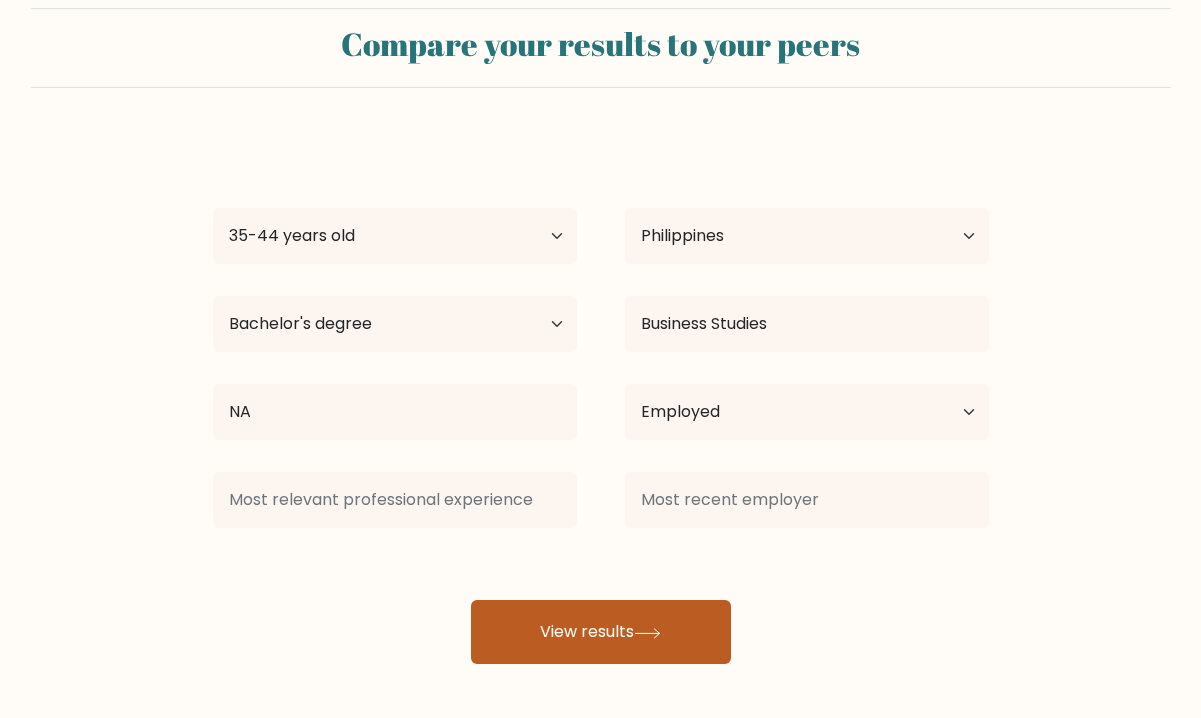 click on "View results" at bounding box center (601, 632) 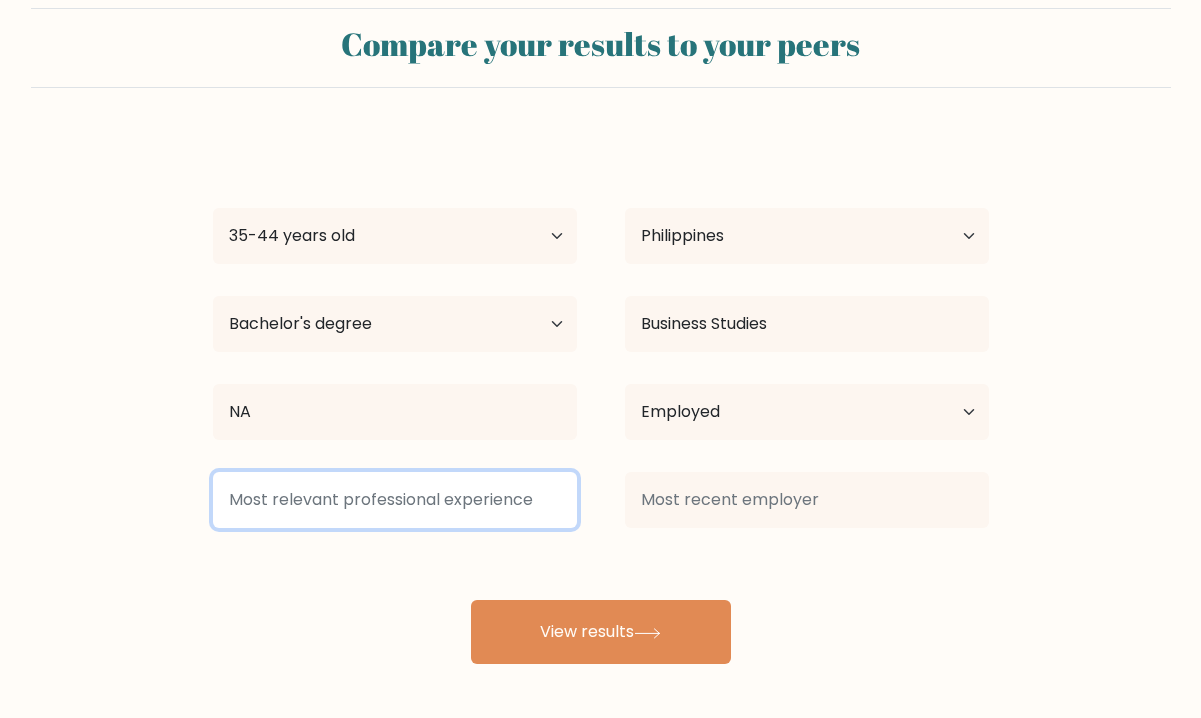 click at bounding box center [395, 500] 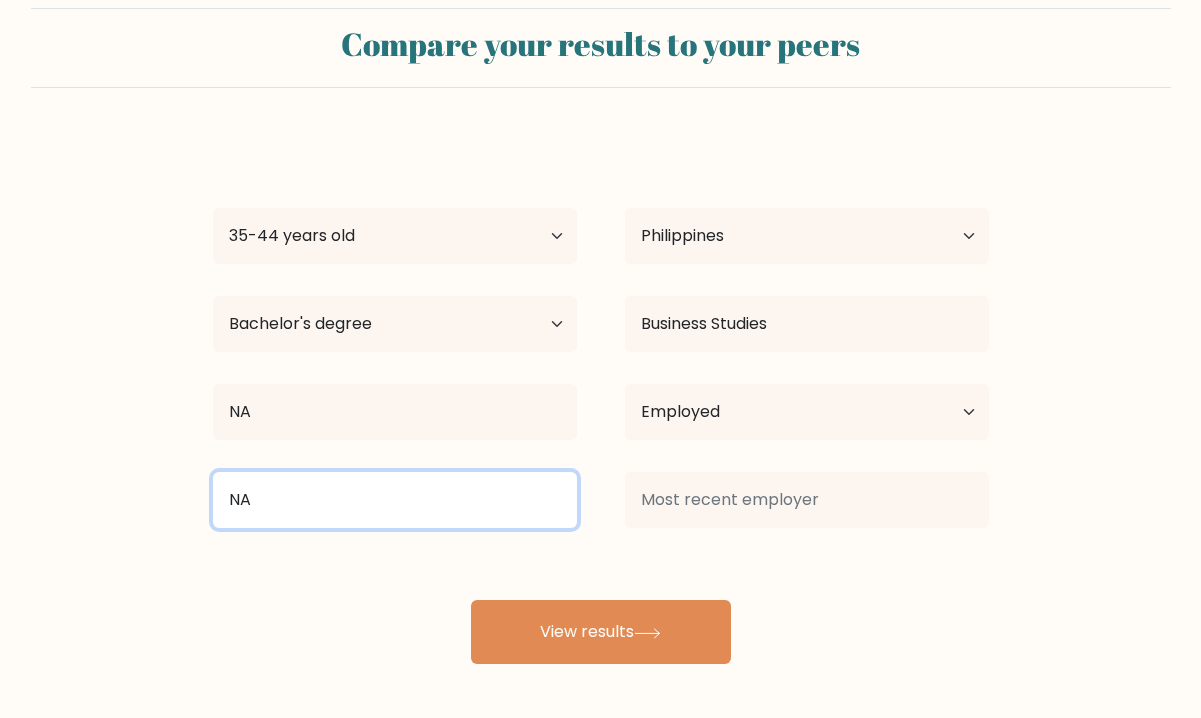type on "NA" 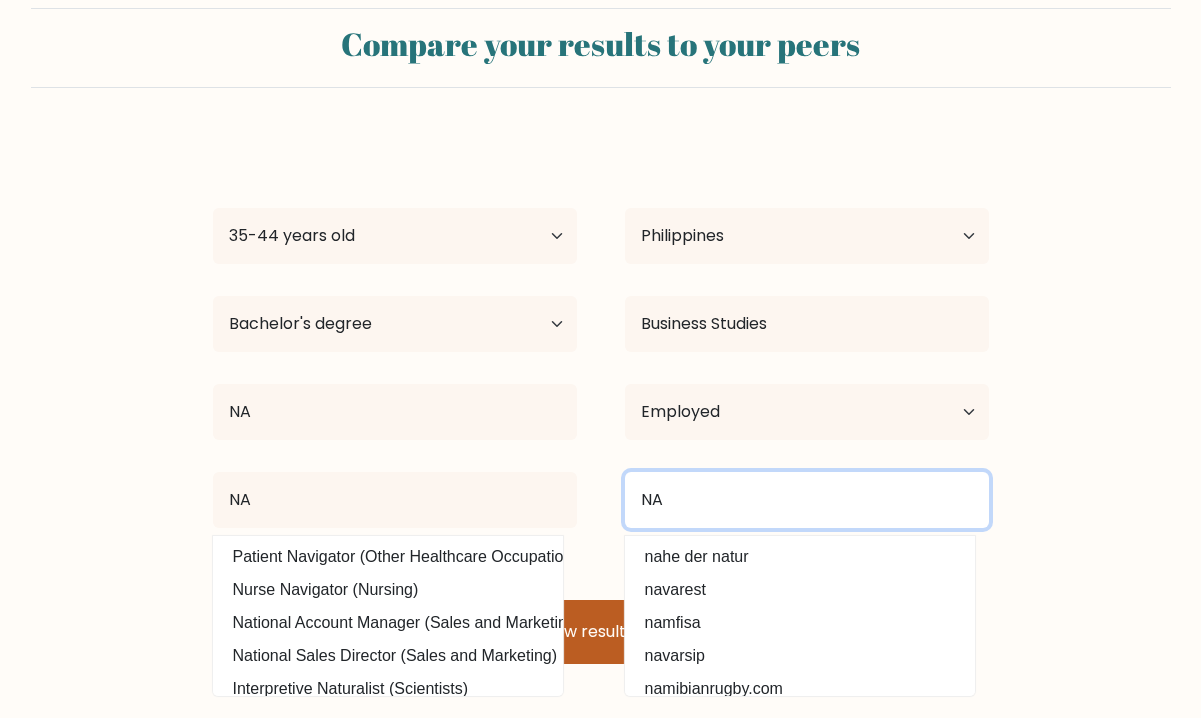 type on "NA" 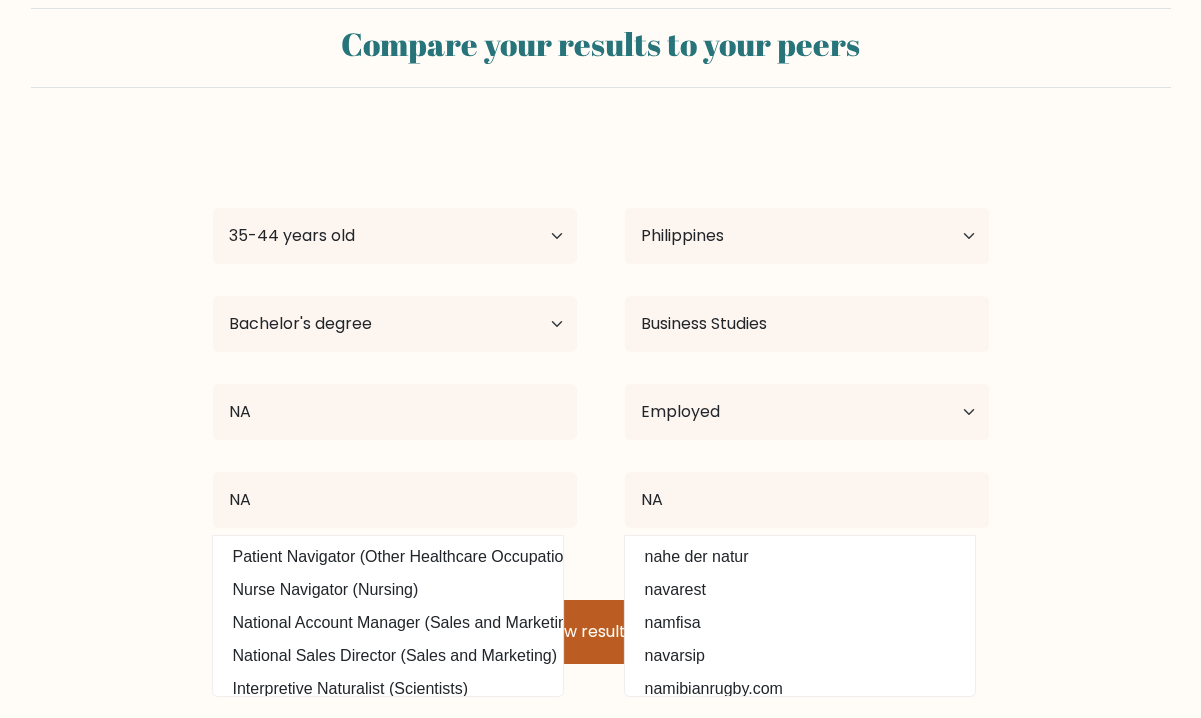 click on "View results" at bounding box center [601, 632] 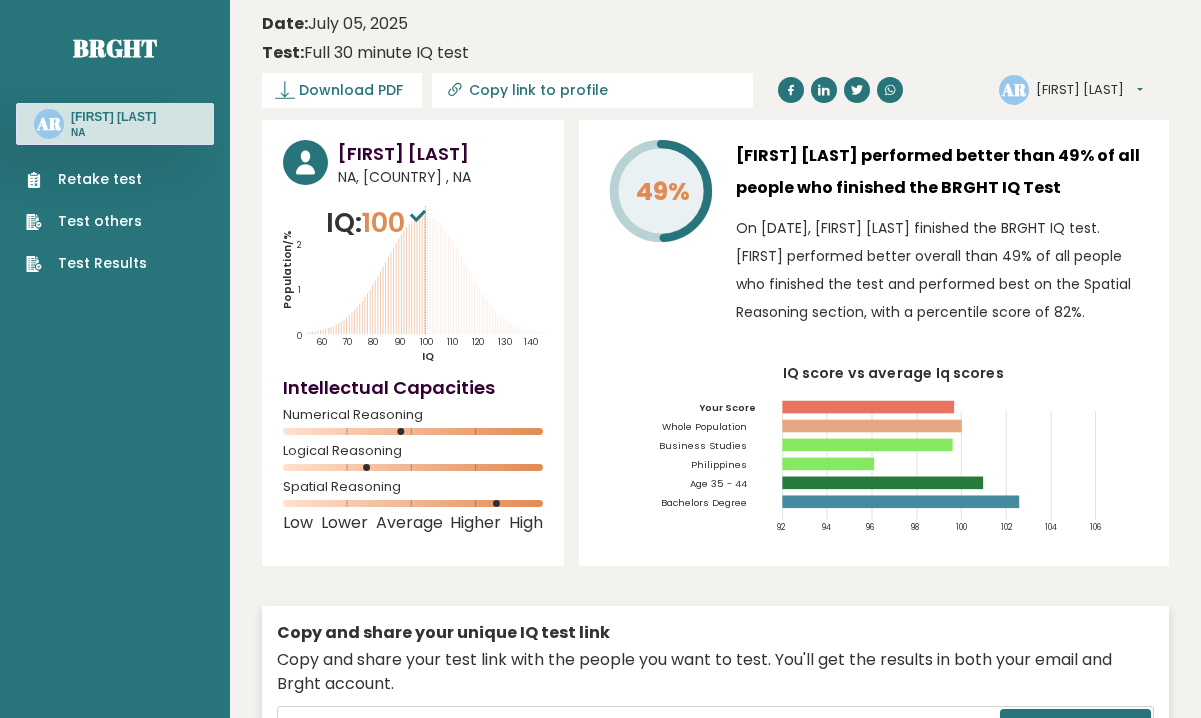 scroll, scrollTop: 0, scrollLeft: 0, axis: both 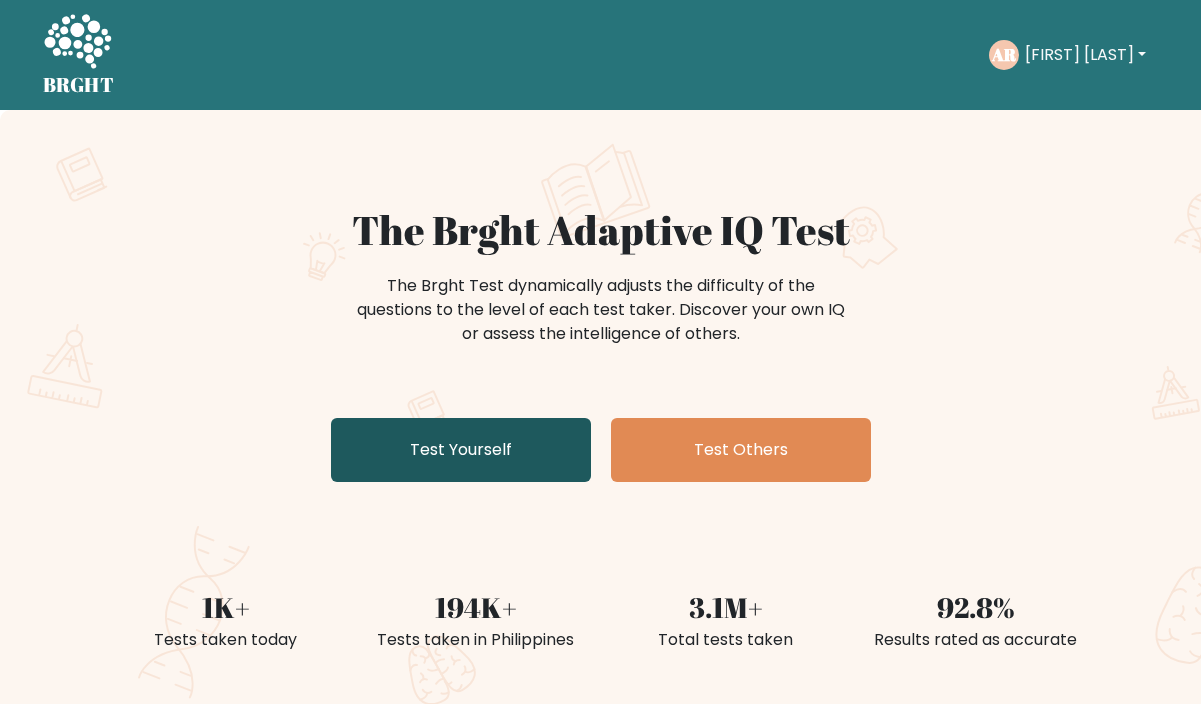 click on "Test Yourself" at bounding box center (461, 450) 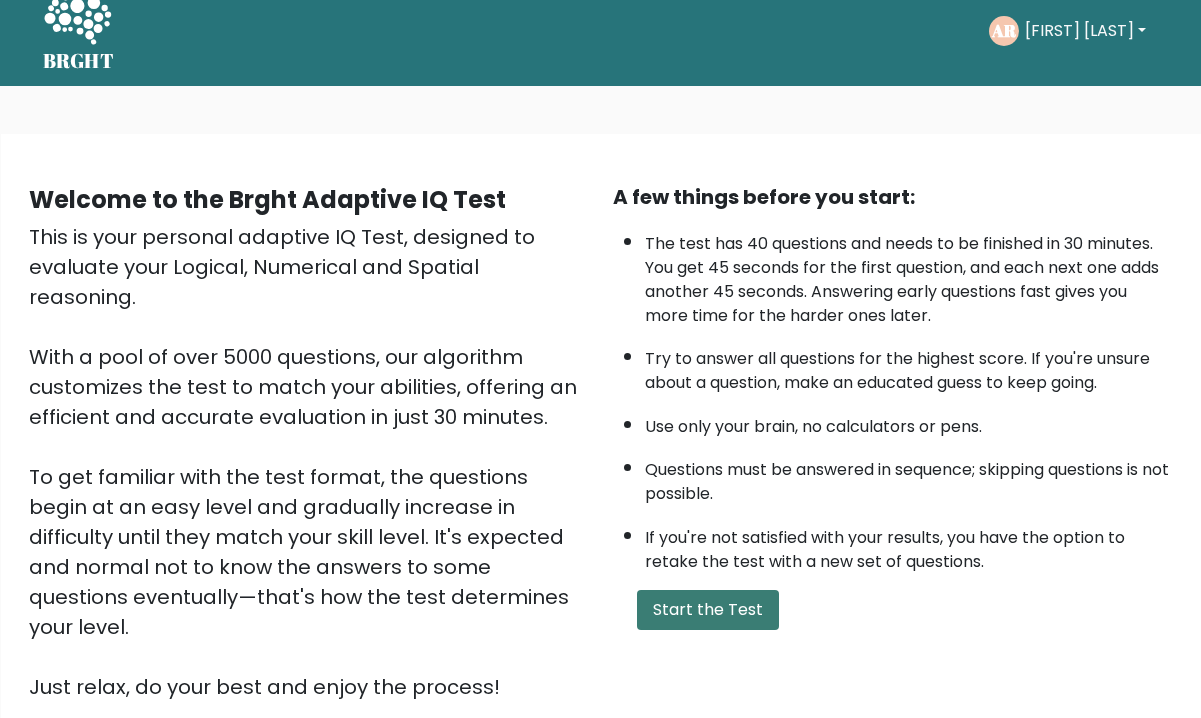 scroll, scrollTop: 24, scrollLeft: 0, axis: vertical 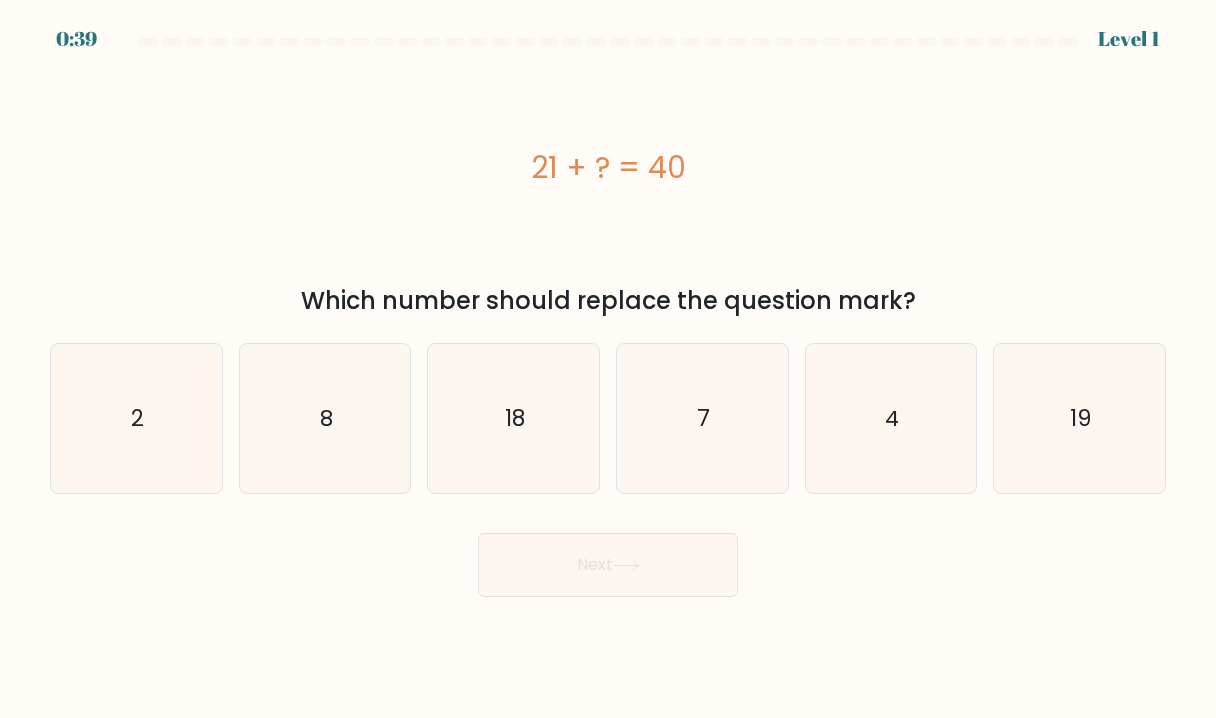 drag, startPoint x: 529, startPoint y: 171, endPoint x: 722, endPoint y: 172, distance: 193.0026 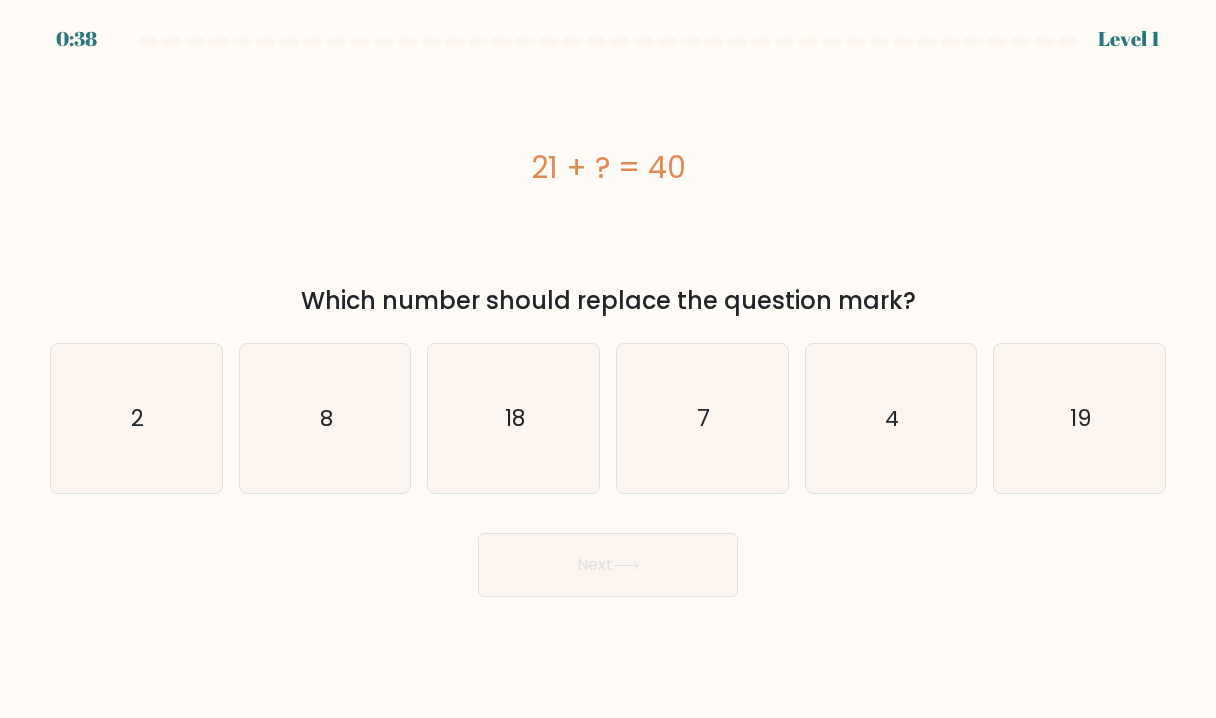 copy on "21 + ?  = 40" 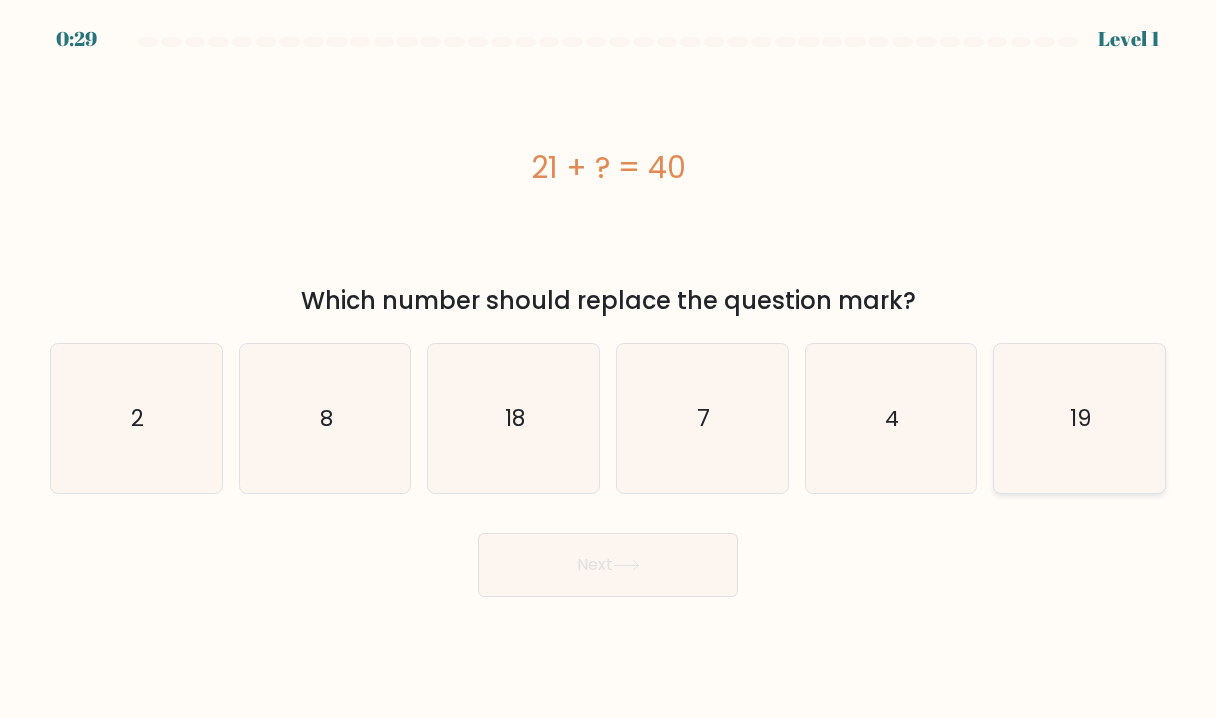 click on "19" at bounding box center (1079, 418) 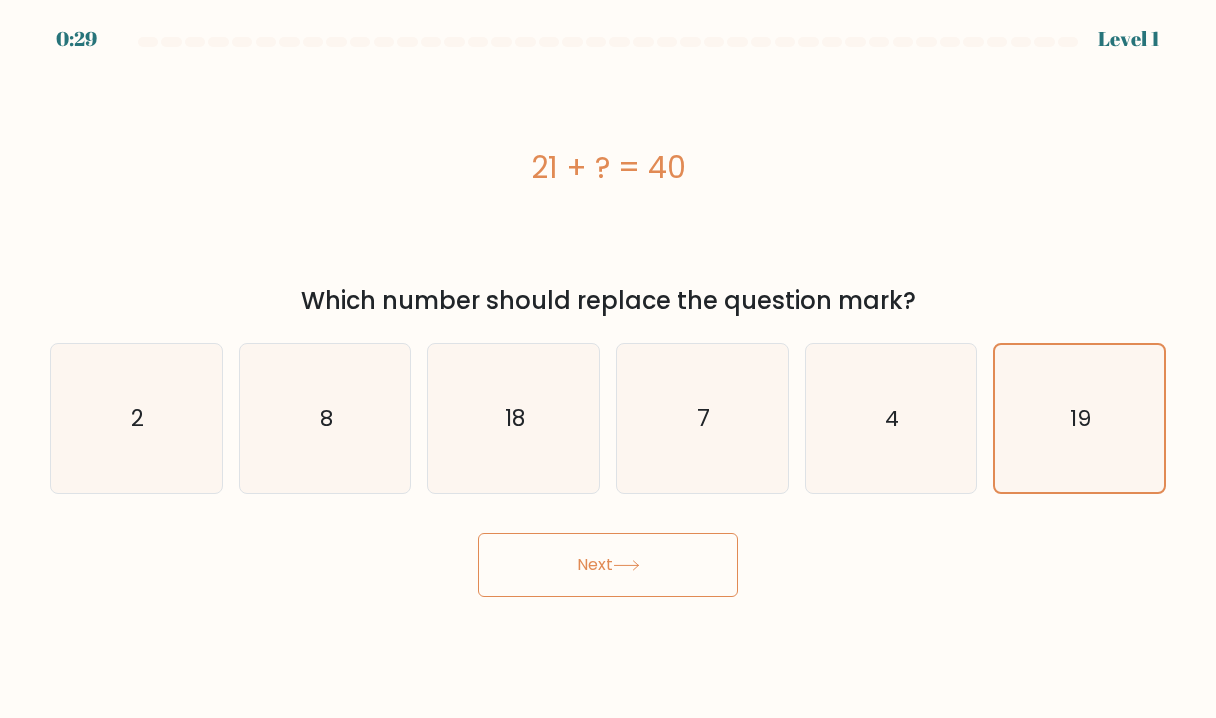 click on "Next" at bounding box center (608, 565) 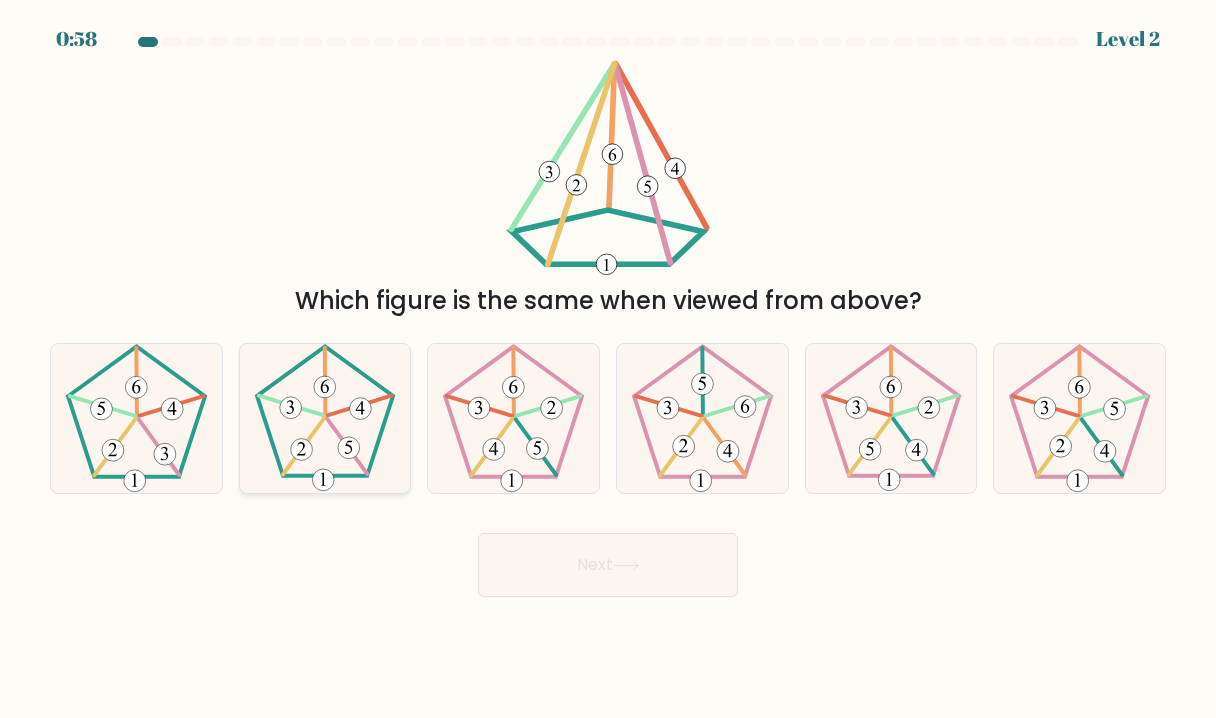 click at bounding box center [325, 418] 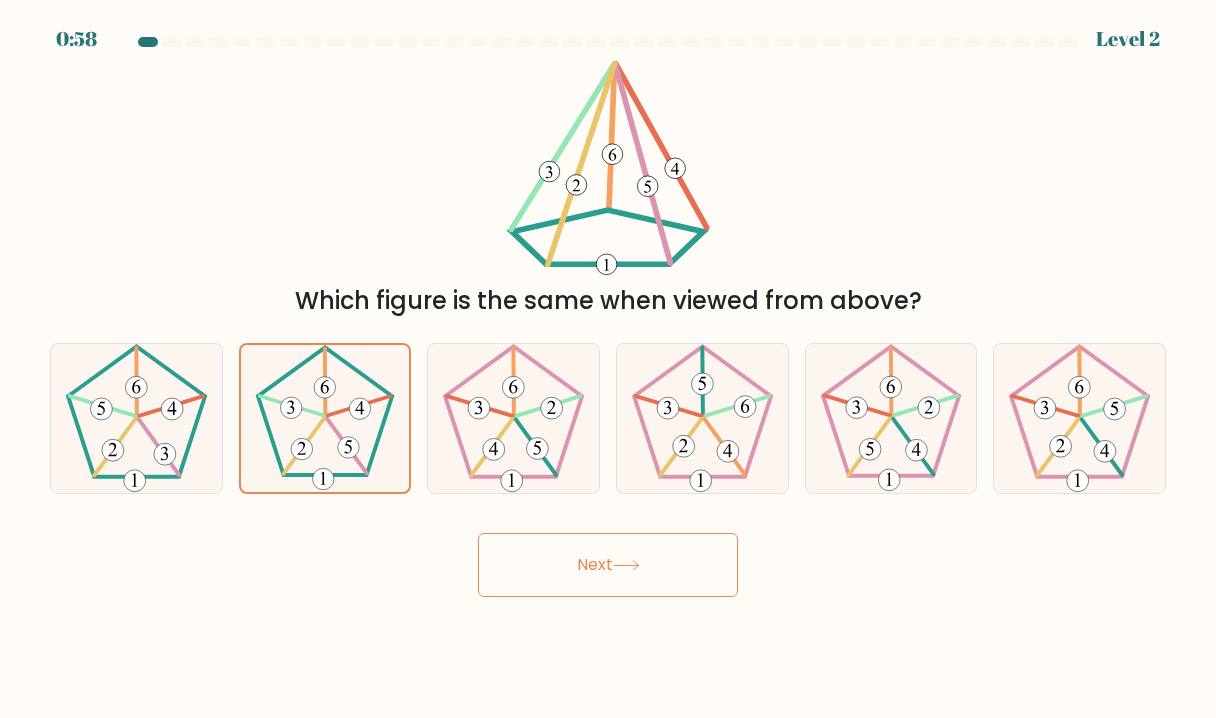 click at bounding box center (626, 565) 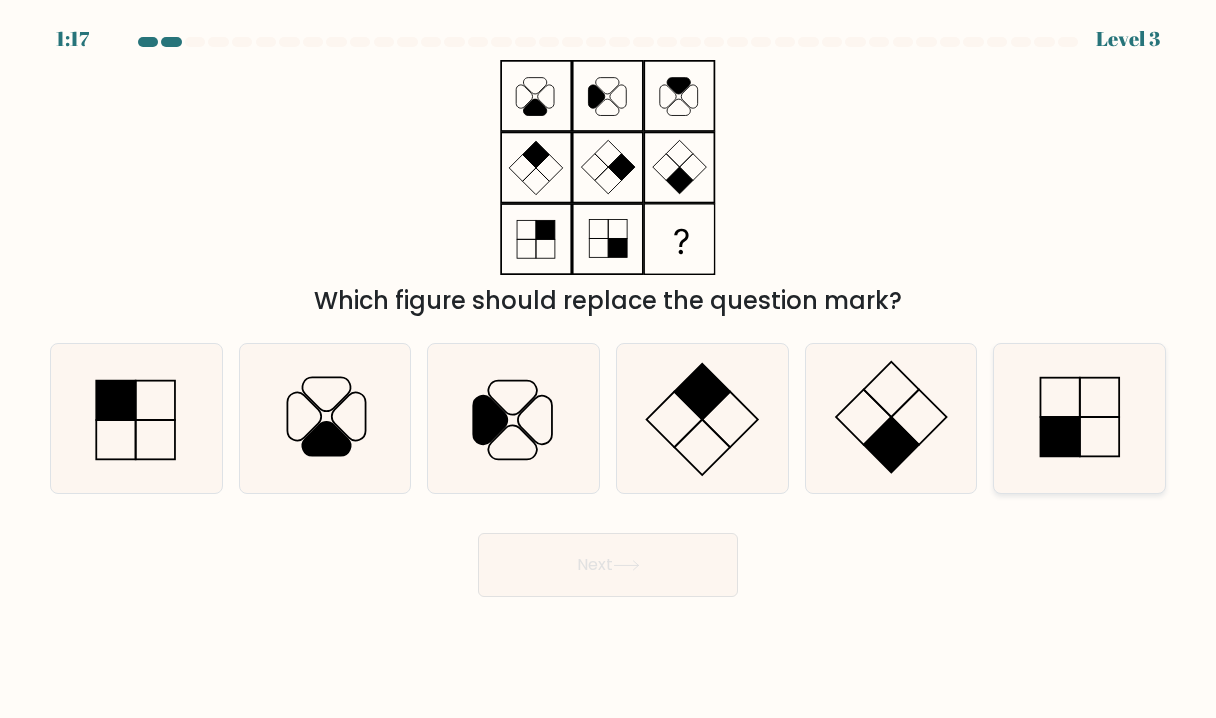 click at bounding box center [1060, 436] 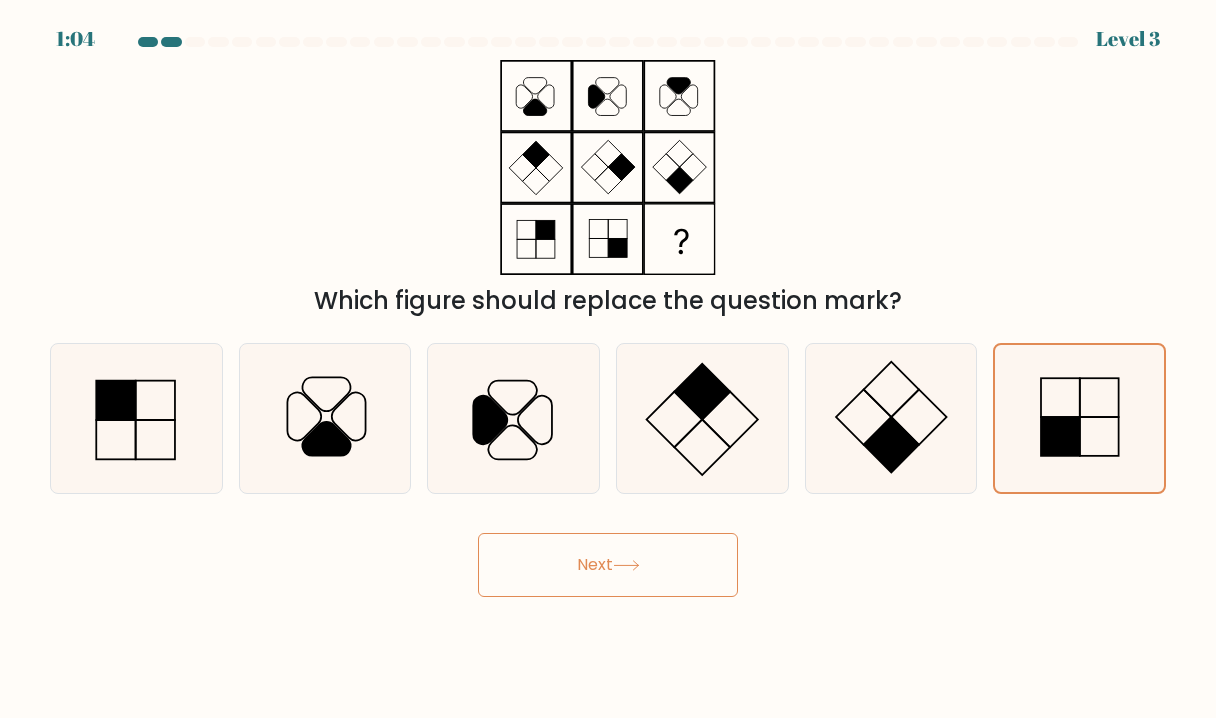 click on "Next" at bounding box center (608, 565) 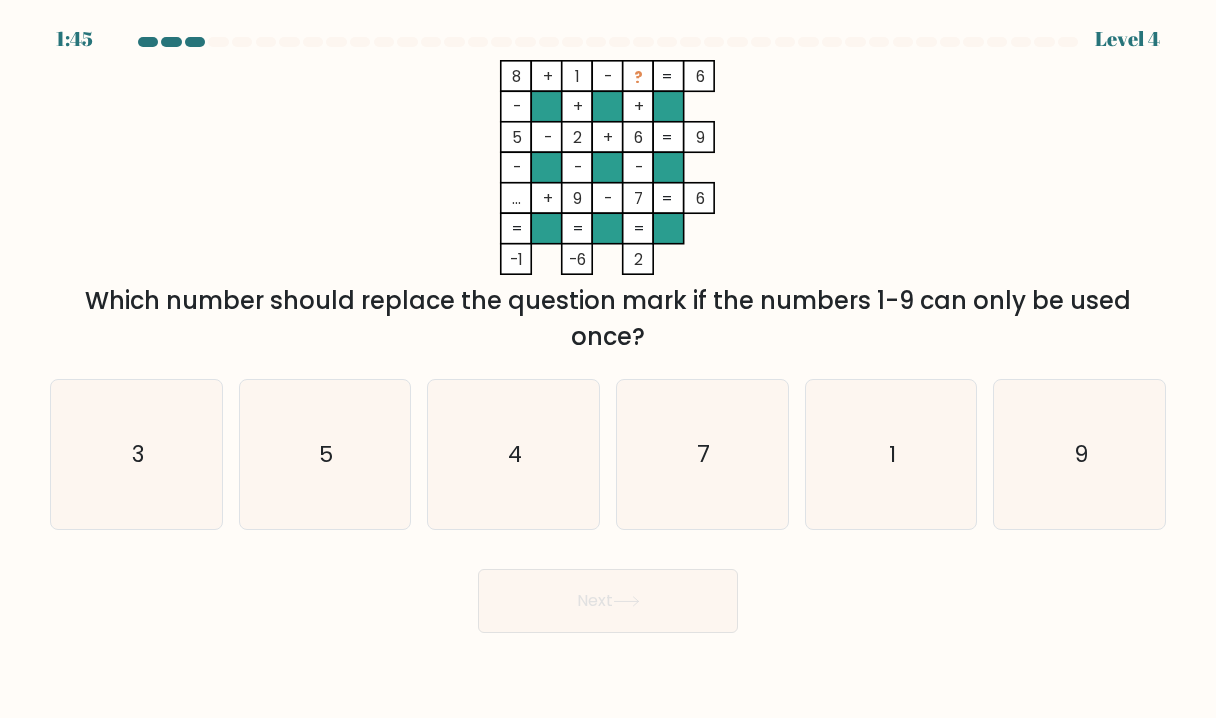 drag, startPoint x: 516, startPoint y: 72, endPoint x: 730, endPoint y: 70, distance: 214.00934 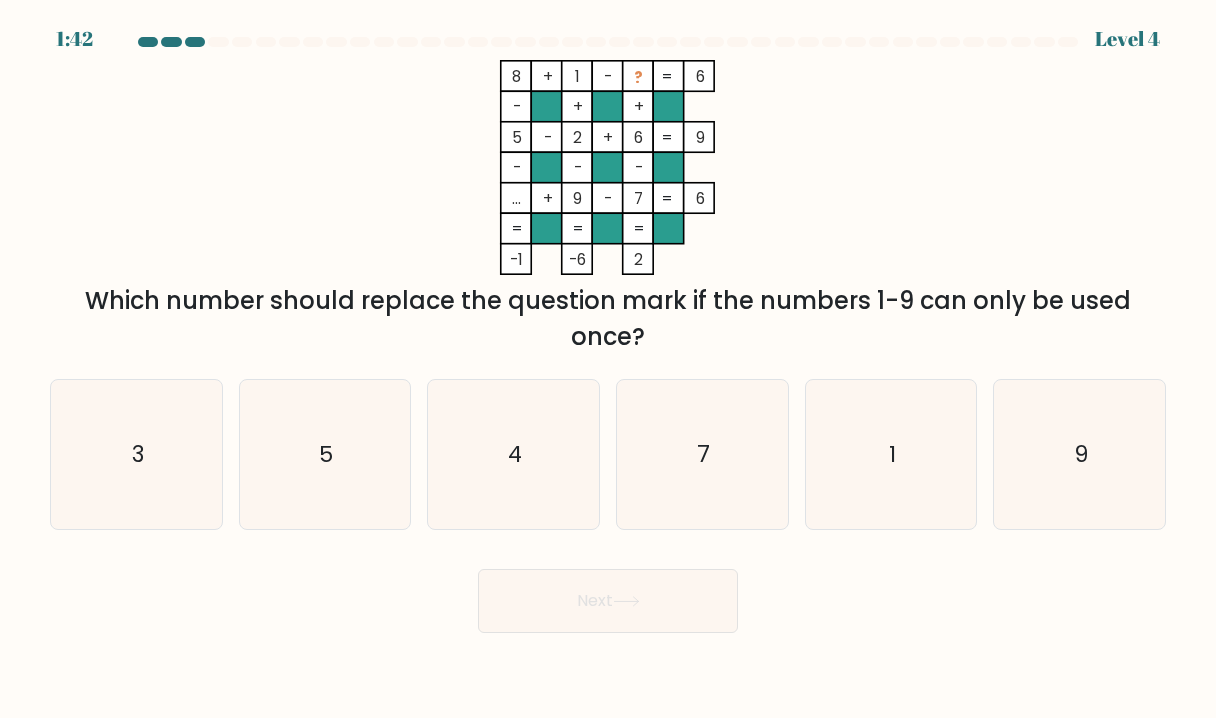 copy on "8    +    1    -    ?    6" 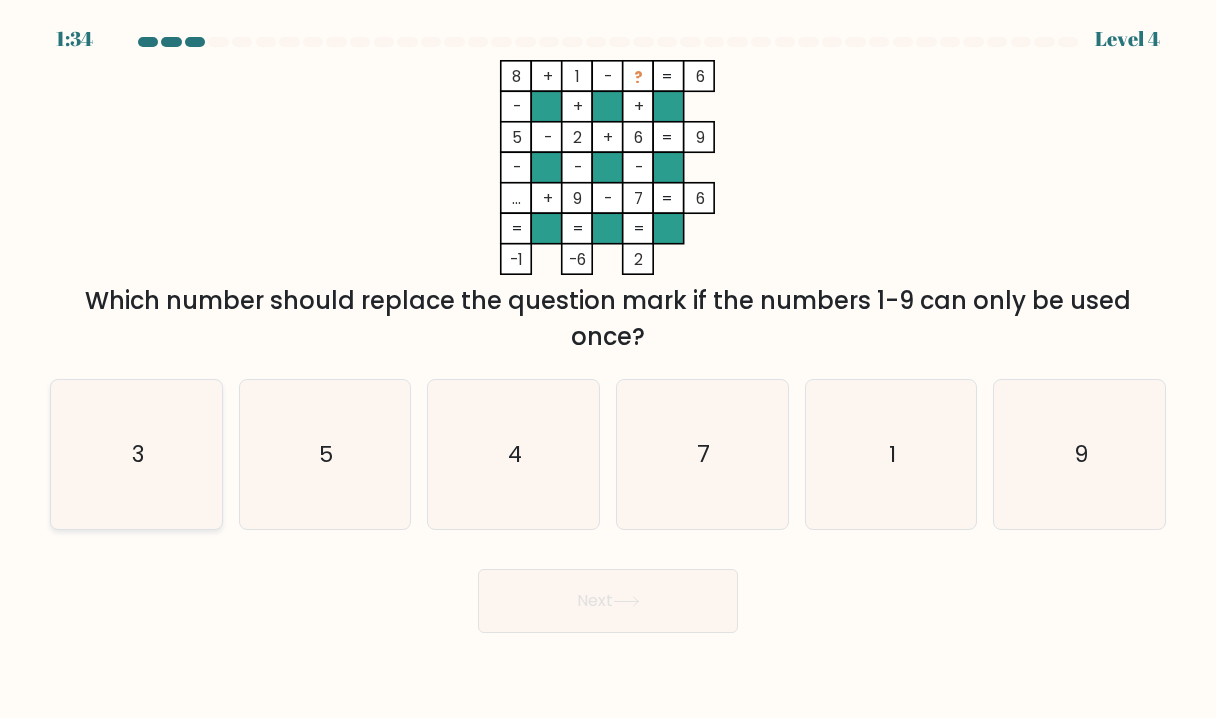 click on "3" at bounding box center [136, 454] 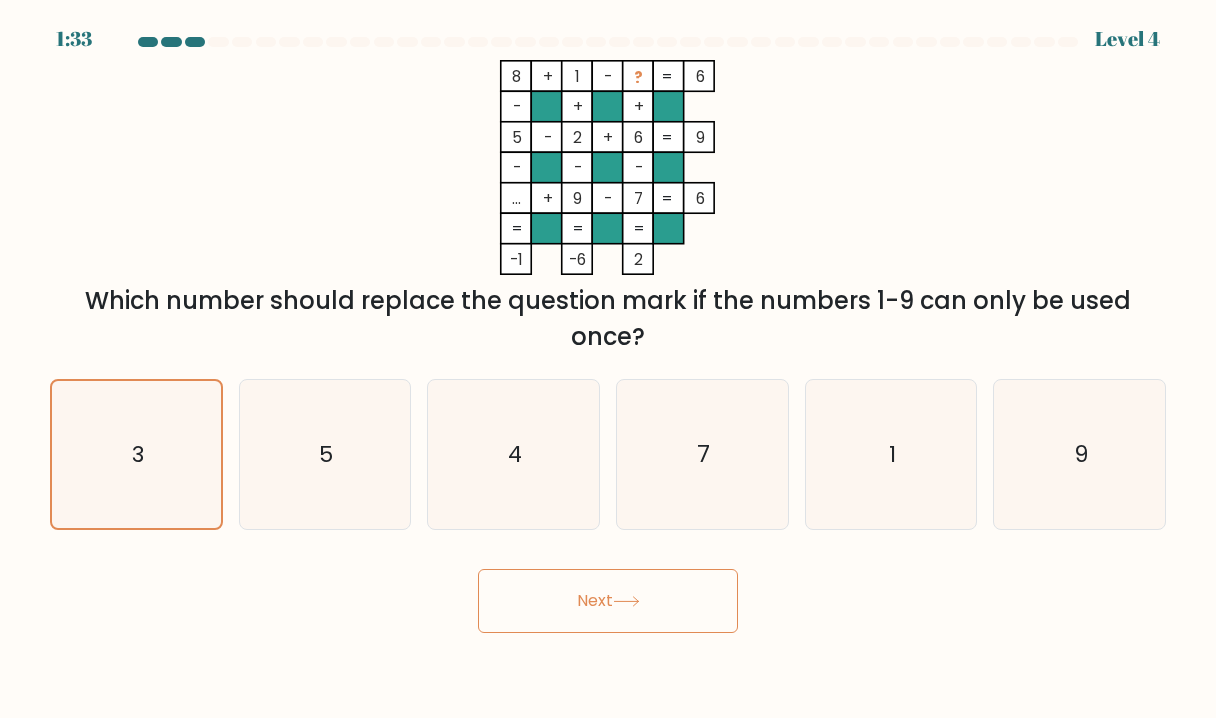 click on "Next" at bounding box center [608, 601] 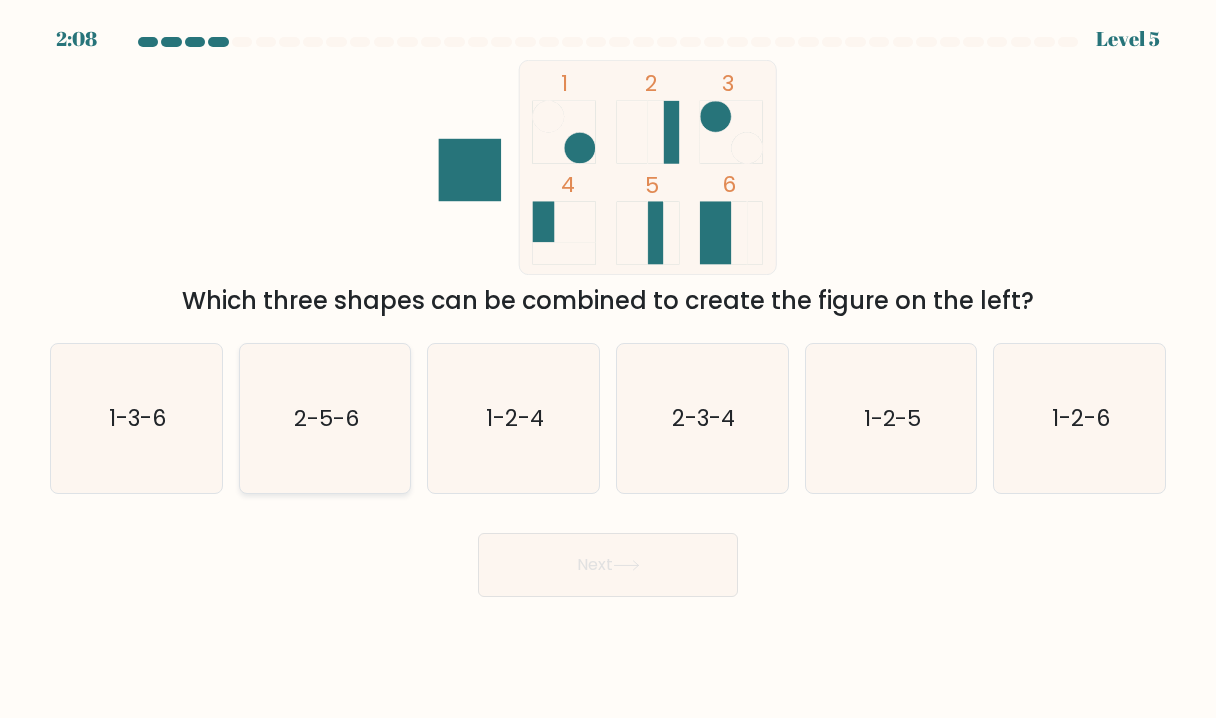 click on "2-5-6" at bounding box center (325, 418) 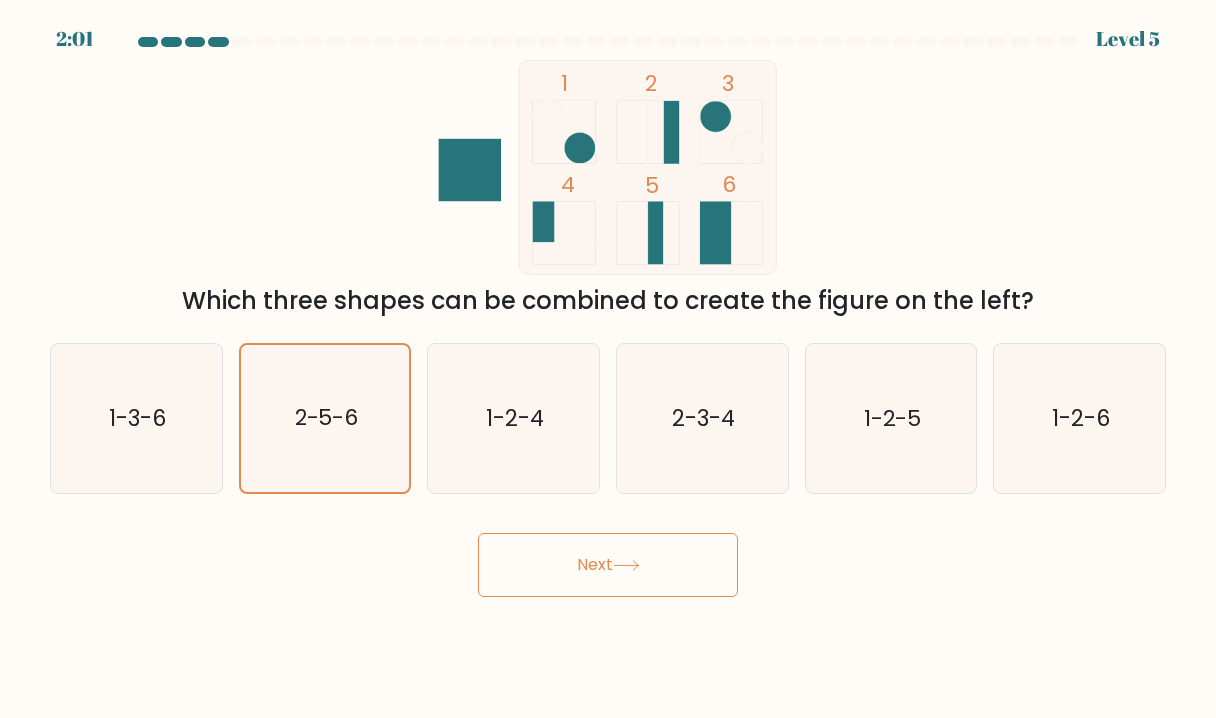 click on "Next" at bounding box center (608, 565) 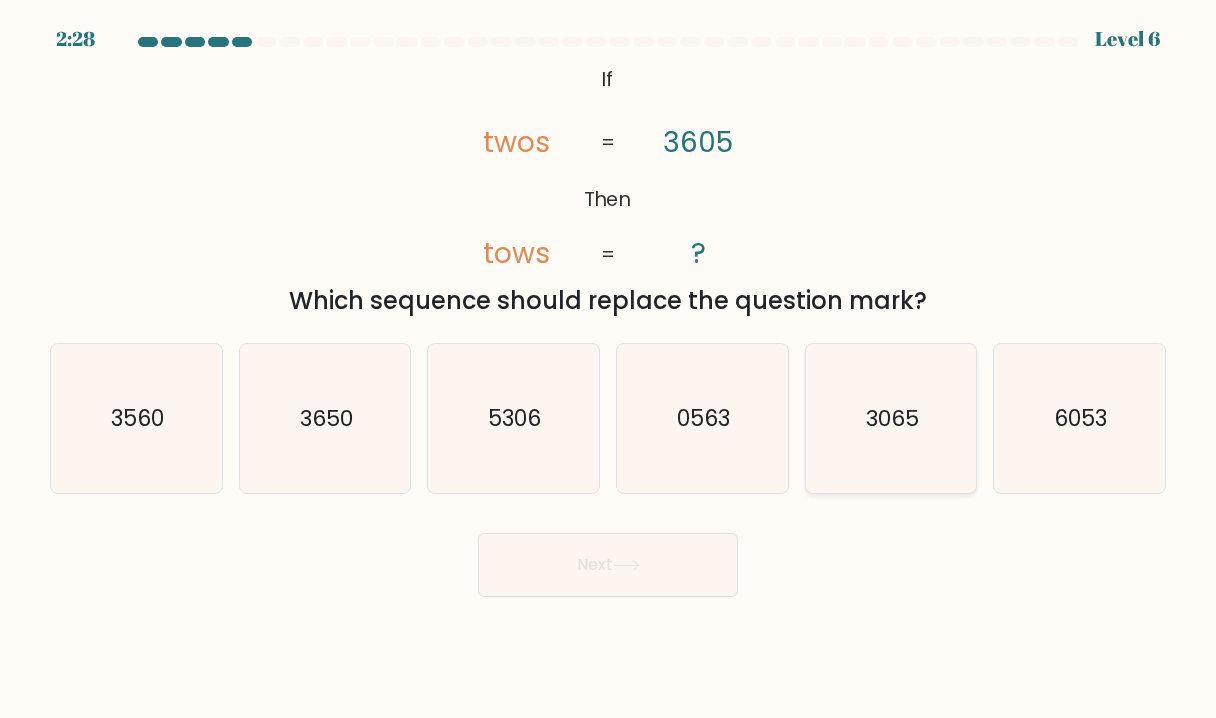 click on "3065" at bounding box center (891, 418) 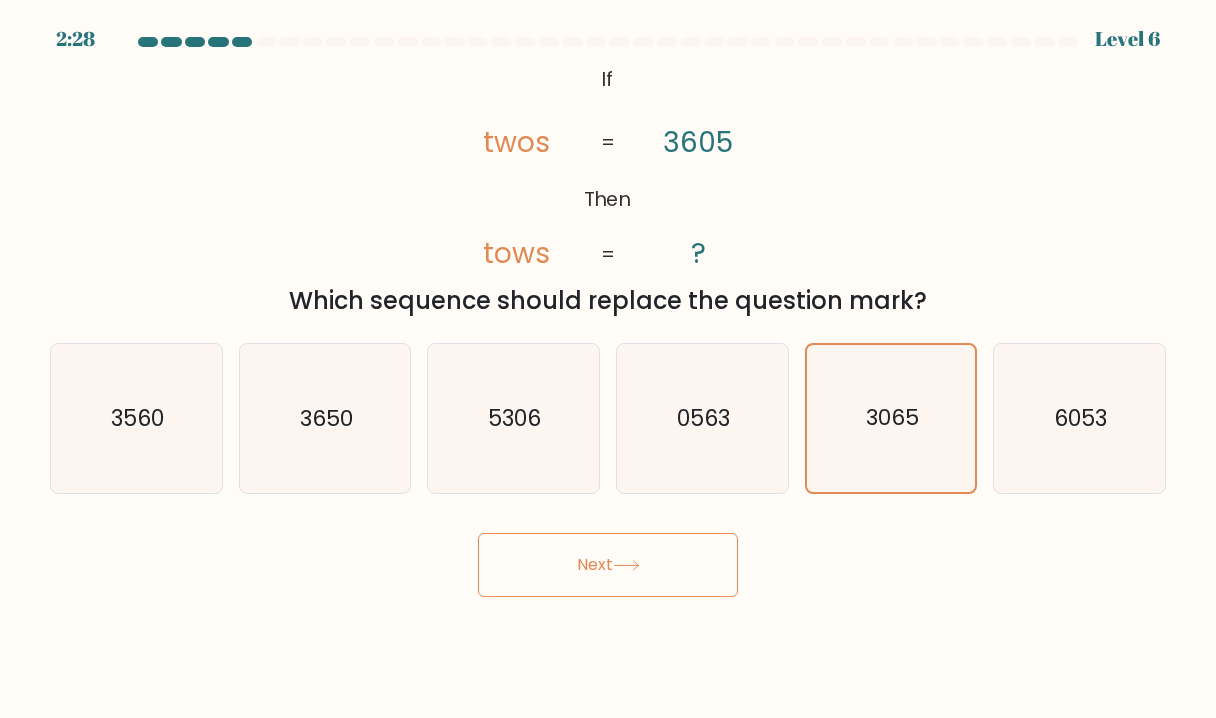 click on "Next" at bounding box center (608, 565) 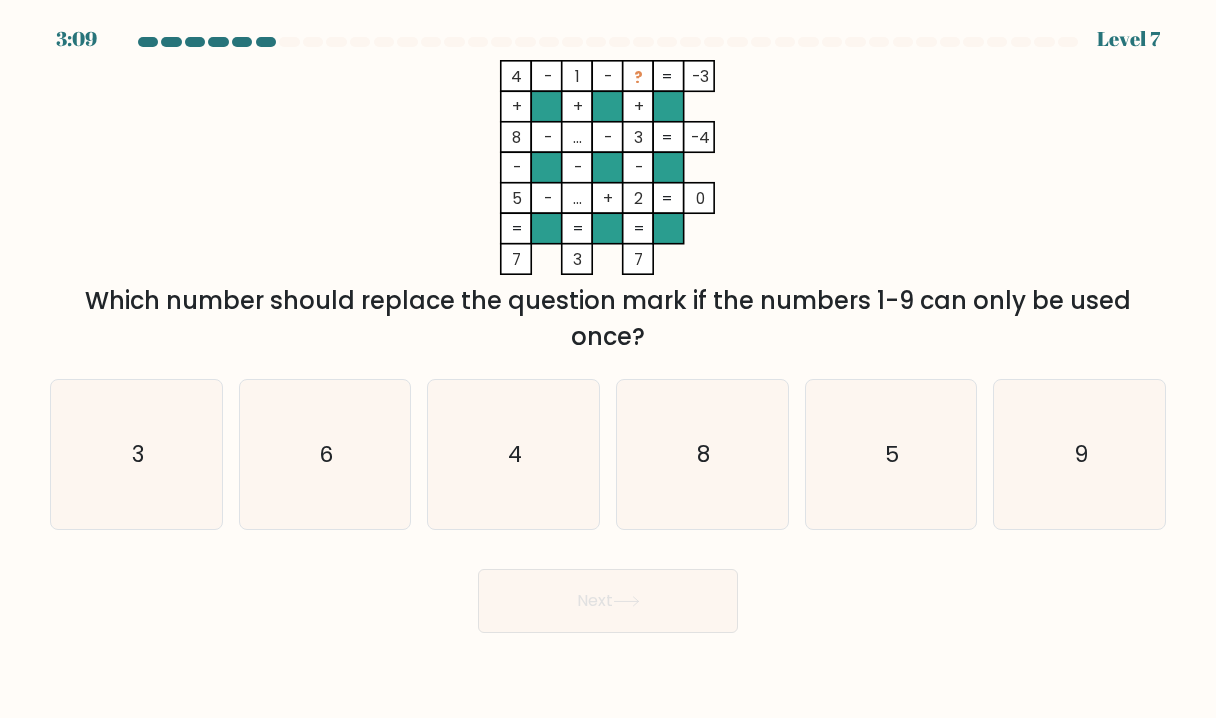 drag, startPoint x: 510, startPoint y: 79, endPoint x: 710, endPoint y: 75, distance: 200.04 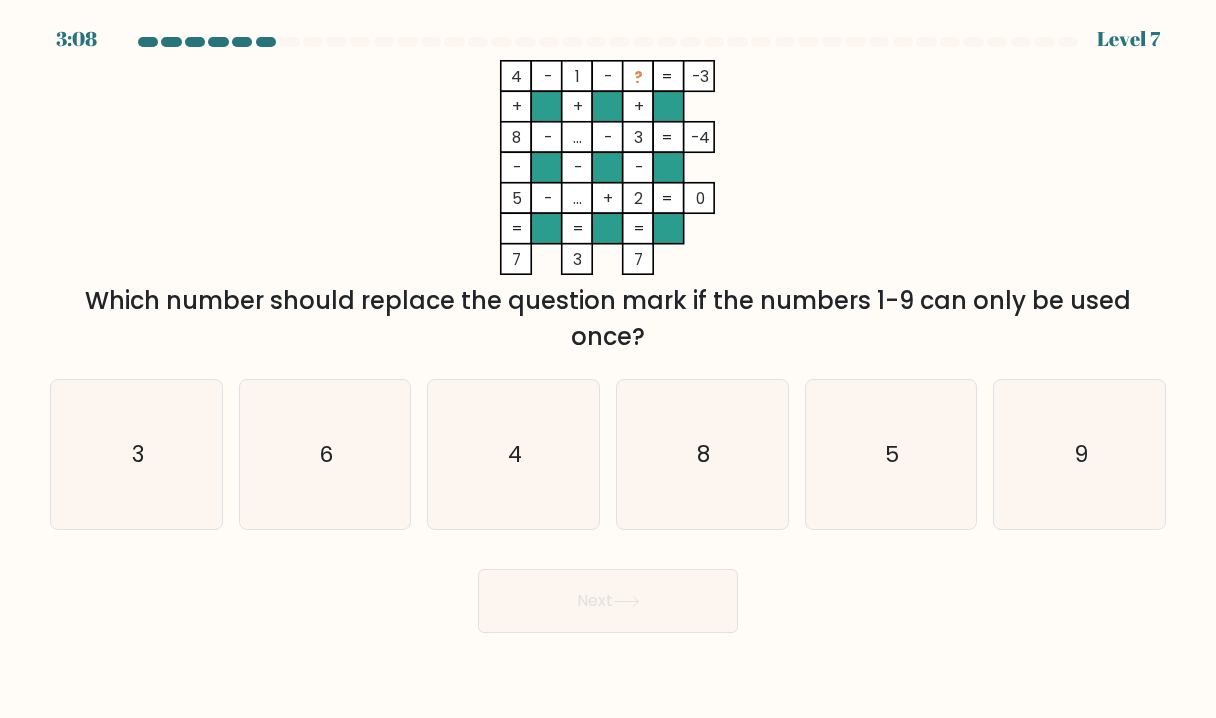 copy on "4    -    1    -    ?    -3" 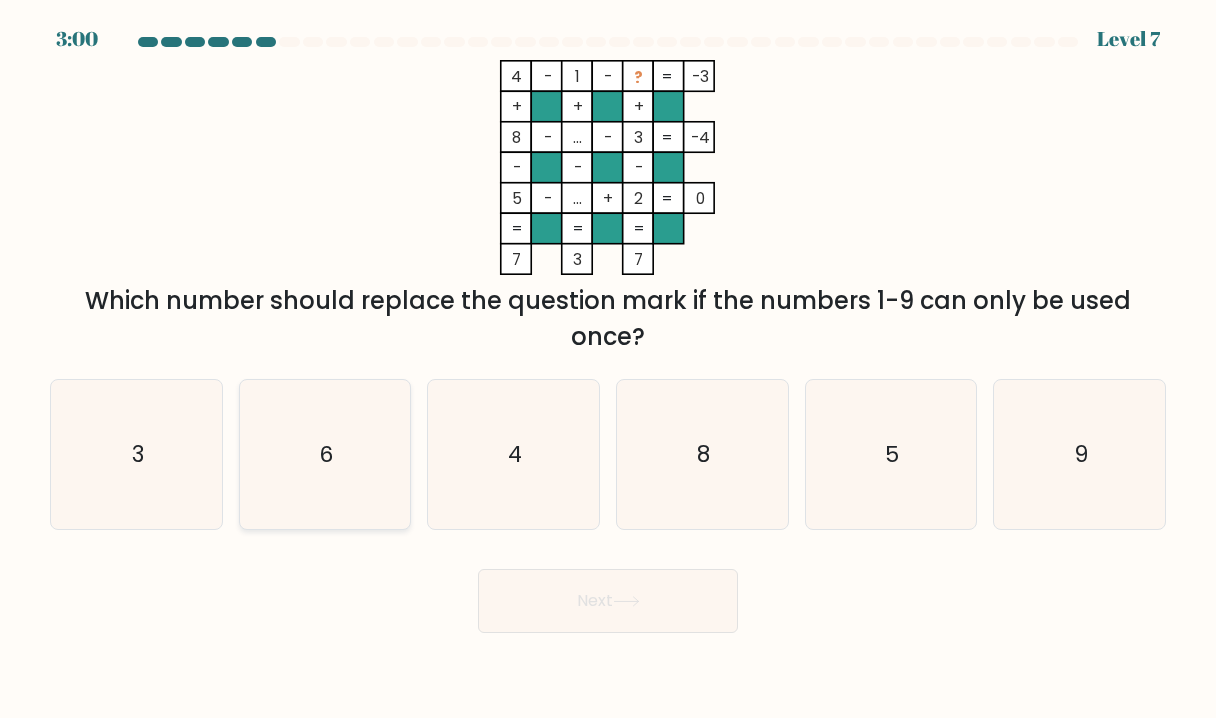 click on "6" at bounding box center (326, 454) 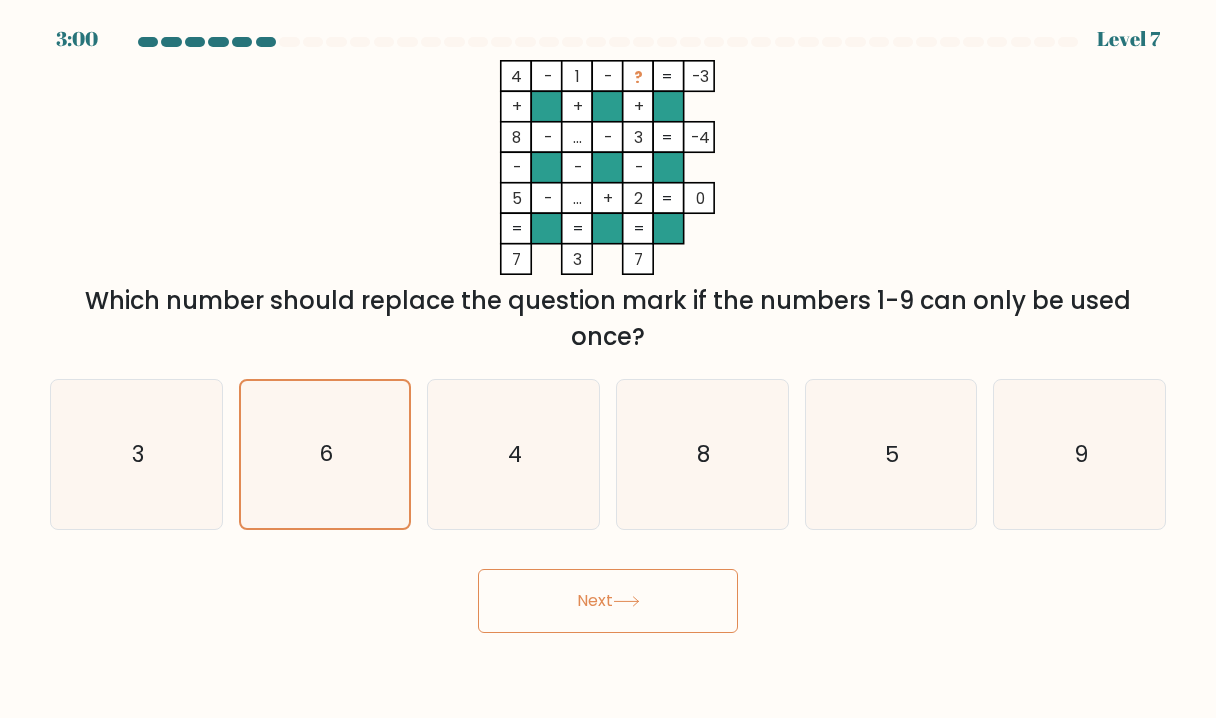 click on "Next" at bounding box center [608, 601] 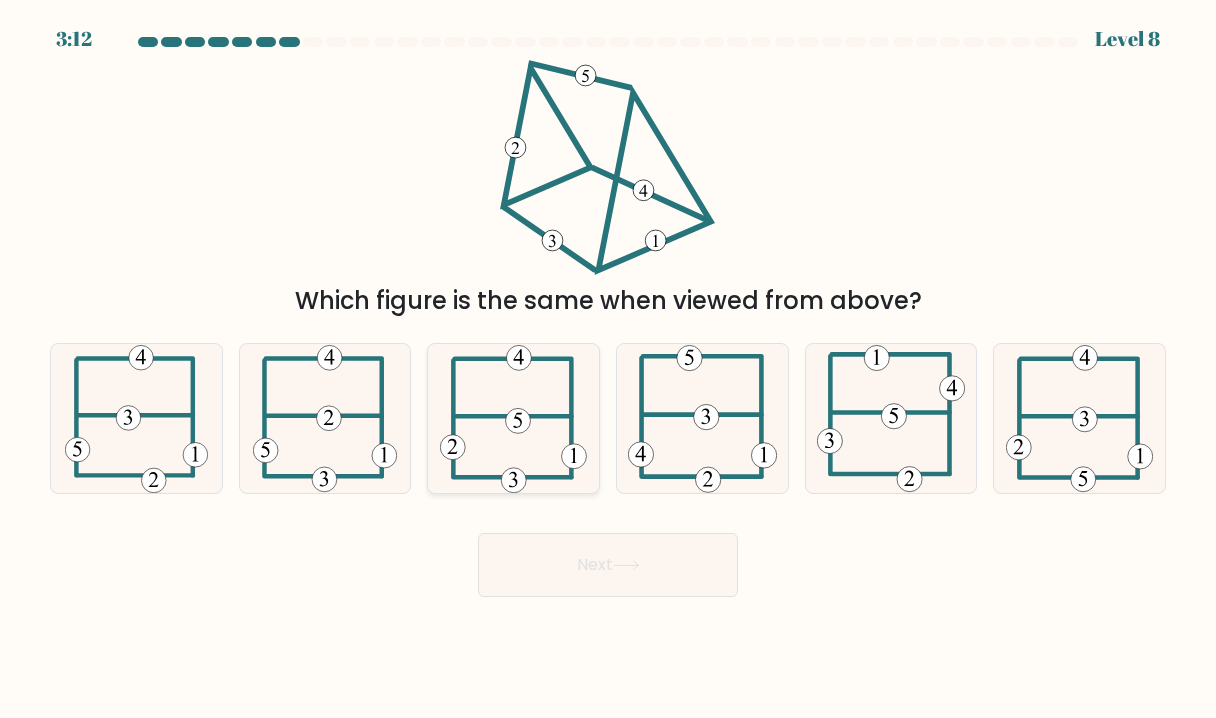 click at bounding box center (513, 418) 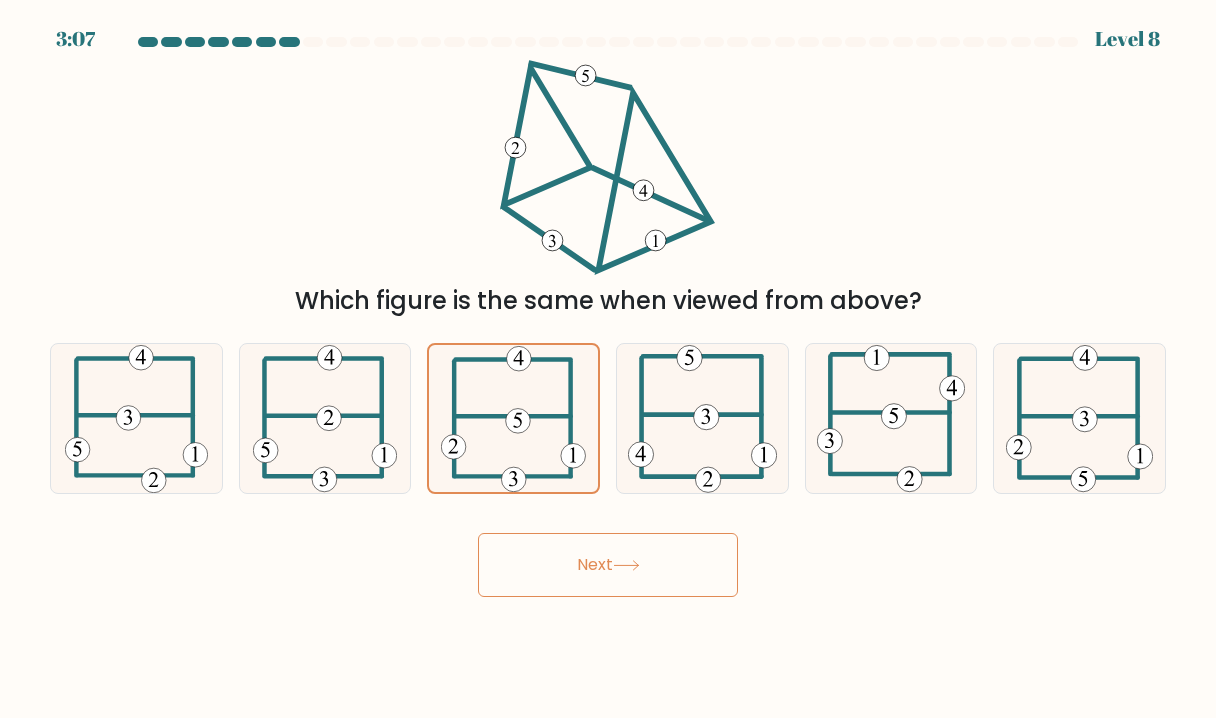 click on "Next" at bounding box center (608, 565) 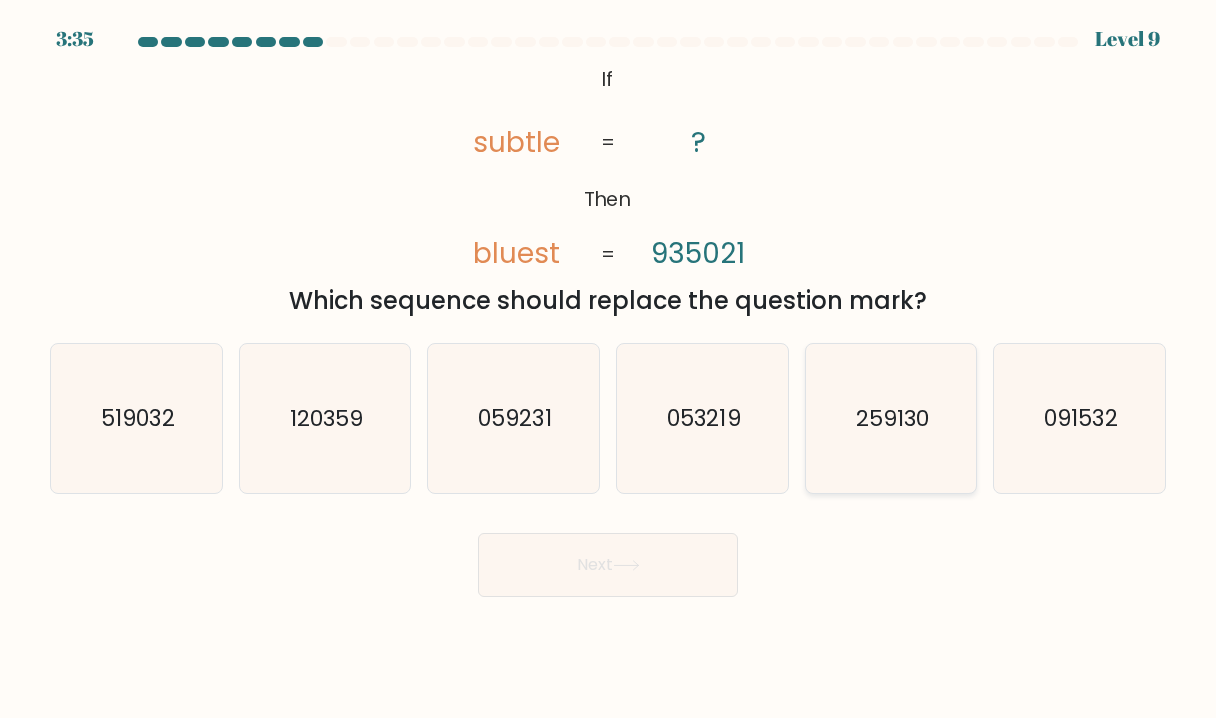 click on "259130" at bounding box center (892, 418) 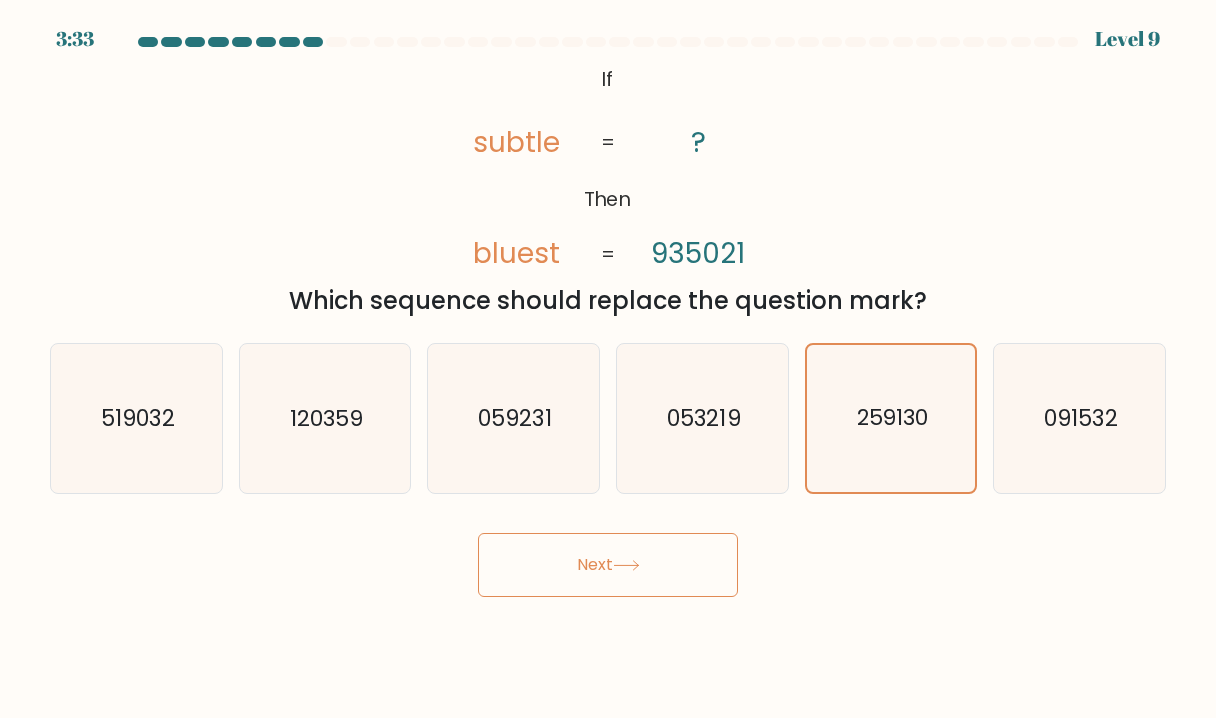 click on "Next" at bounding box center [608, 565] 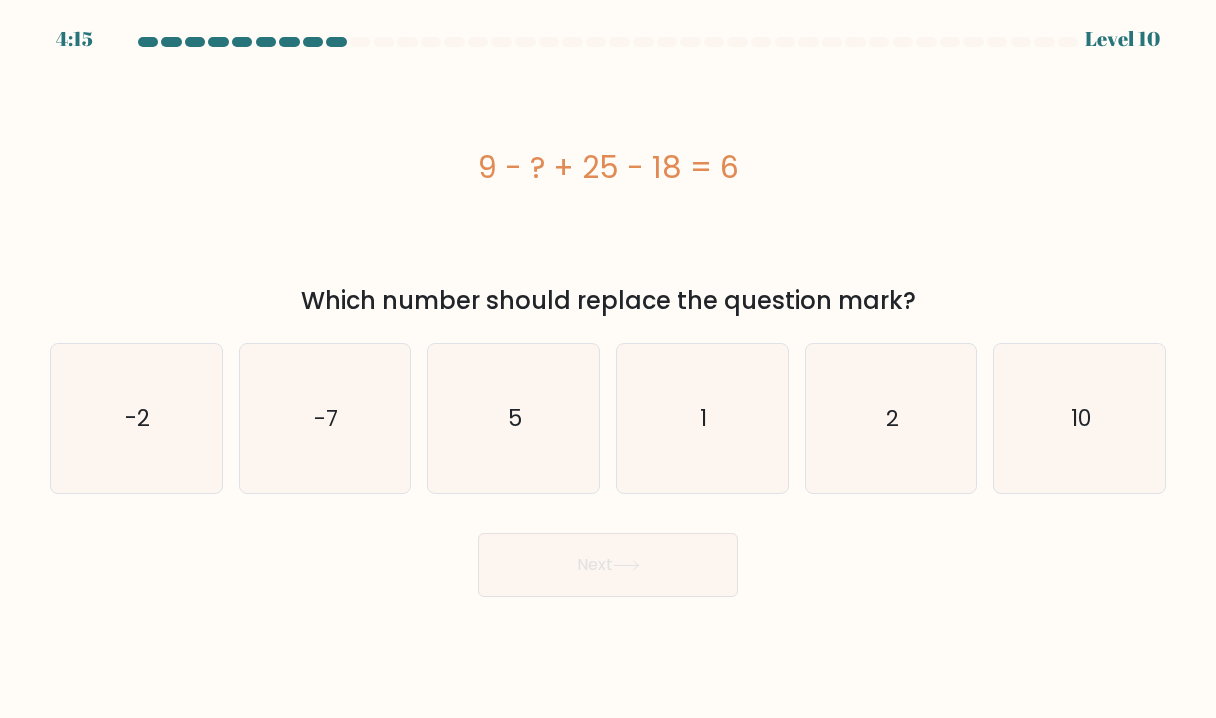 drag, startPoint x: 446, startPoint y: 168, endPoint x: 983, endPoint y: 296, distance: 552.0444 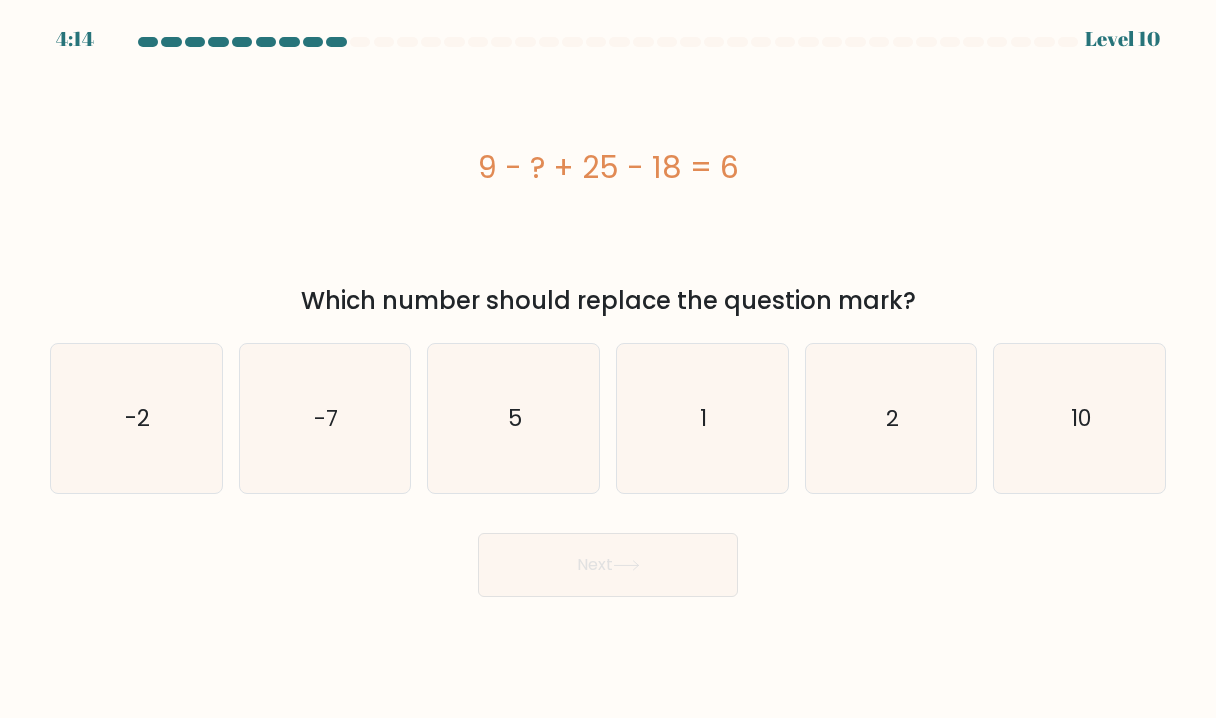 copy on "9 - ? + 25 - 18 = 6
Which number should replace the question mark?" 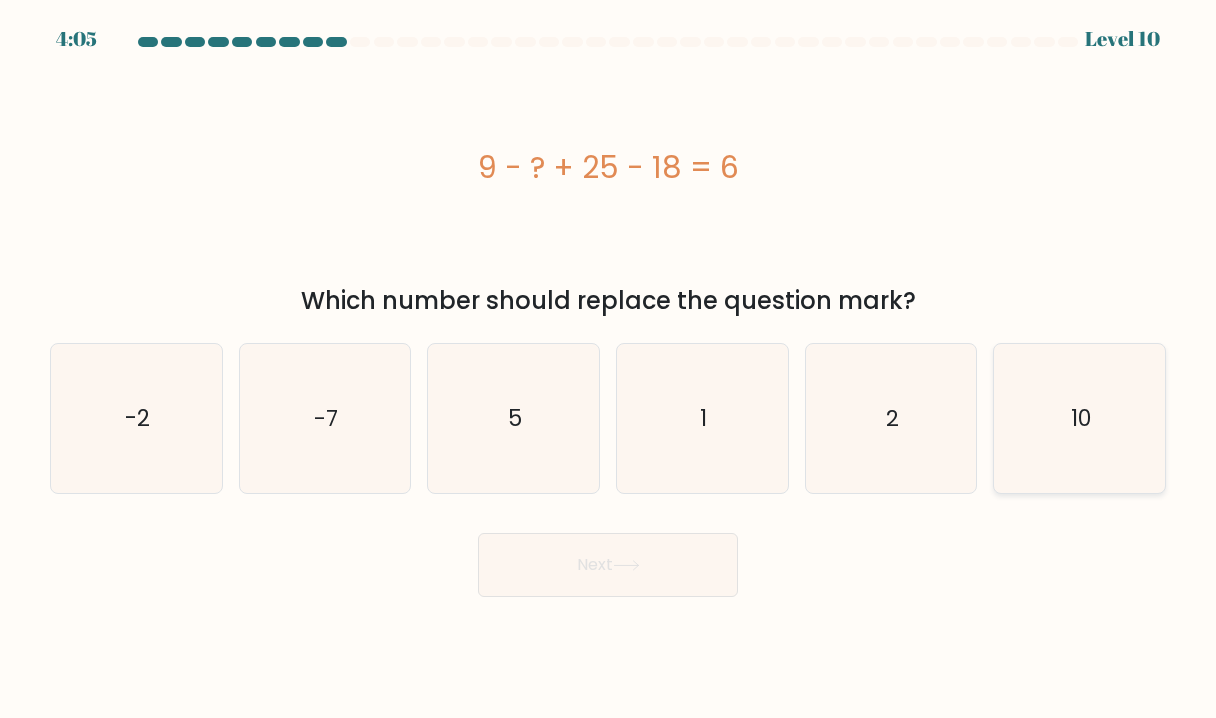 click on "10" at bounding box center (1079, 418) 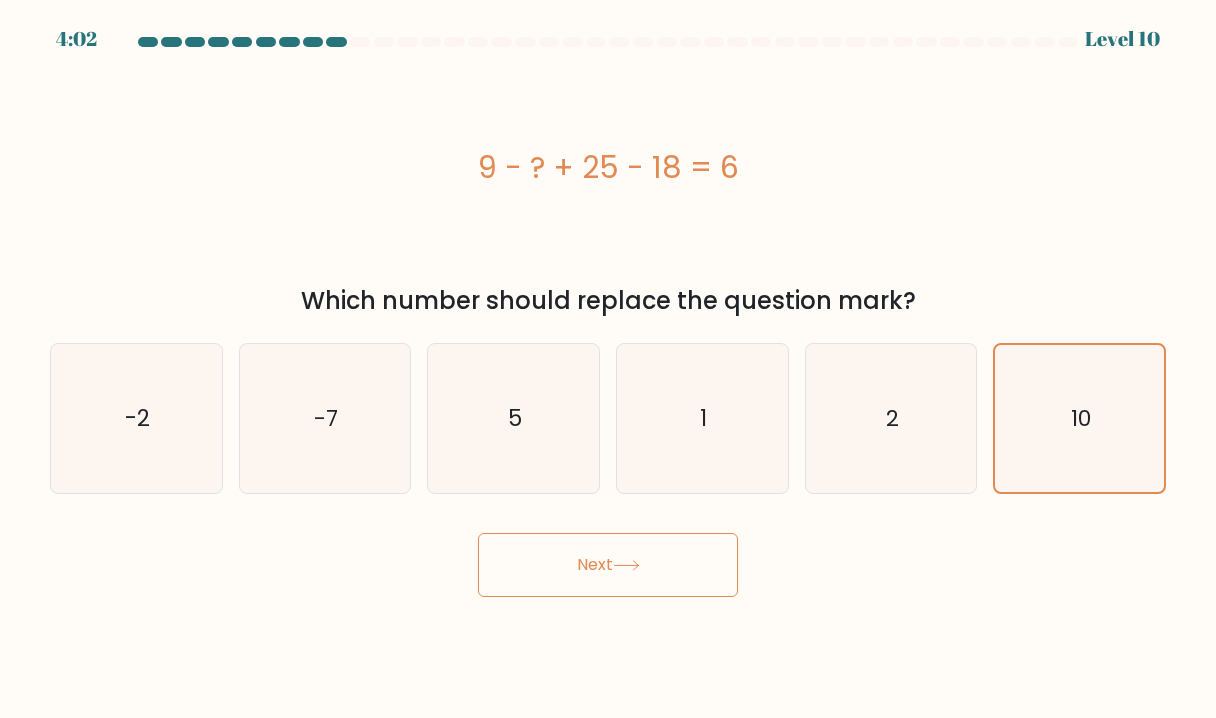 click at bounding box center [626, 565] 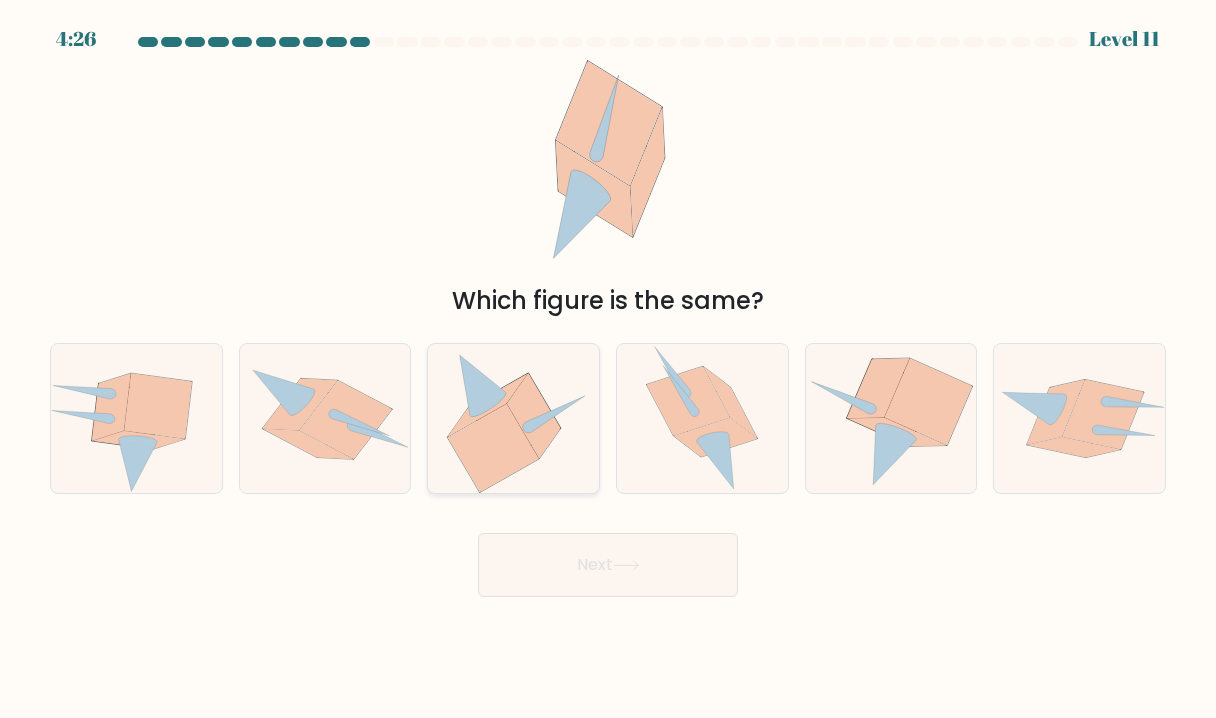 click at bounding box center [493, 448] 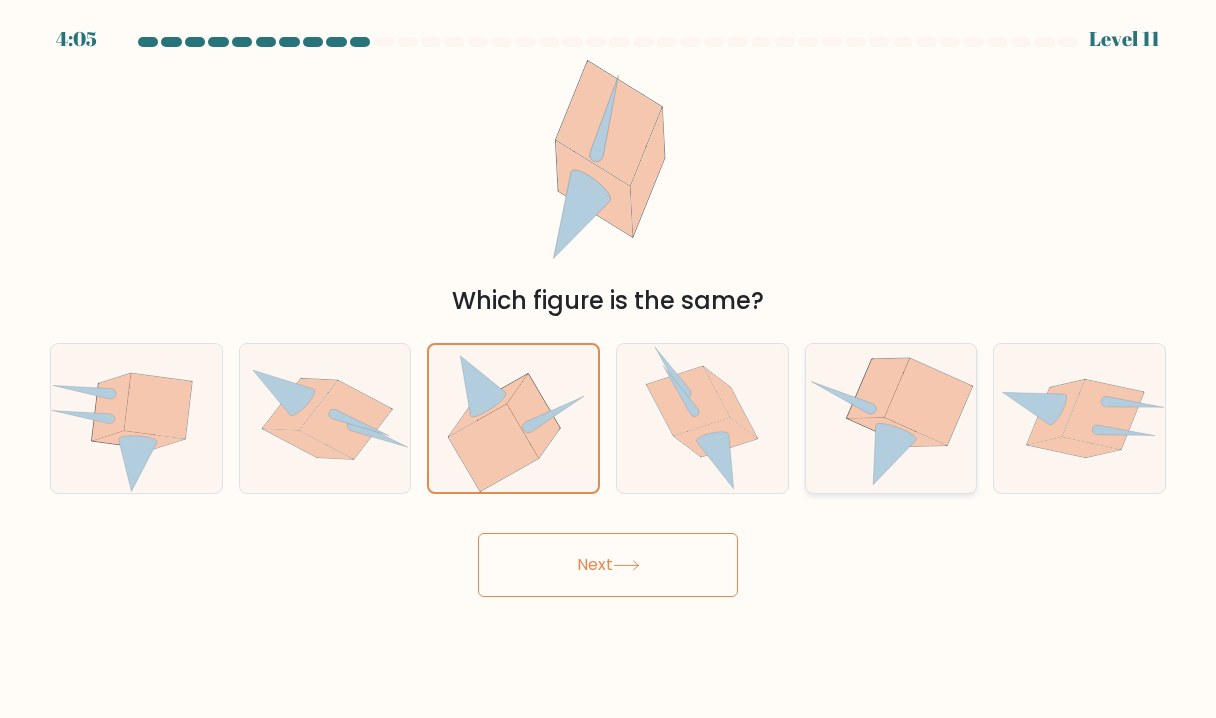 click at bounding box center (928, 402) 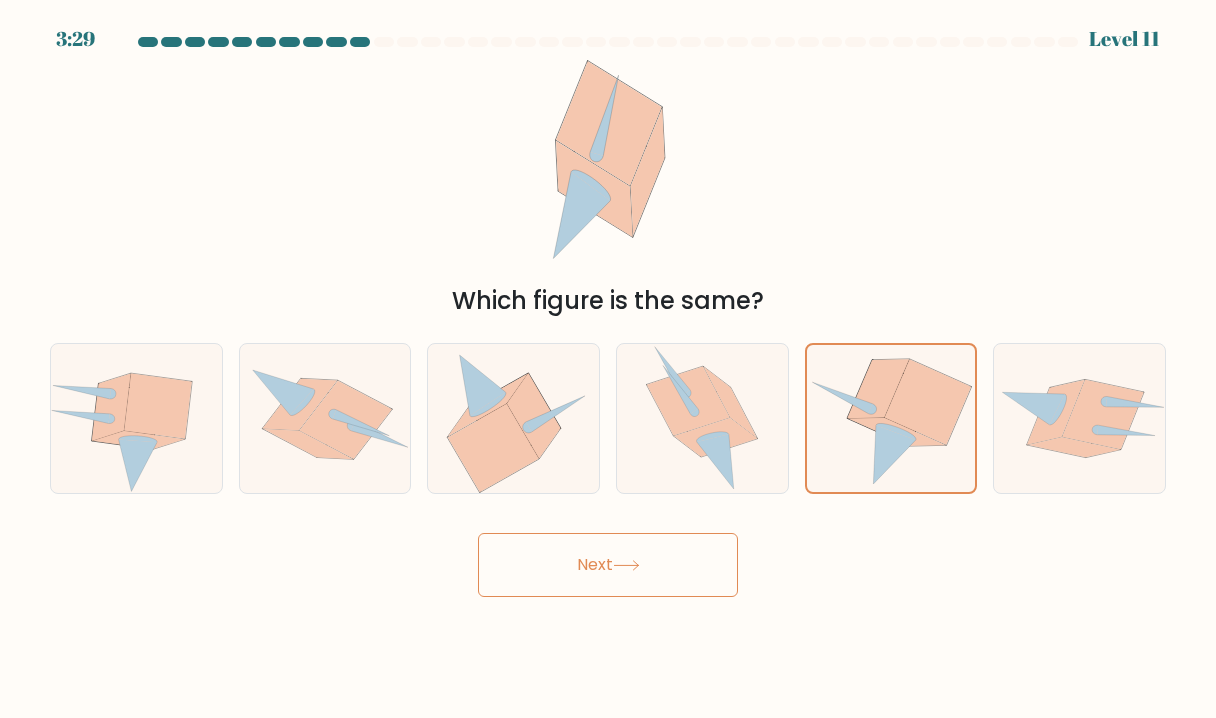 click on "Next" at bounding box center (608, 565) 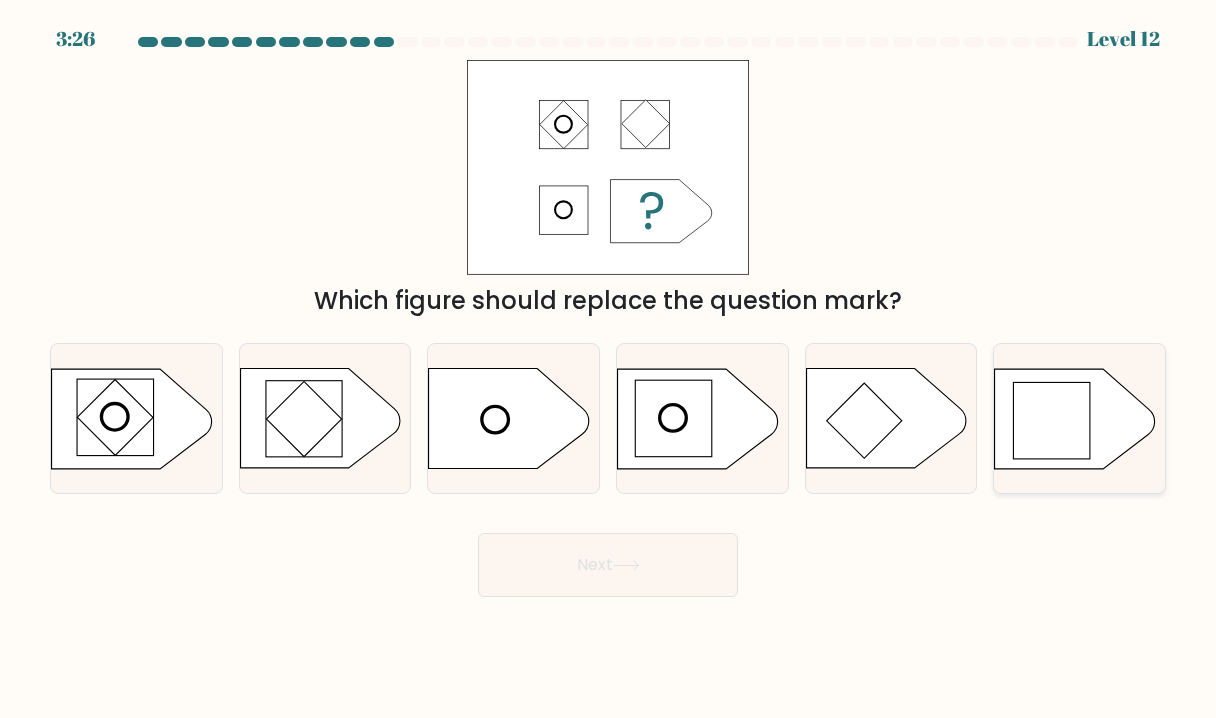 click at bounding box center (1052, 420) 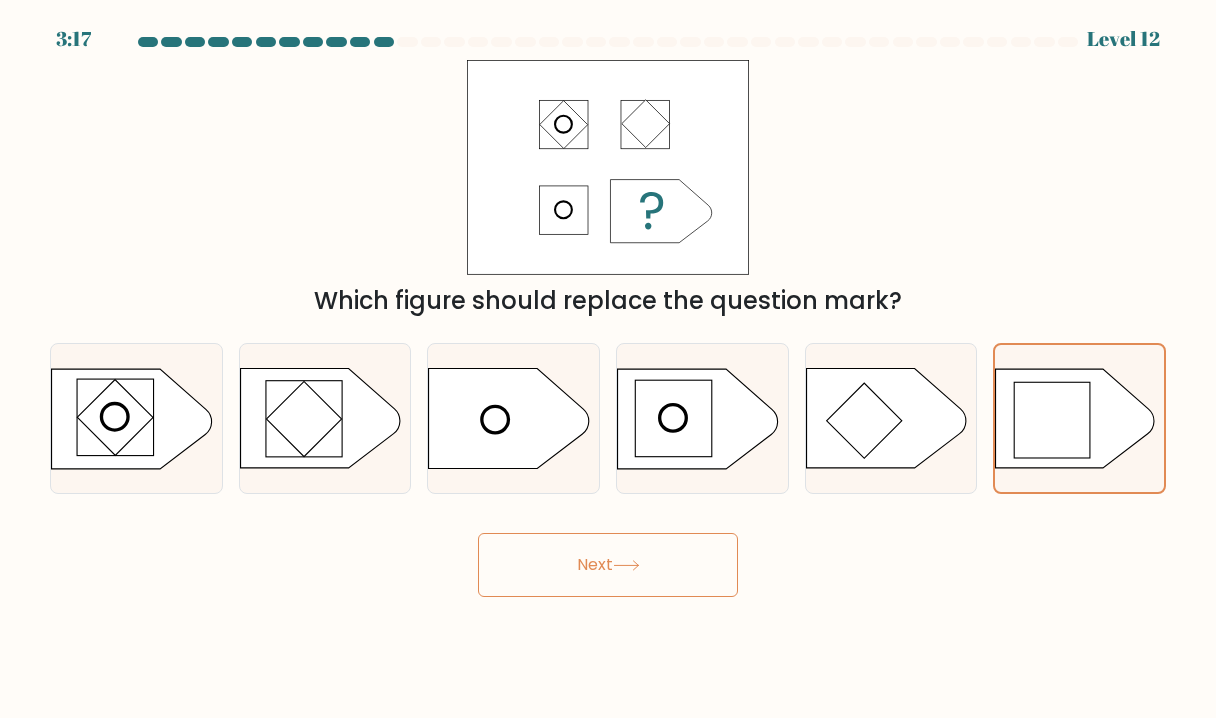 click on "Next" at bounding box center (608, 565) 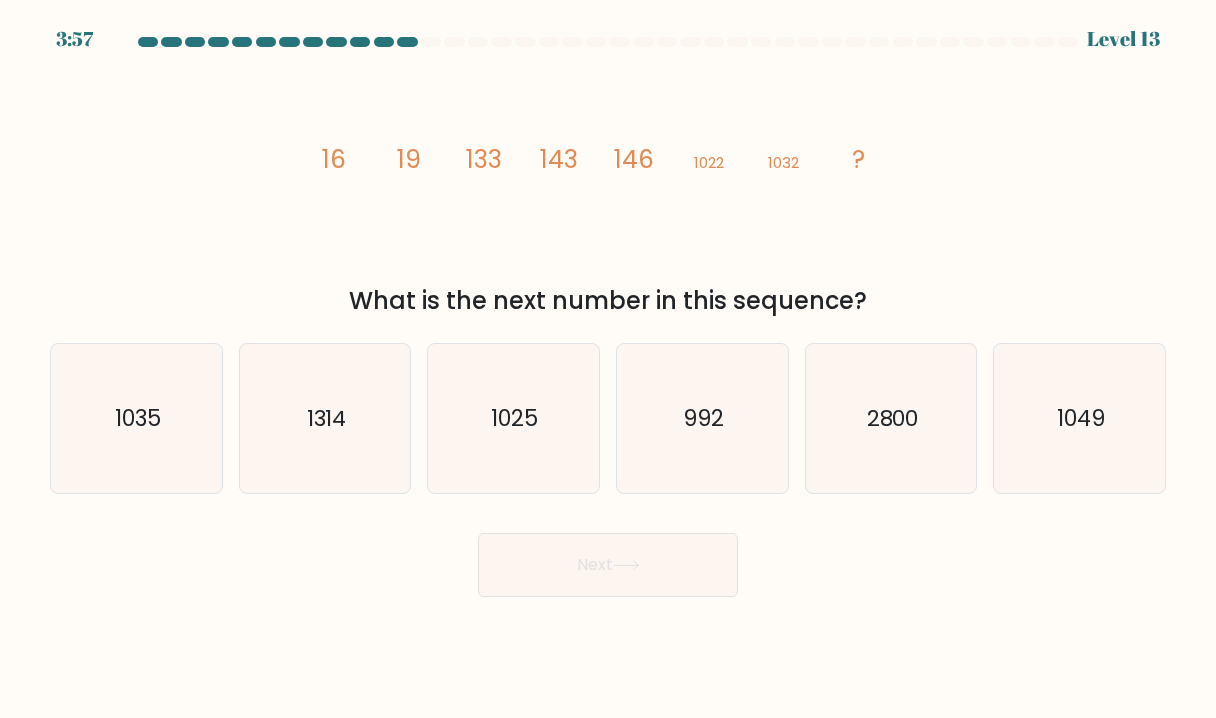 drag, startPoint x: 290, startPoint y: 143, endPoint x: 926, endPoint y: 301, distance: 655.332 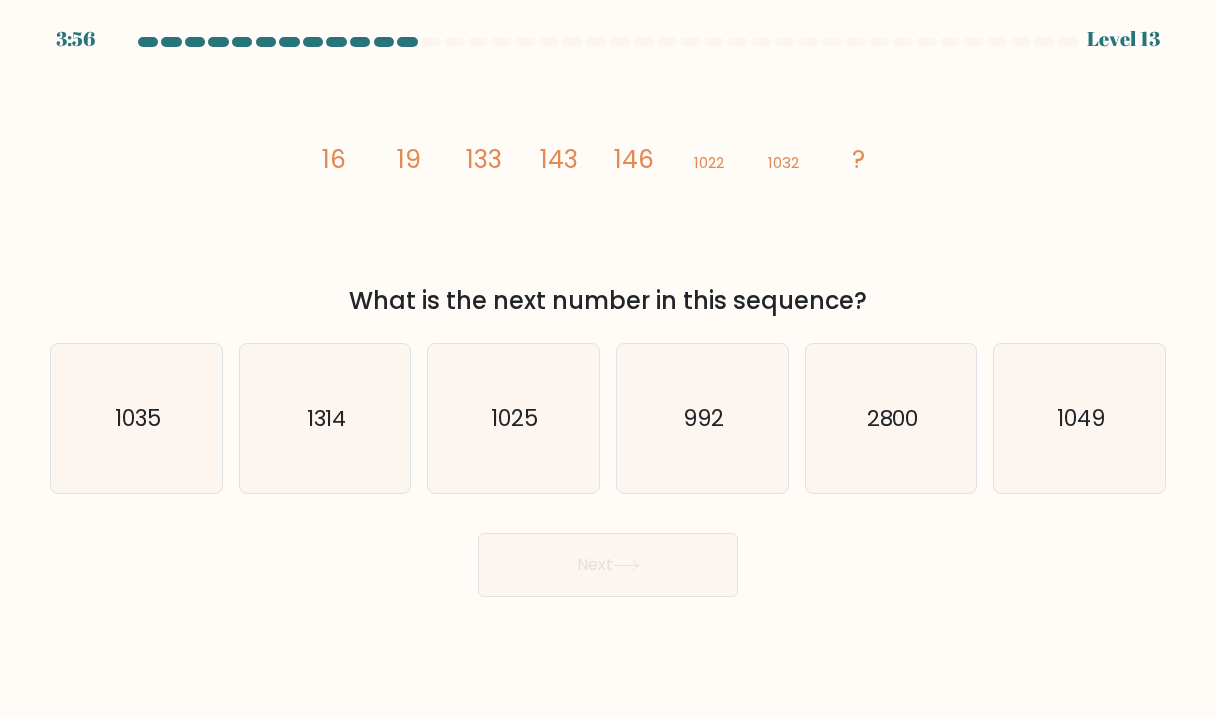 copy on "16
19
133
143
146
1022
1032
?
What is the next number in this sequence?" 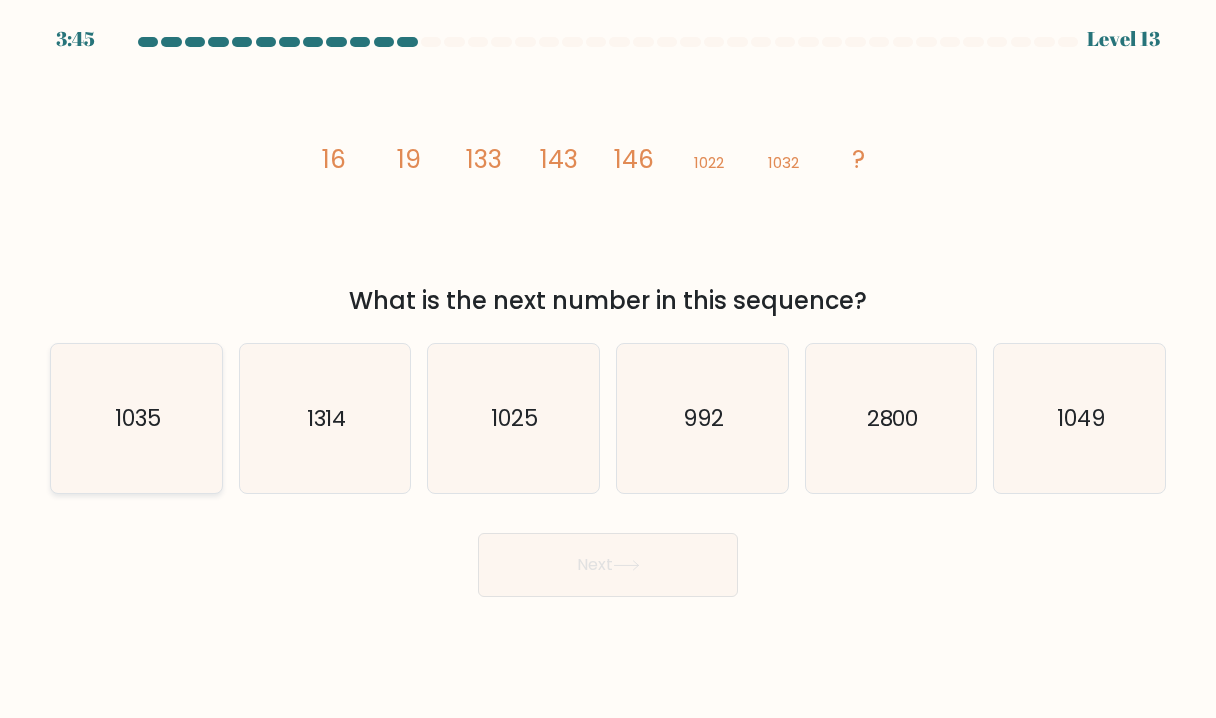 click on "1035" at bounding box center (136, 418) 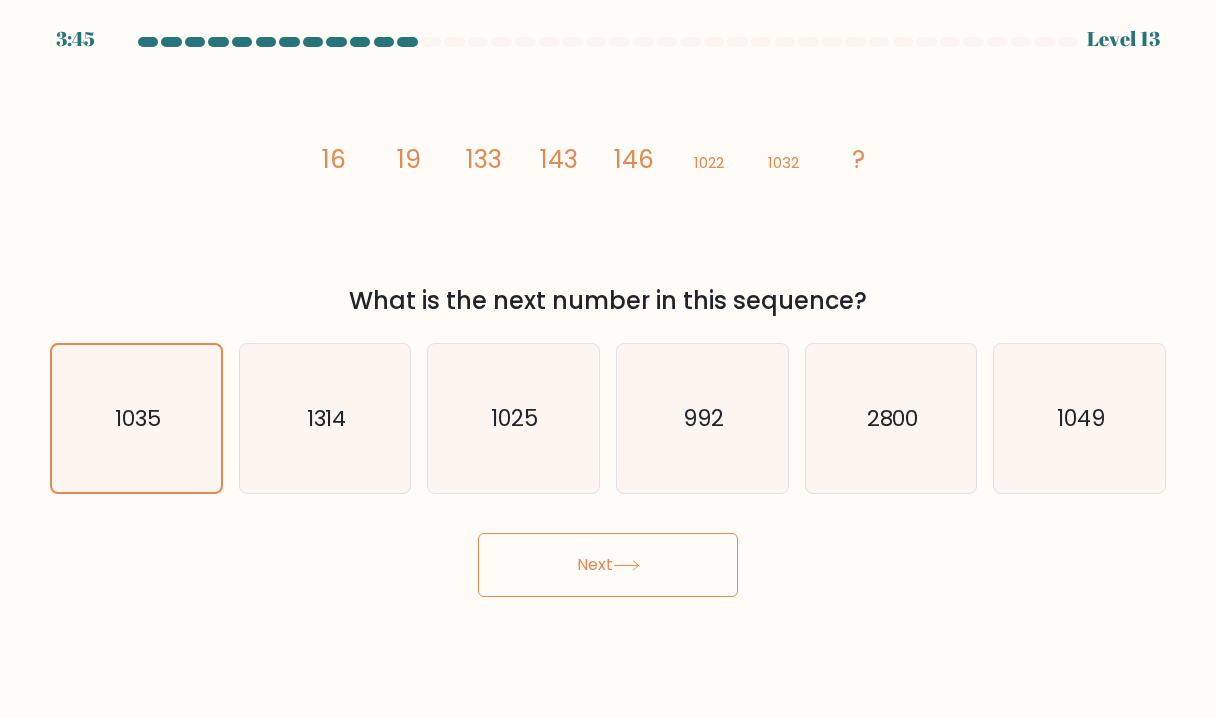 click on "Next" at bounding box center [608, 565] 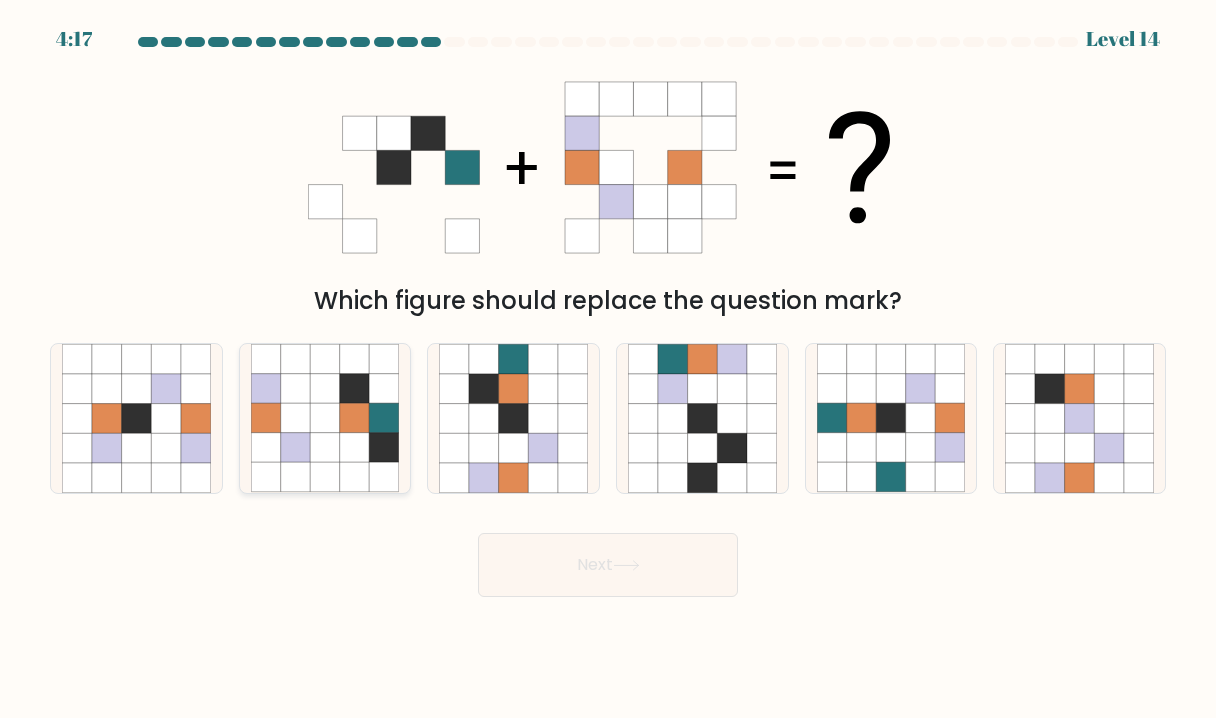 click at bounding box center (325, 389) 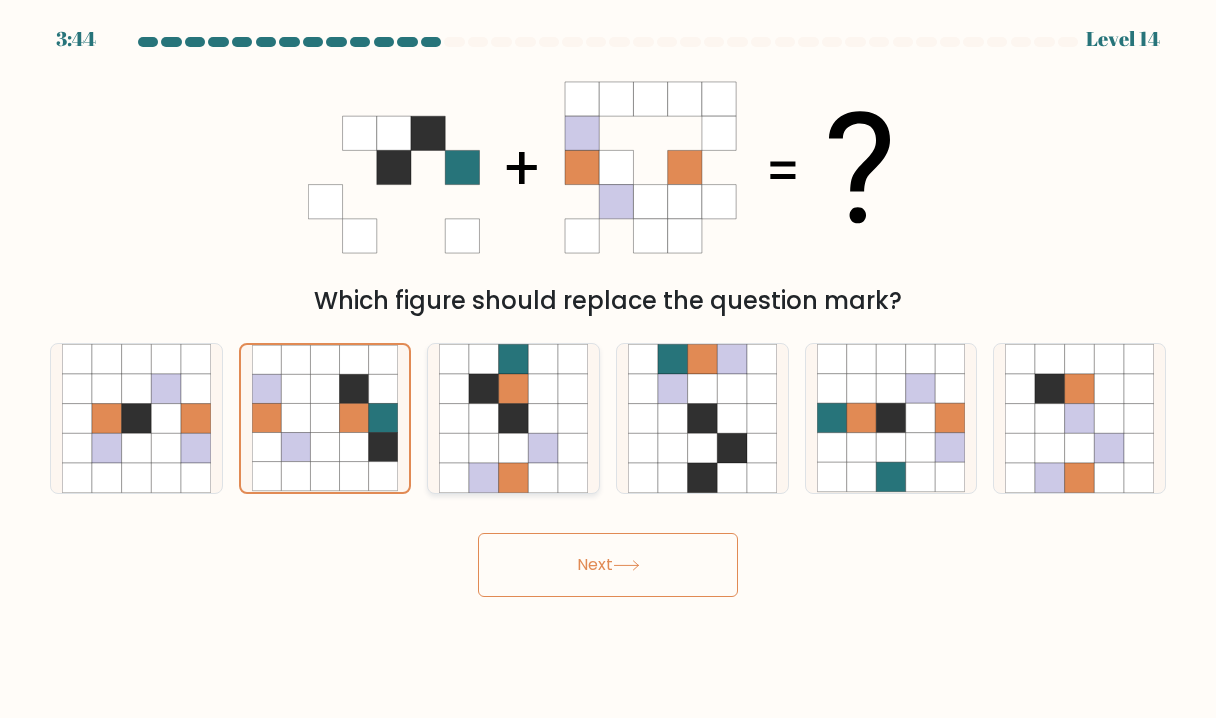click at bounding box center [543, 419] 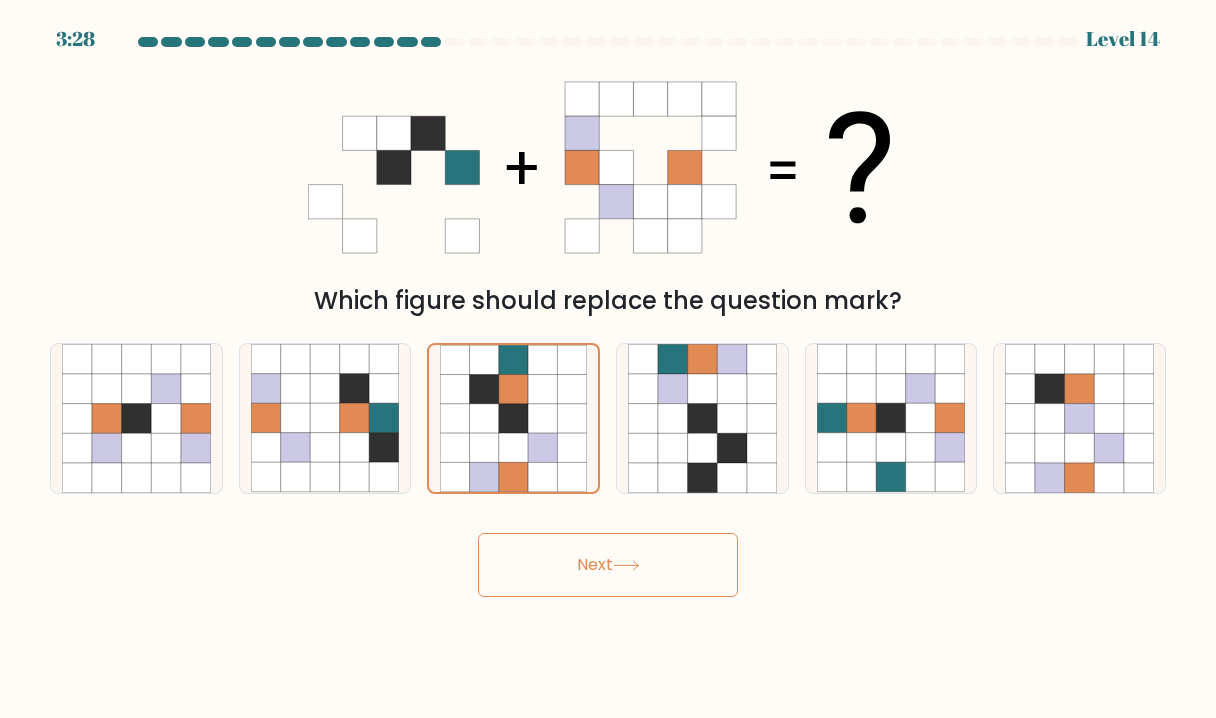 click on "Next" at bounding box center [608, 565] 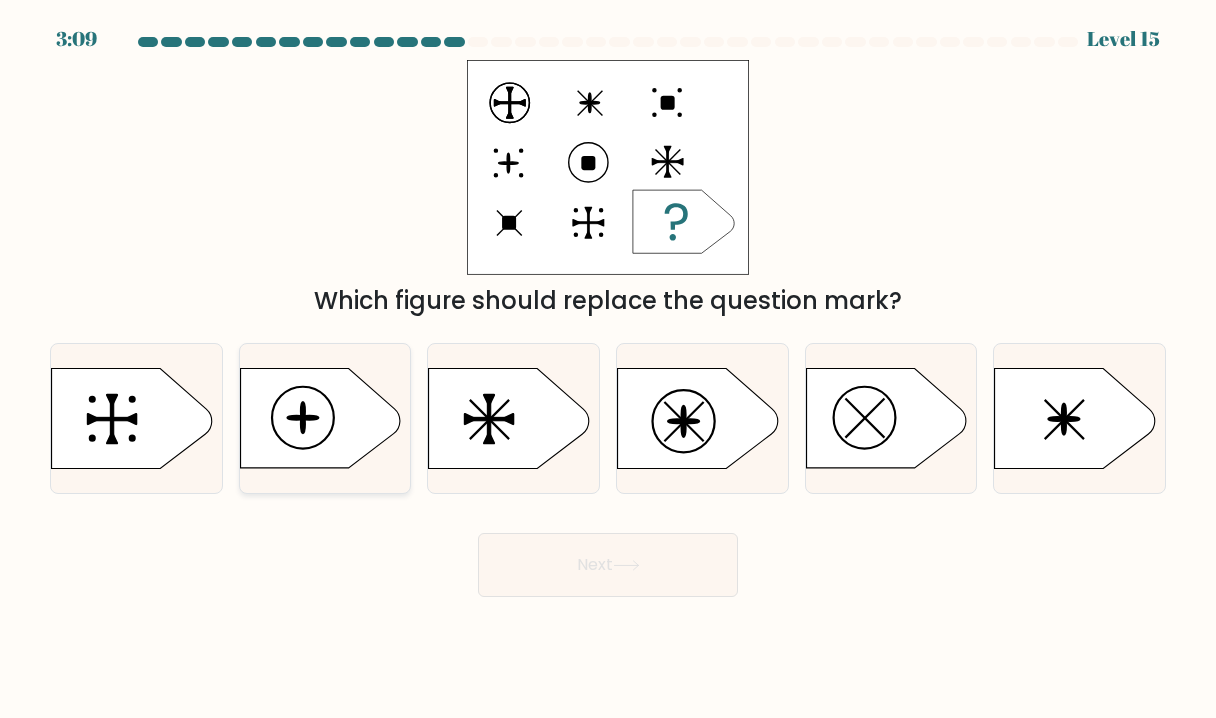 drag, startPoint x: 335, startPoint y: 414, endPoint x: 322, endPoint y: 418, distance: 13.601471 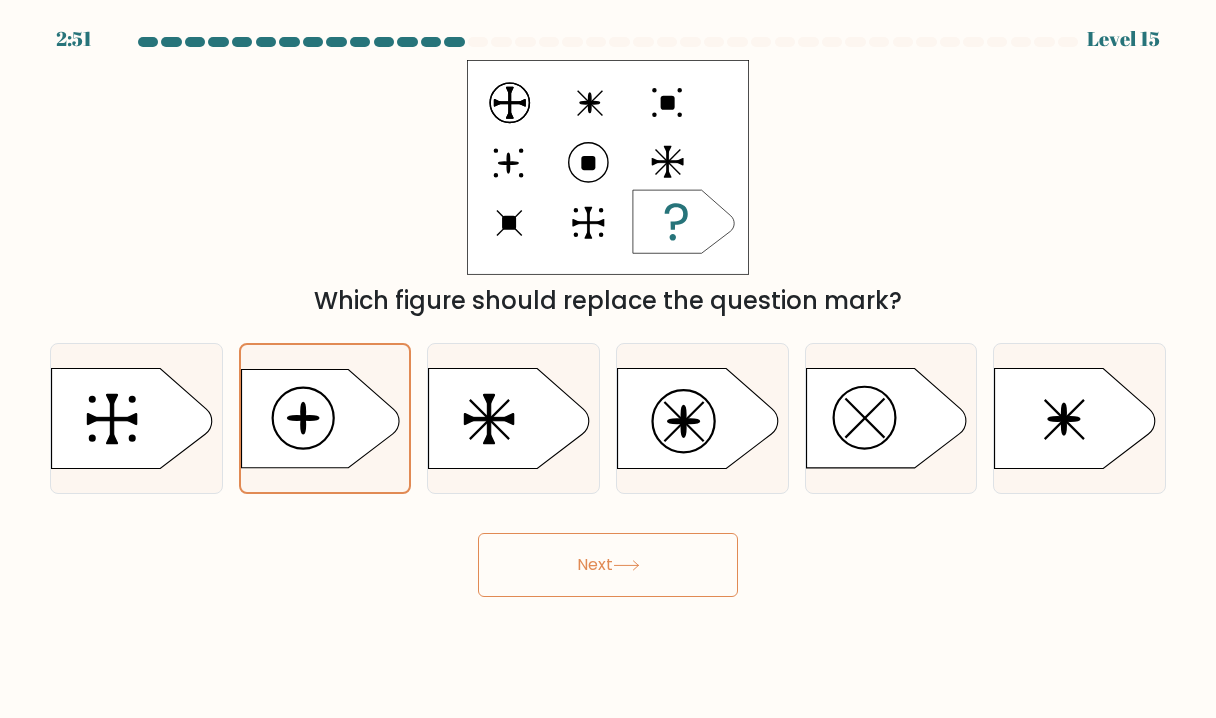 click on "Next" at bounding box center [608, 565] 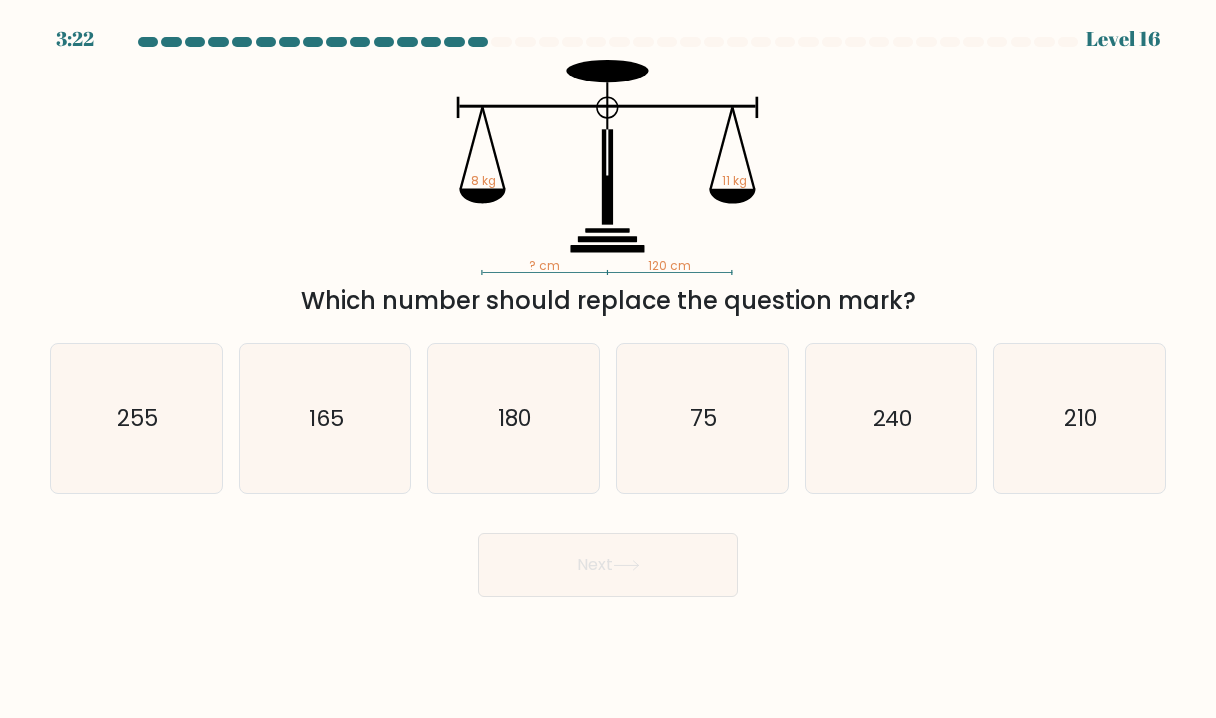 drag, startPoint x: 411, startPoint y: 93, endPoint x: 979, endPoint y: 285, distance: 599.5732 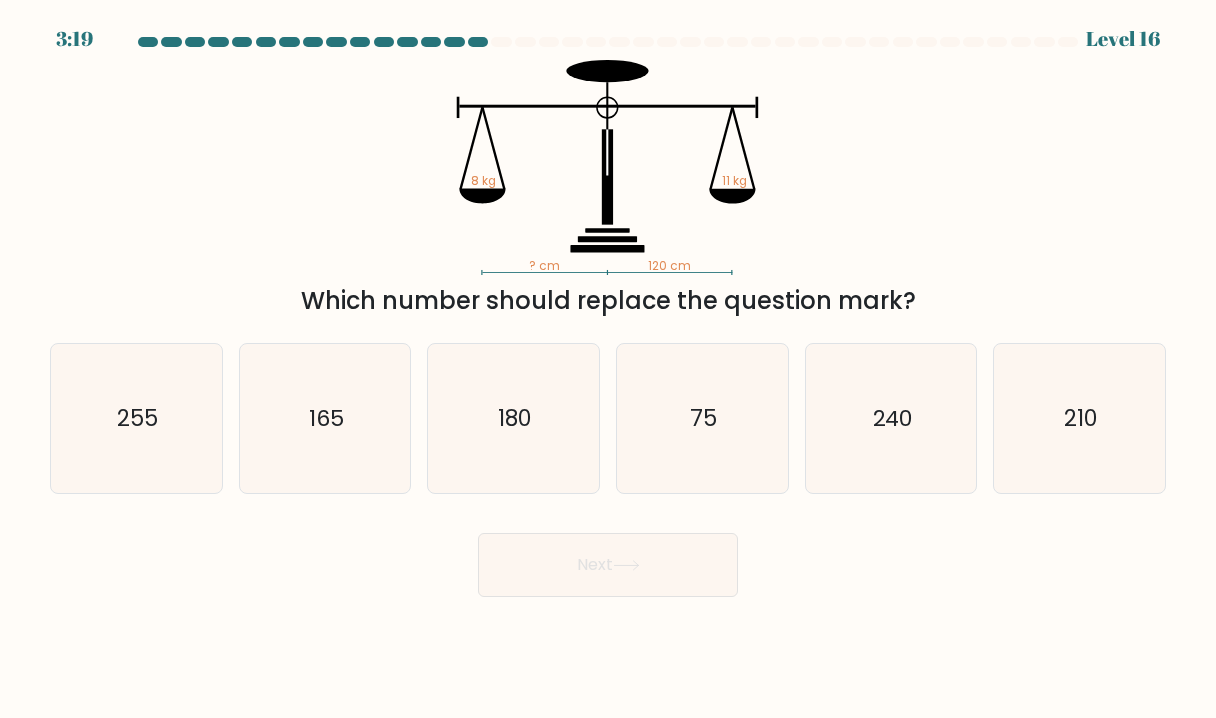 drag, startPoint x: 947, startPoint y: 287, endPoint x: 512, endPoint y: 272, distance: 435.25854 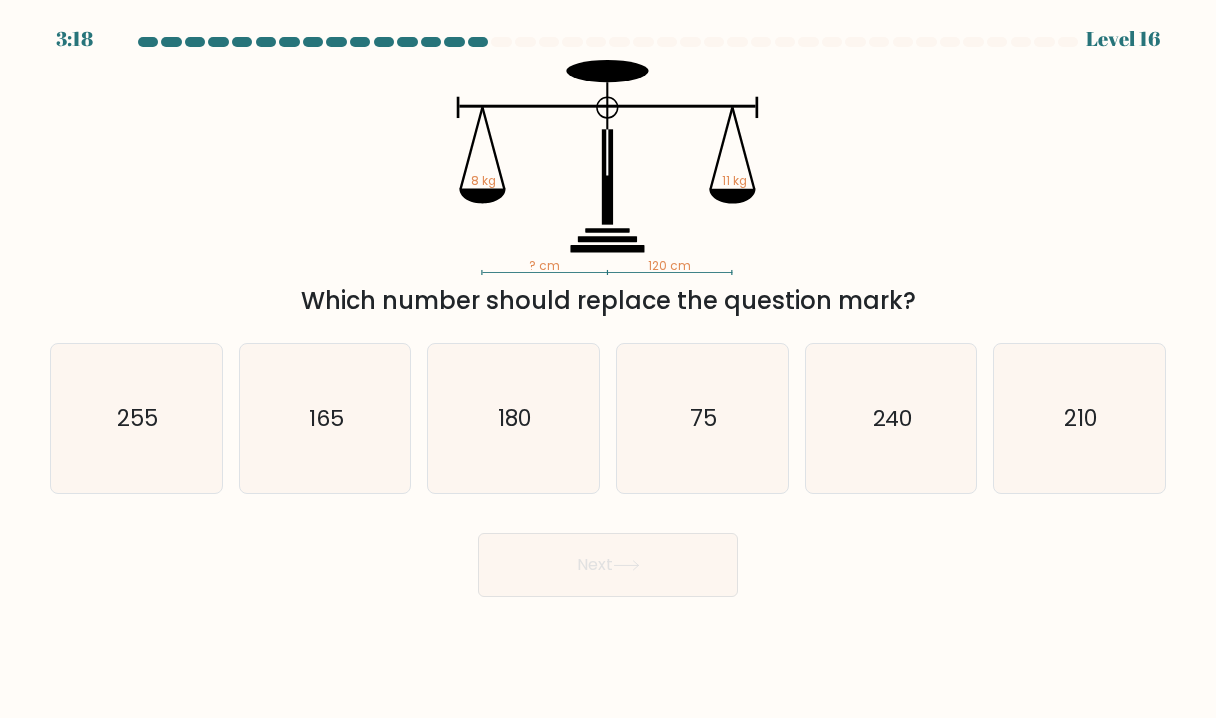 copy on "? cm   120 cm   8 kg   11 kg
Which number should replace the question mark?" 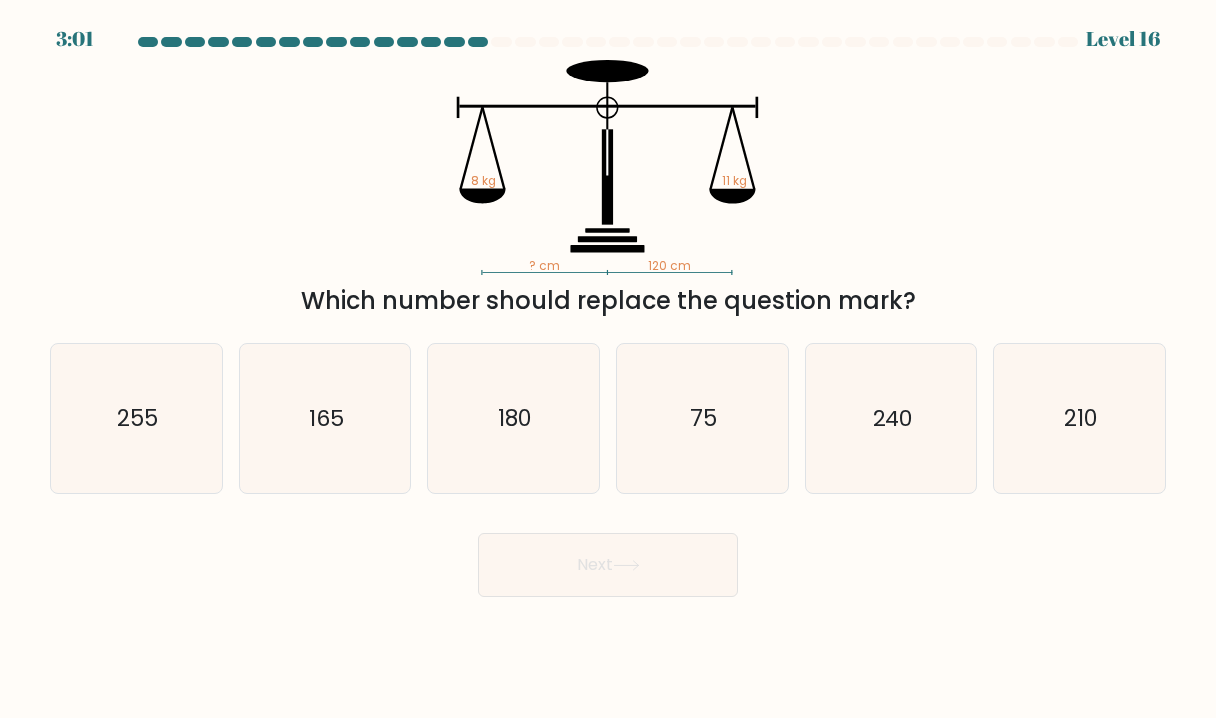 click on "? cm   120 cm   8 kg   11 kg
Which number should replace the question mark?" at bounding box center [608, 189] 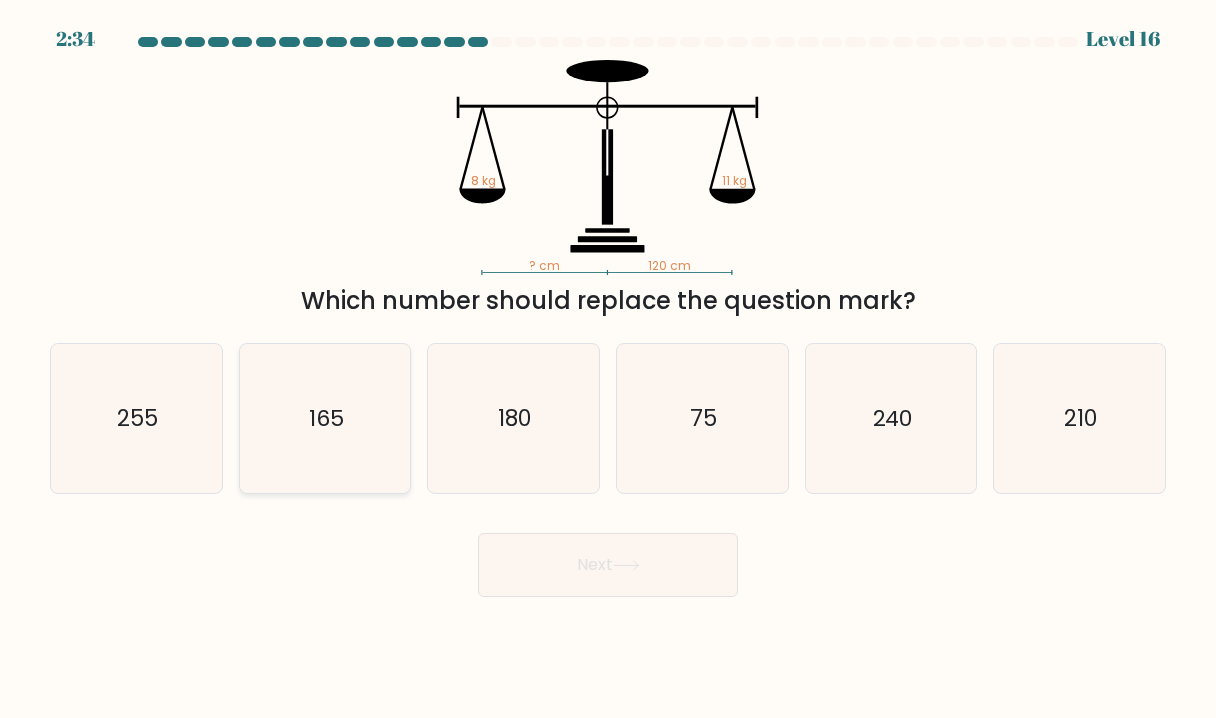 click on "165" at bounding box center [325, 418] 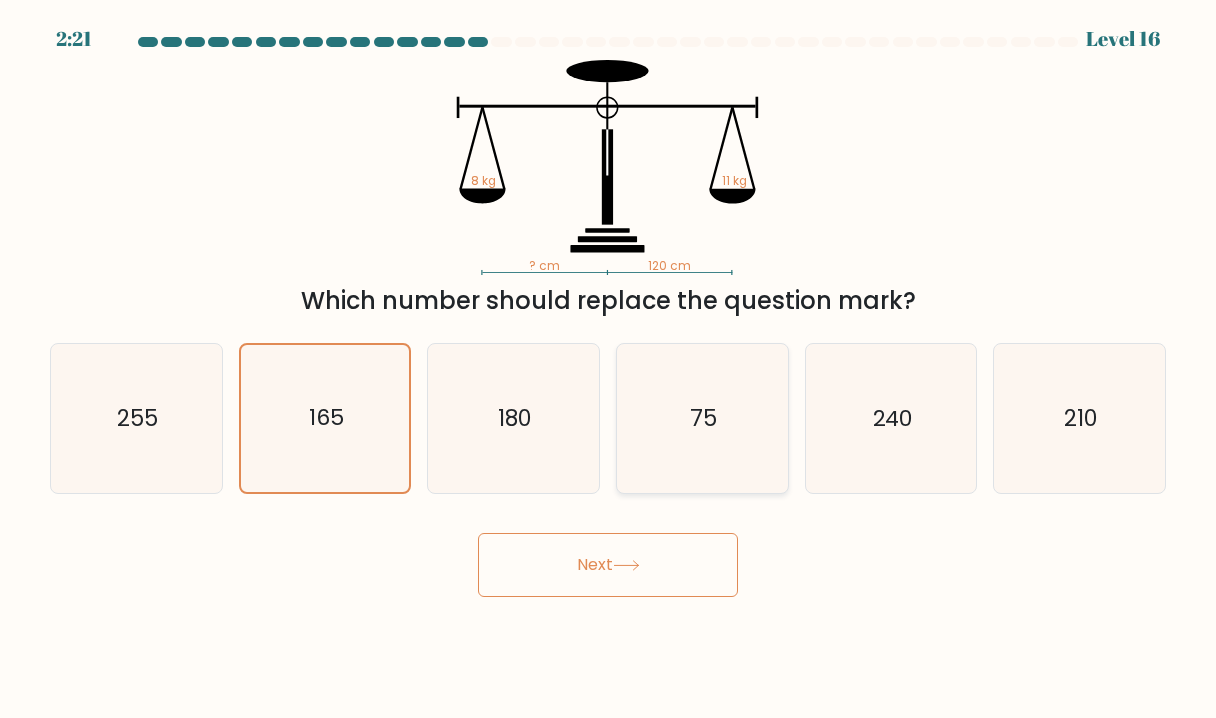 click on "75" at bounding box center [702, 418] 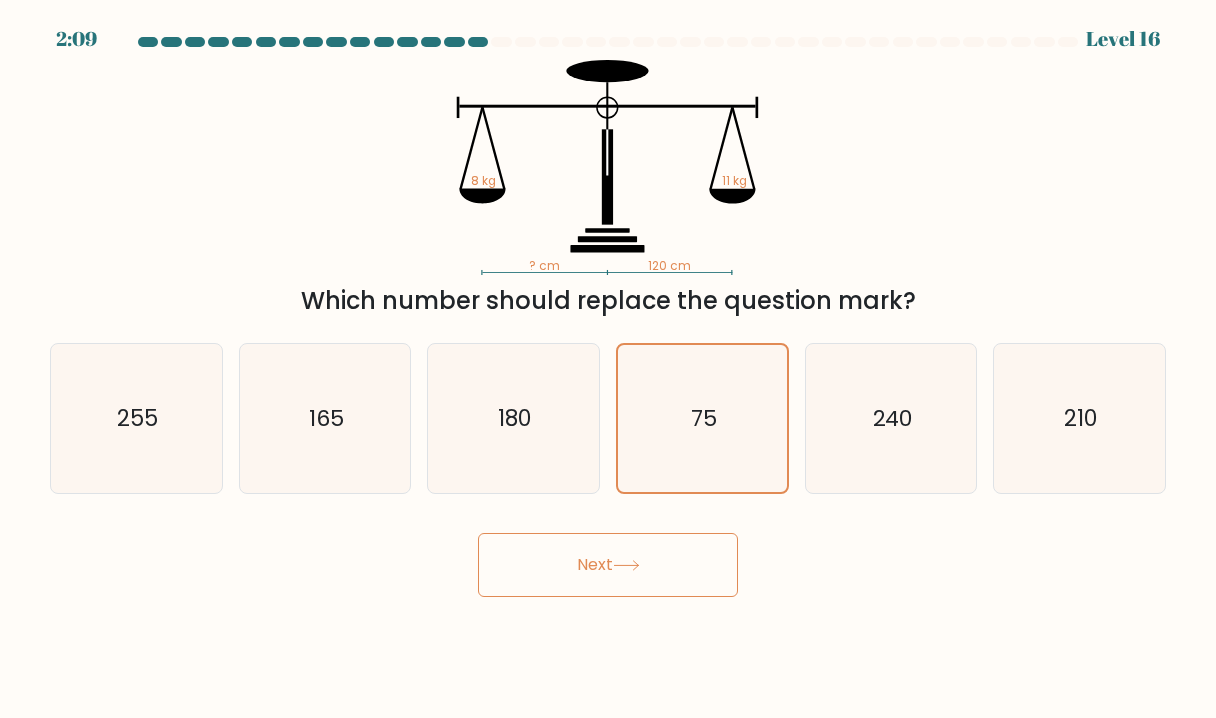 click on "Next" at bounding box center [608, 565] 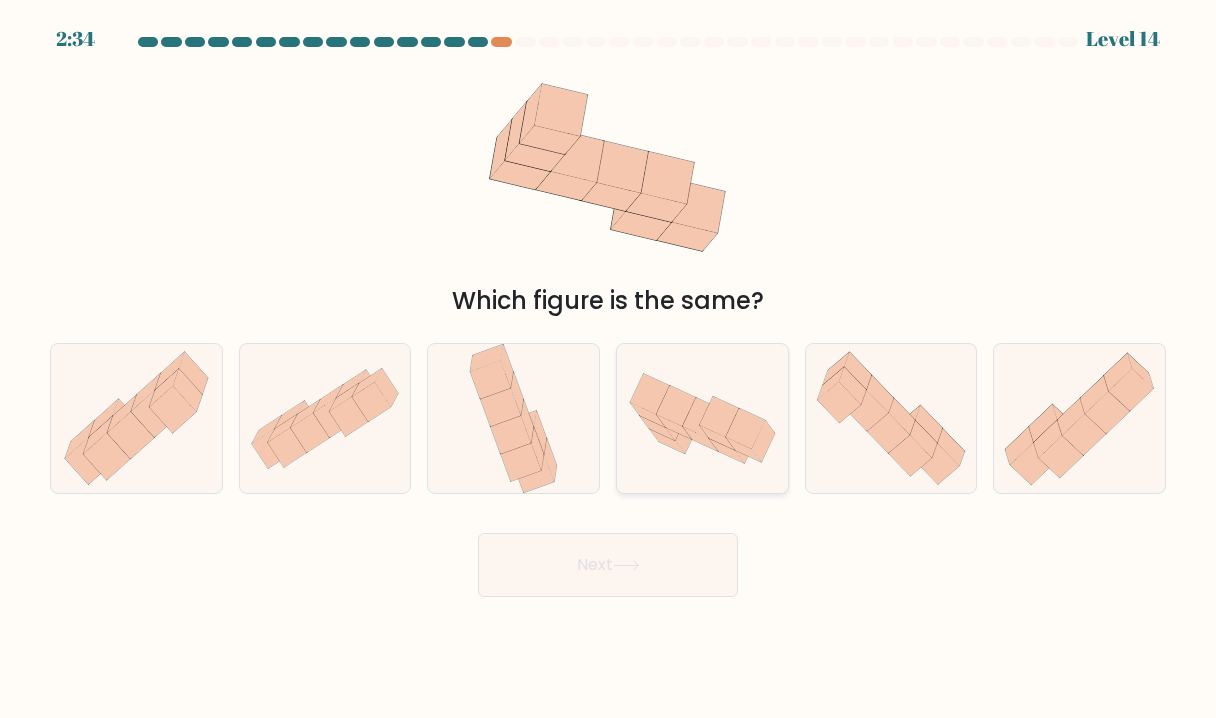 click at bounding box center (702, 418) 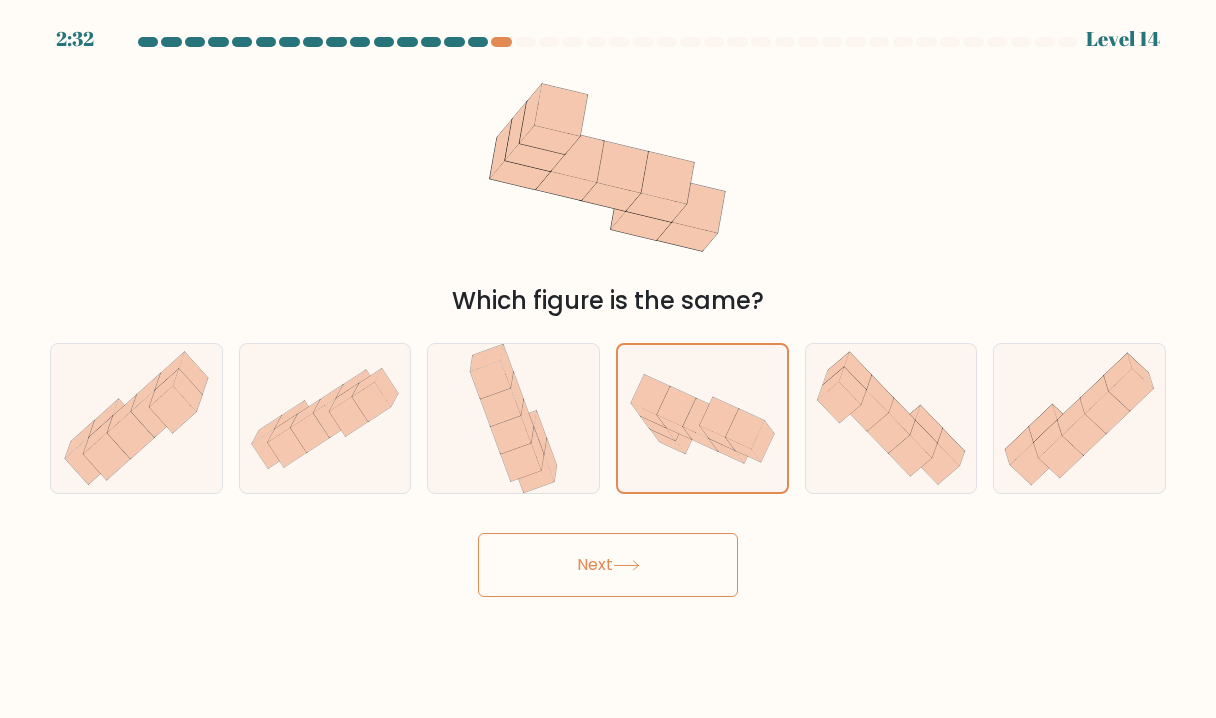 click on "Next" at bounding box center (608, 565) 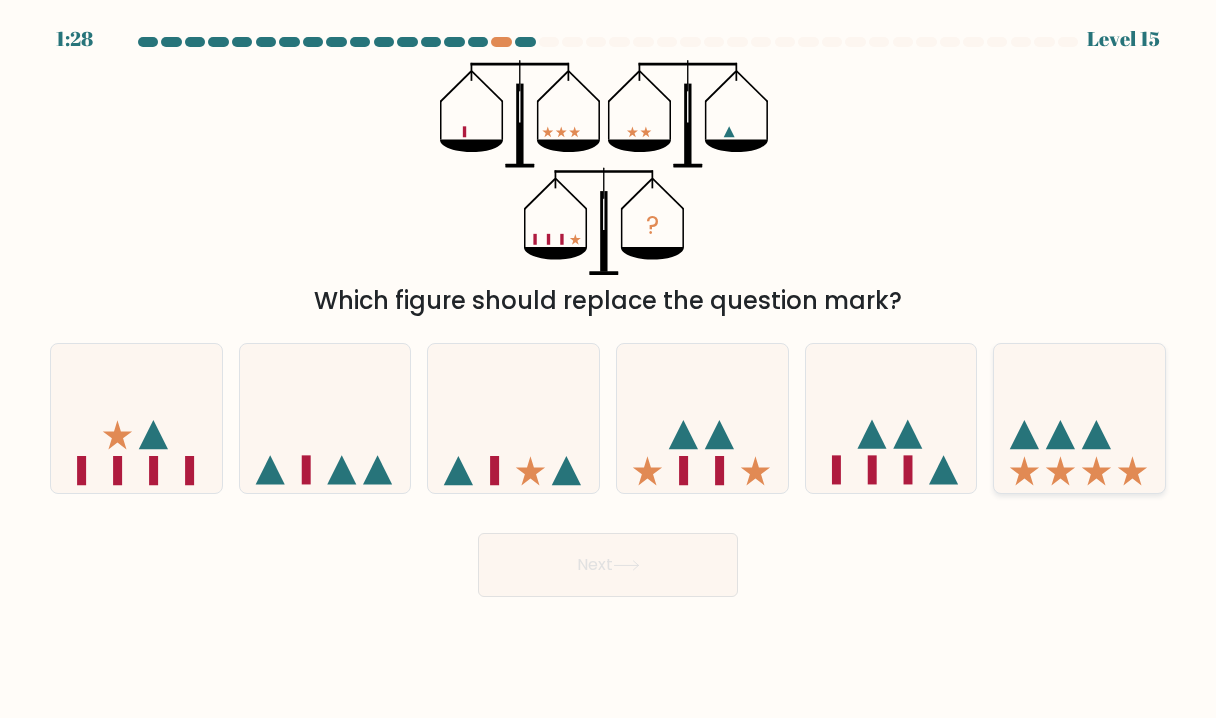 click at bounding box center [1079, 418] 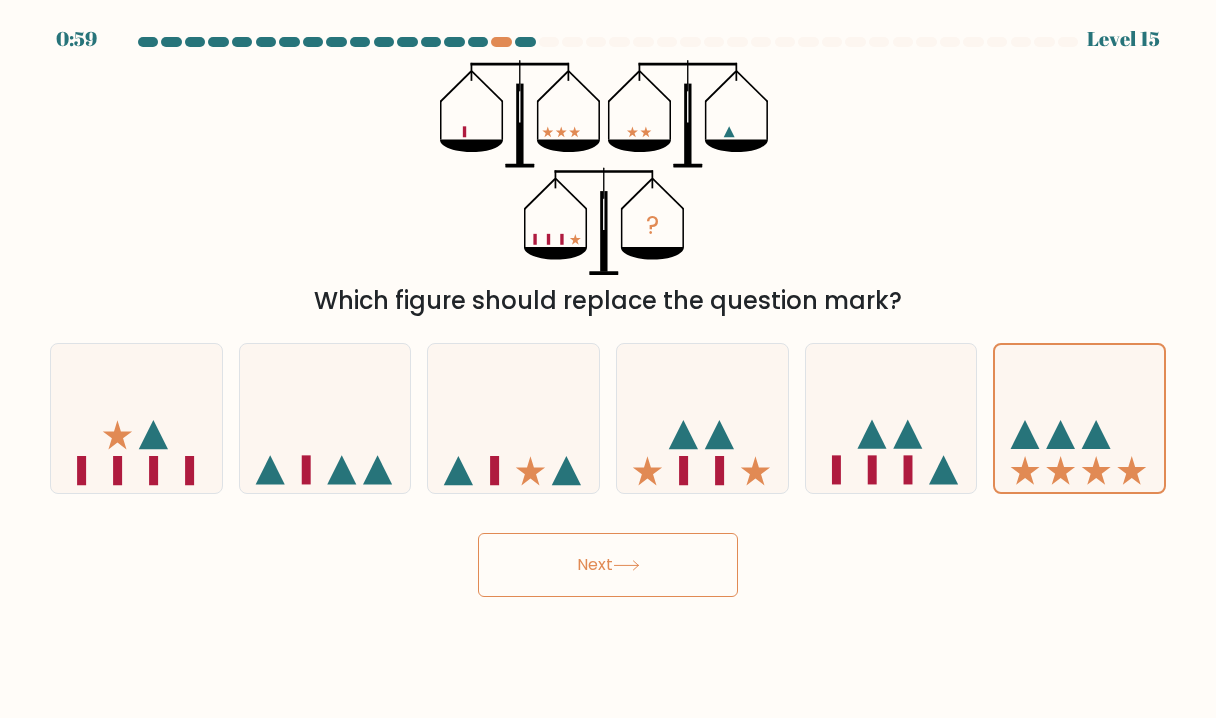 click on "Next" at bounding box center [608, 565] 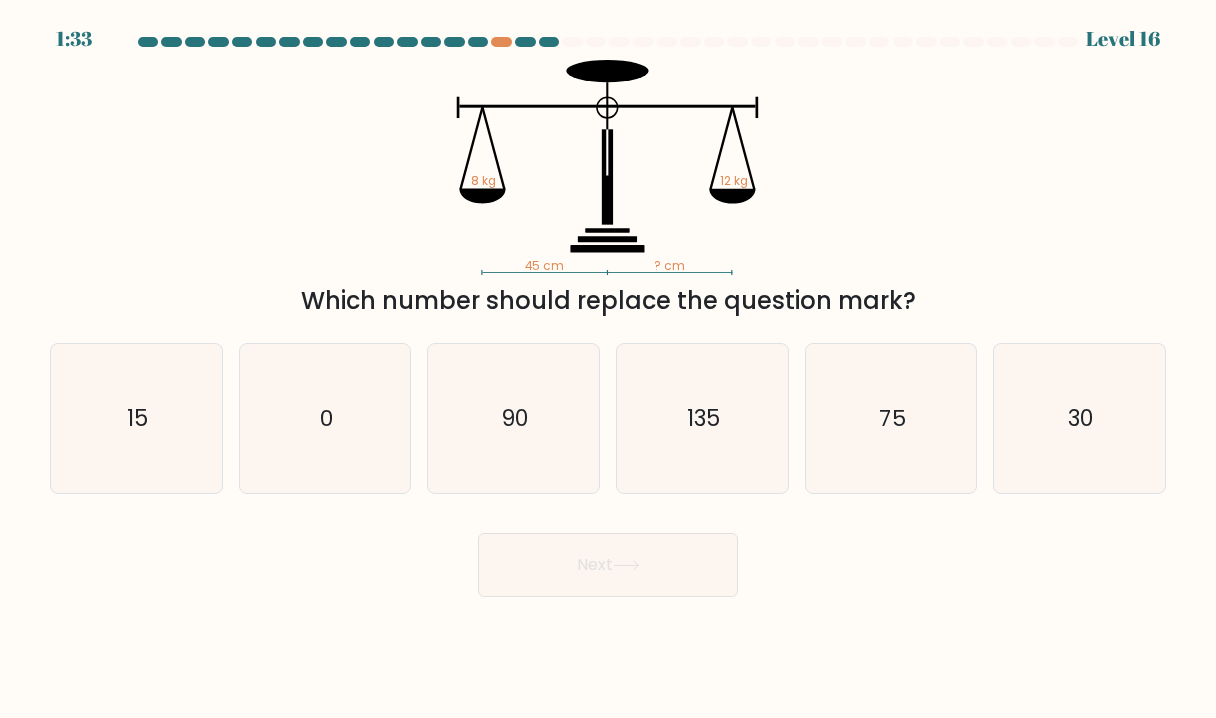 drag, startPoint x: 471, startPoint y: 179, endPoint x: 692, endPoint y: 261, distance: 235.72229 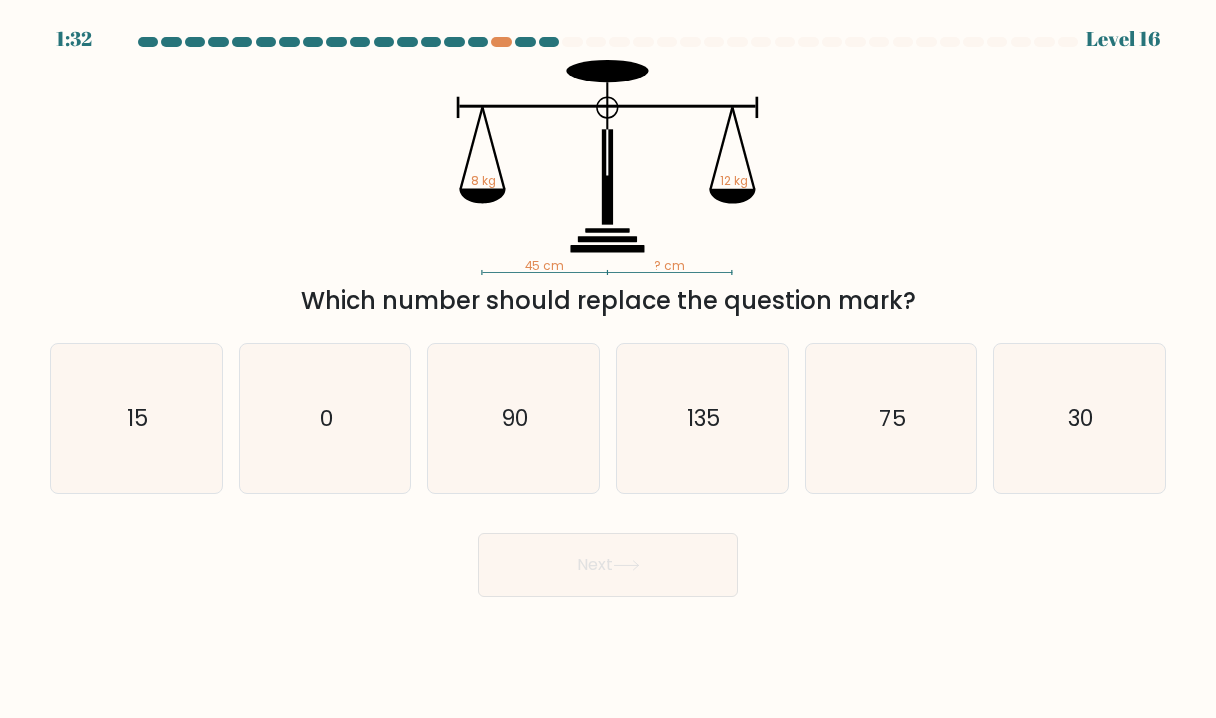 click on "45 cm   ? cm   8 kg   12 kg
Which number should replace the question mark?" at bounding box center [608, 189] 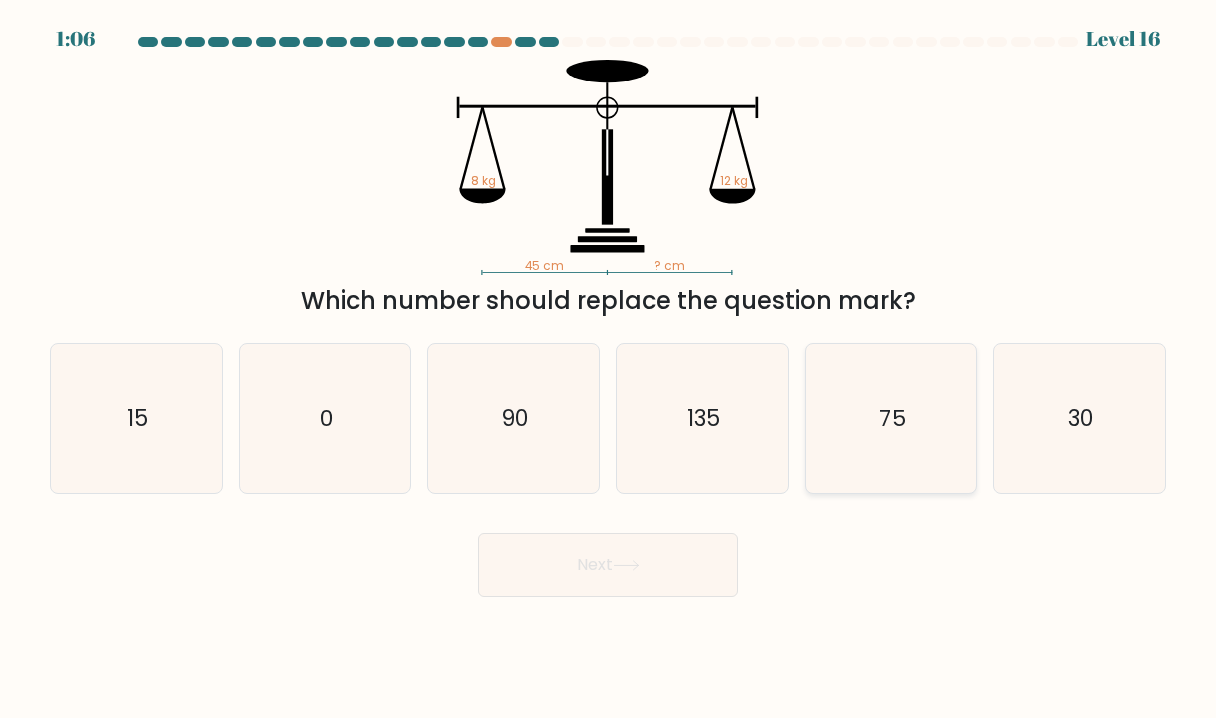 click on "75" at bounding box center (892, 418) 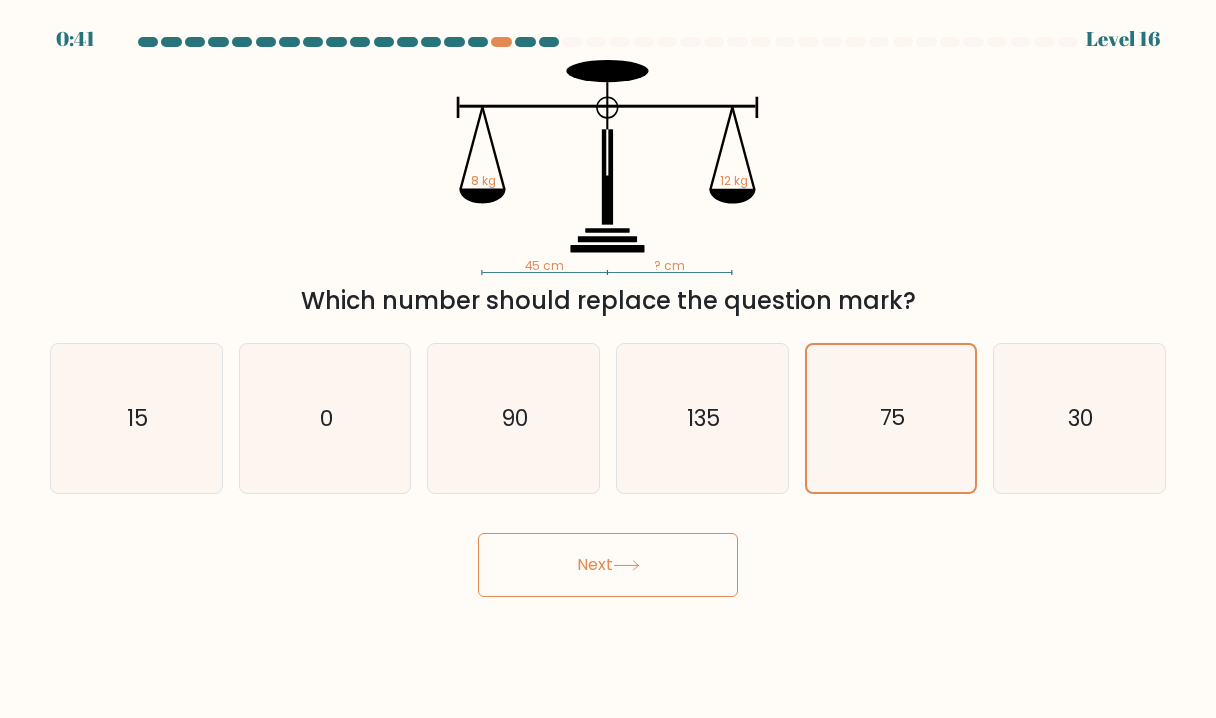 drag, startPoint x: 594, startPoint y: 562, endPoint x: 605, endPoint y: 563, distance: 11.045361 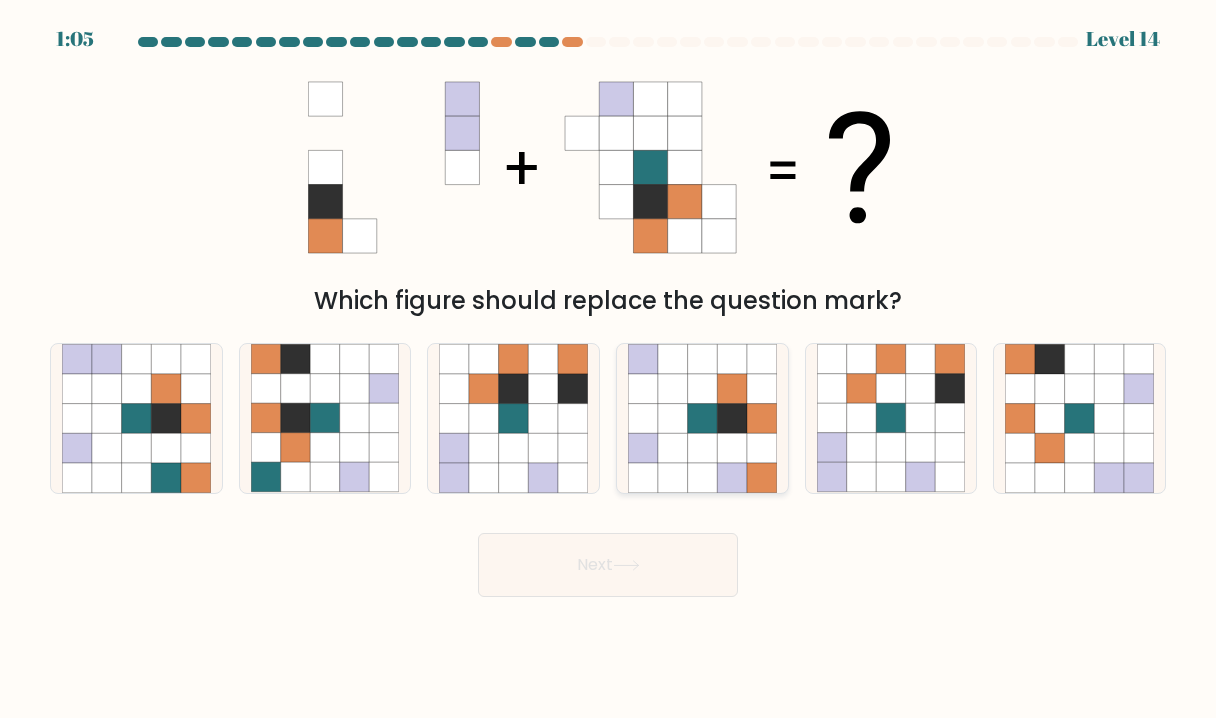 click at bounding box center (732, 449) 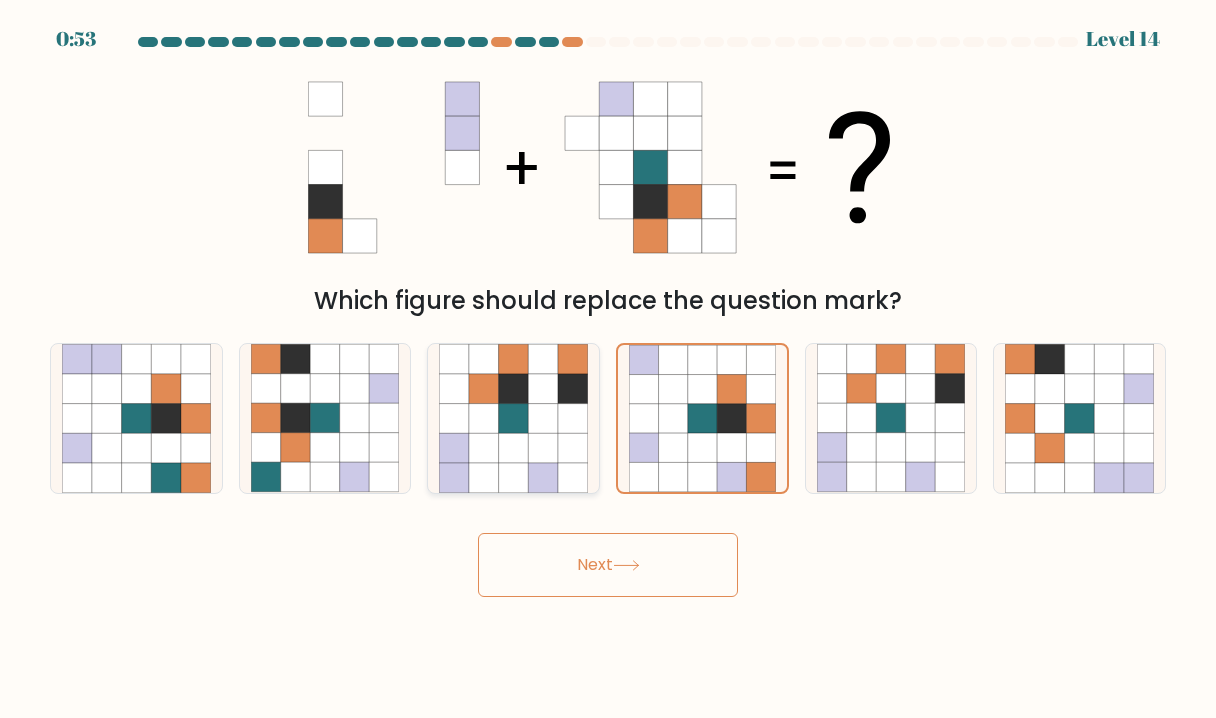 click at bounding box center (484, 389) 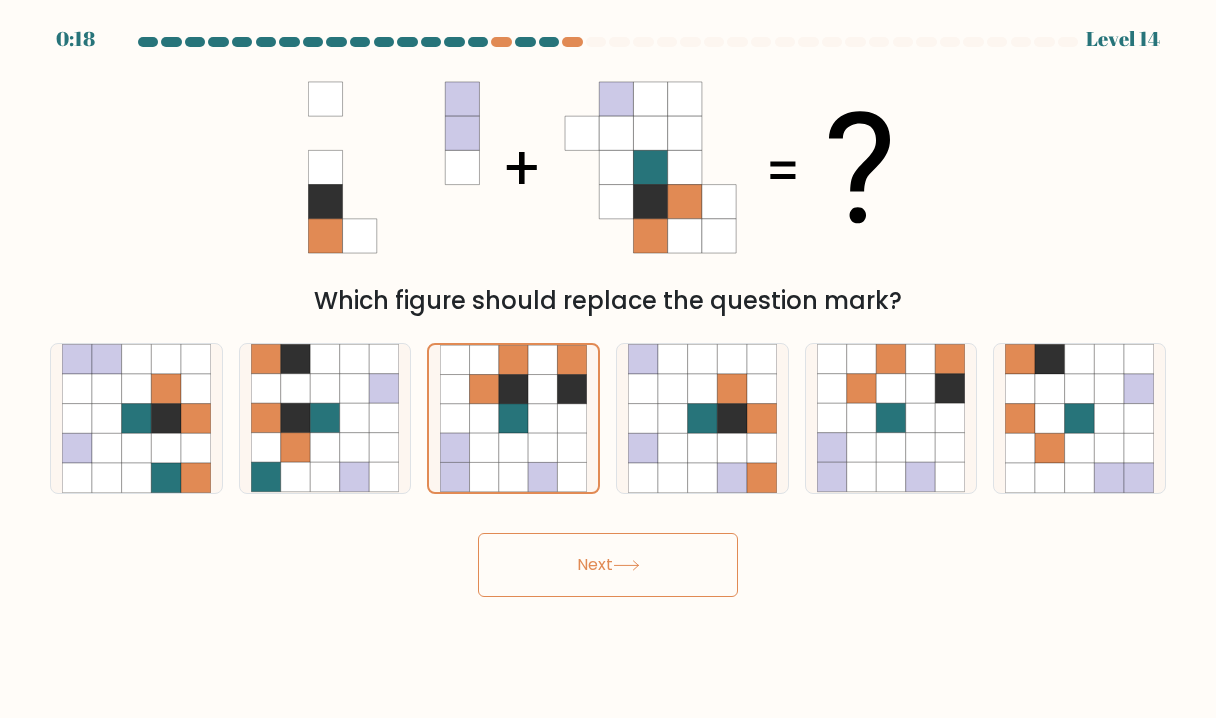 click on "Next" at bounding box center (608, 565) 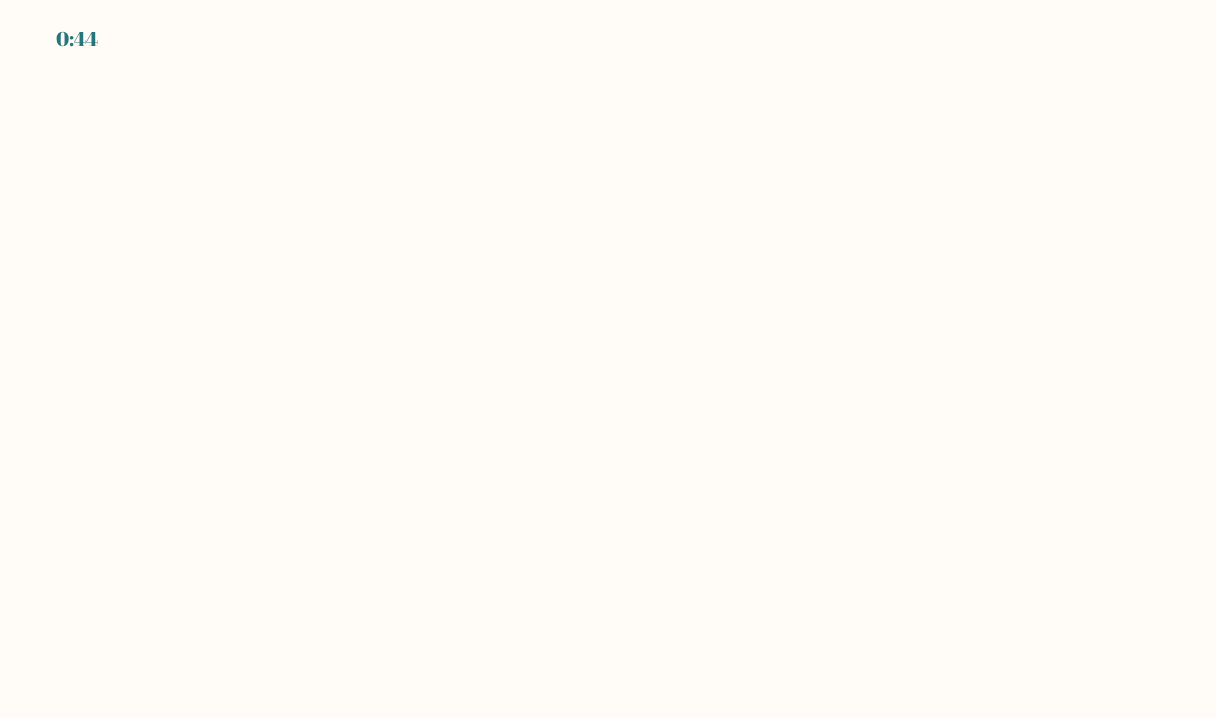scroll, scrollTop: 0, scrollLeft: 0, axis: both 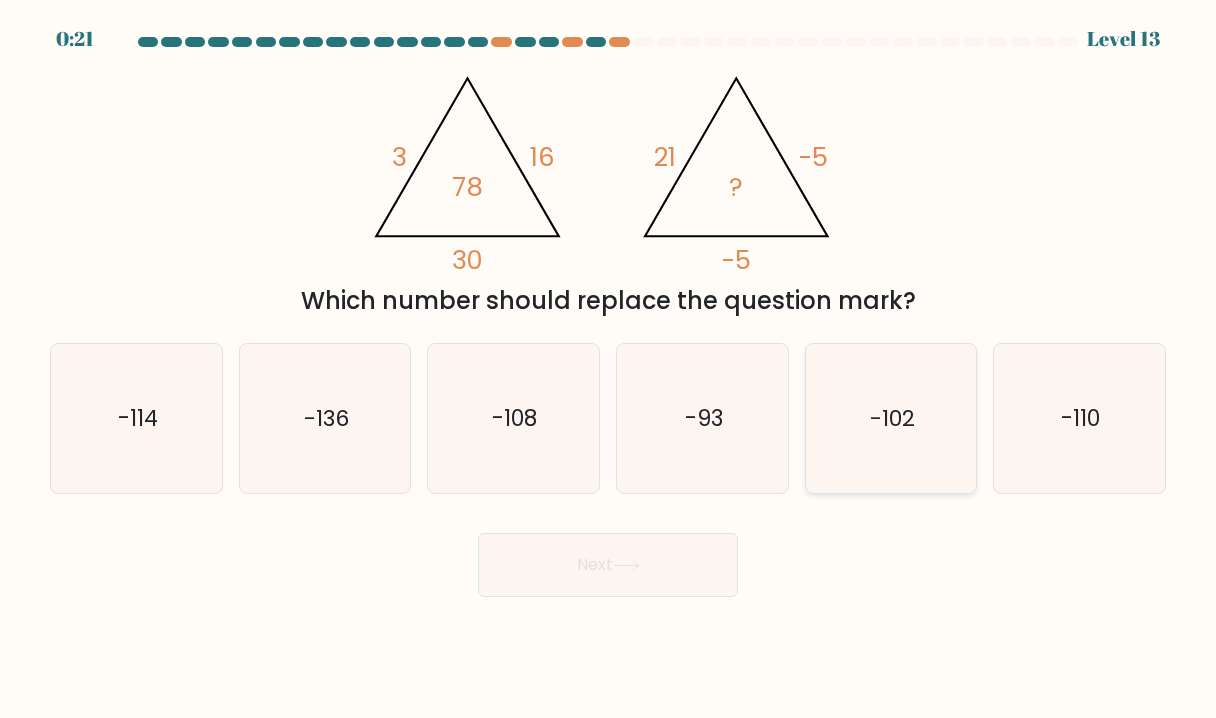 click on "-102" at bounding box center [891, 418] 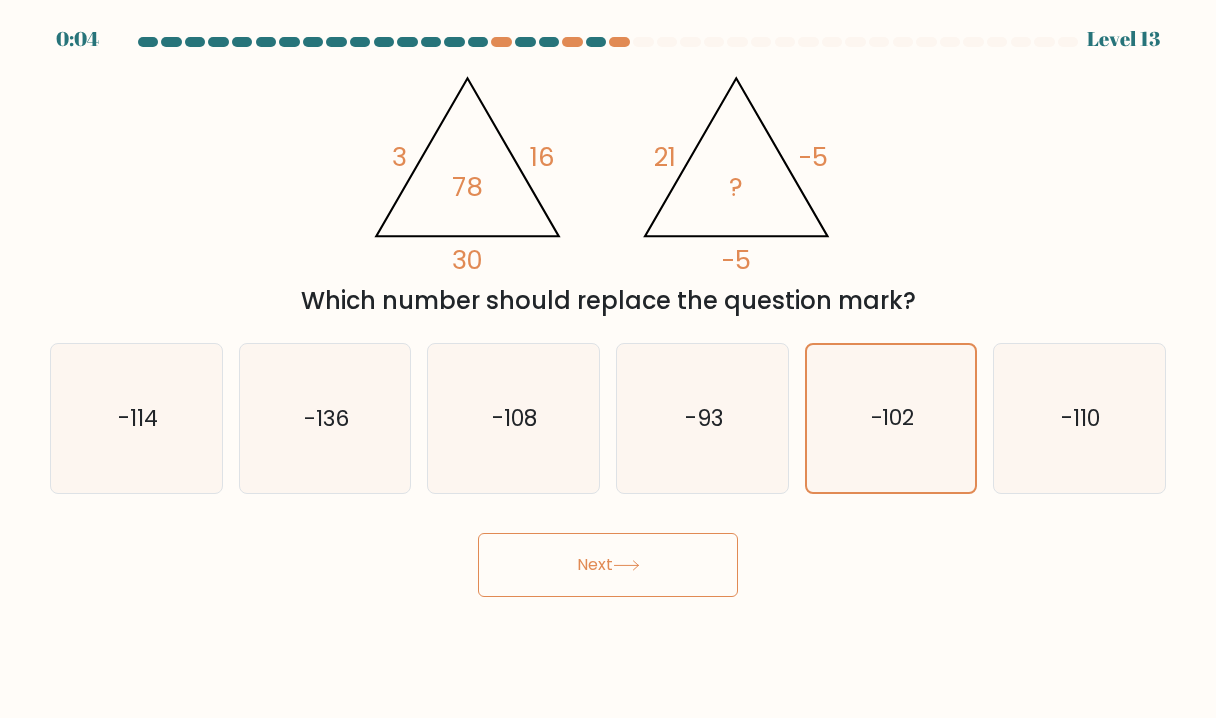click on "Next" at bounding box center [608, 565] 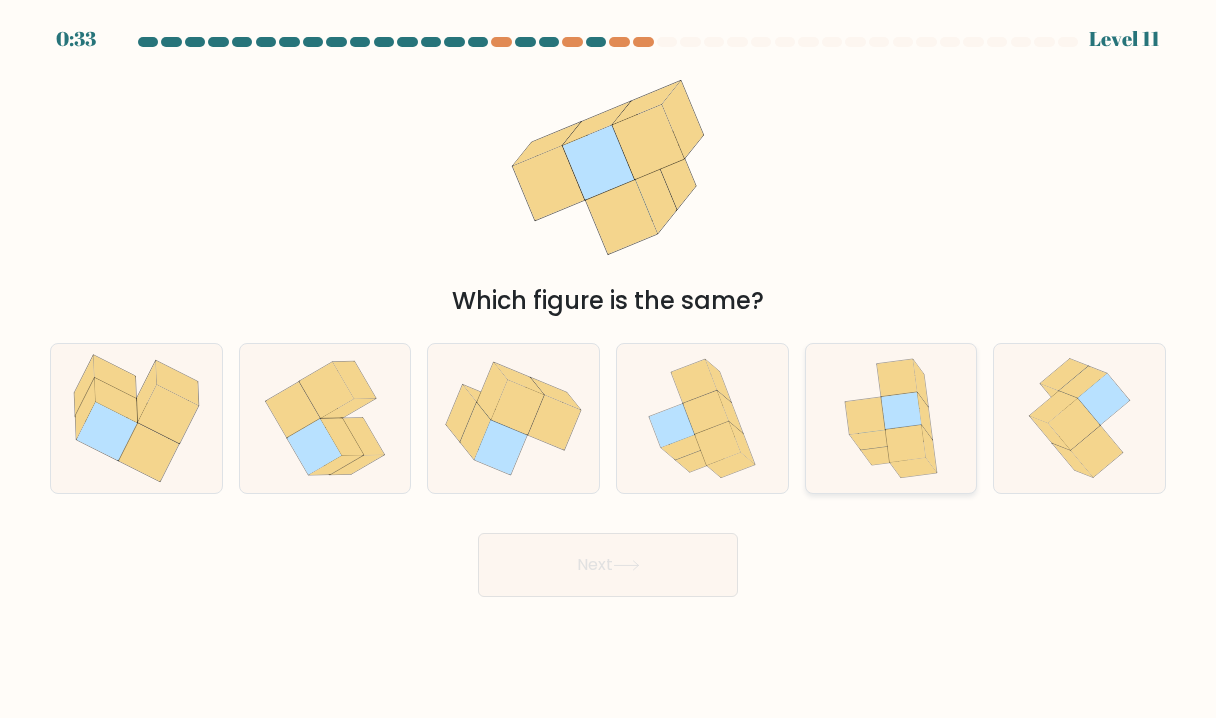 click at bounding box center [891, 418] 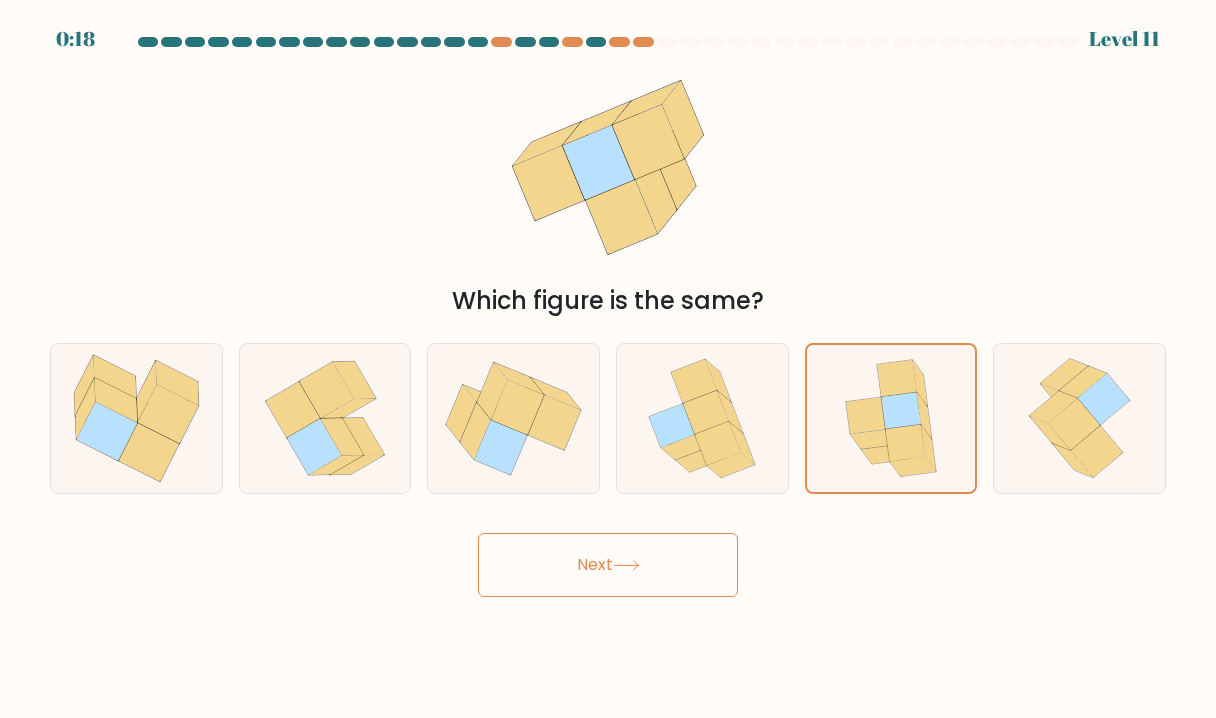 click at bounding box center (626, 565) 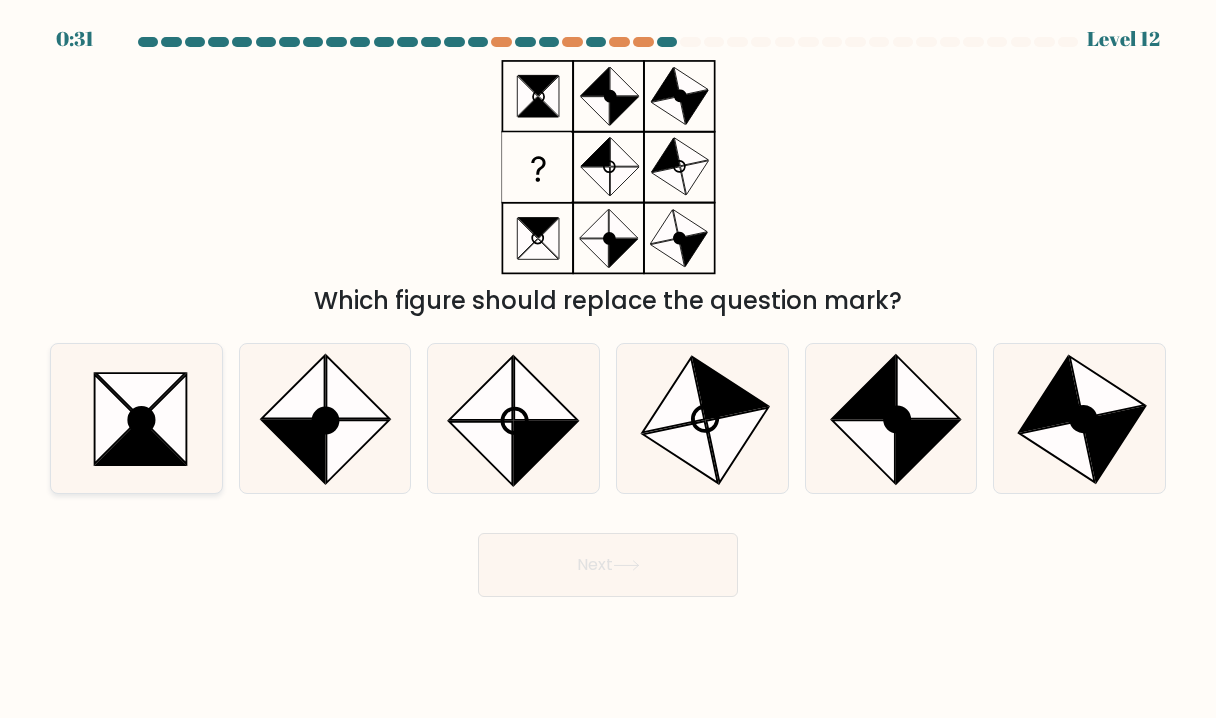 click at bounding box center [164, 419] 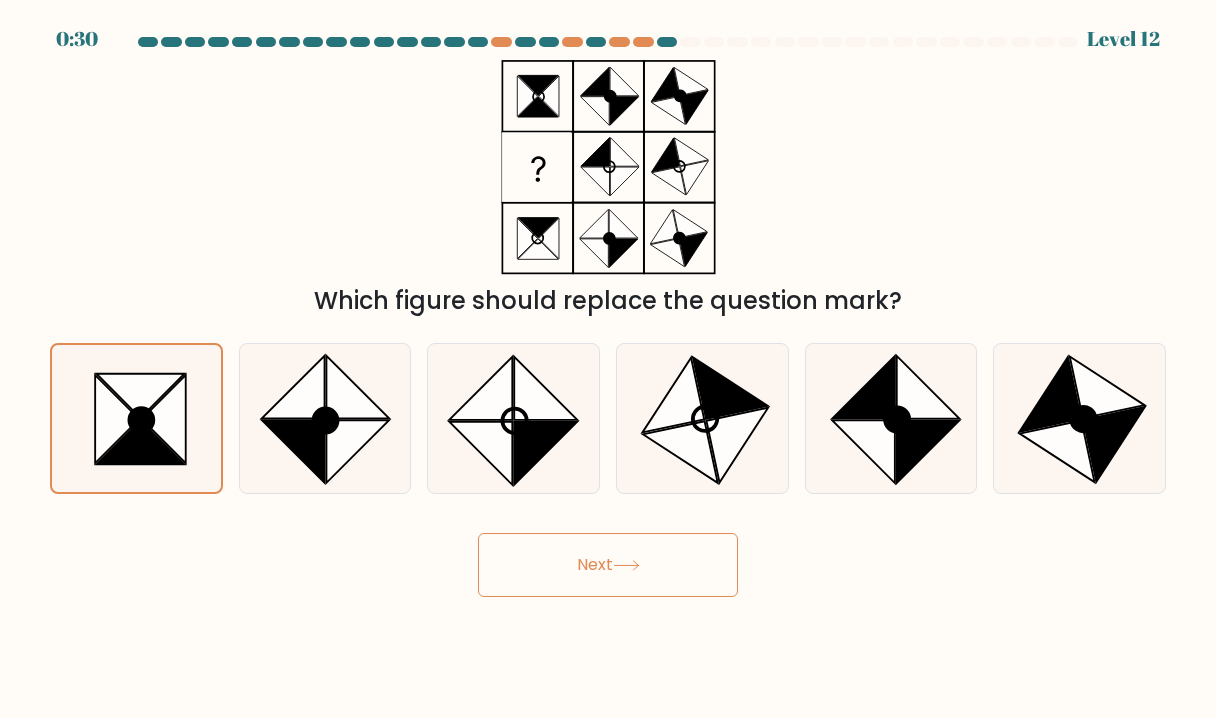 click on "Next" at bounding box center [608, 565] 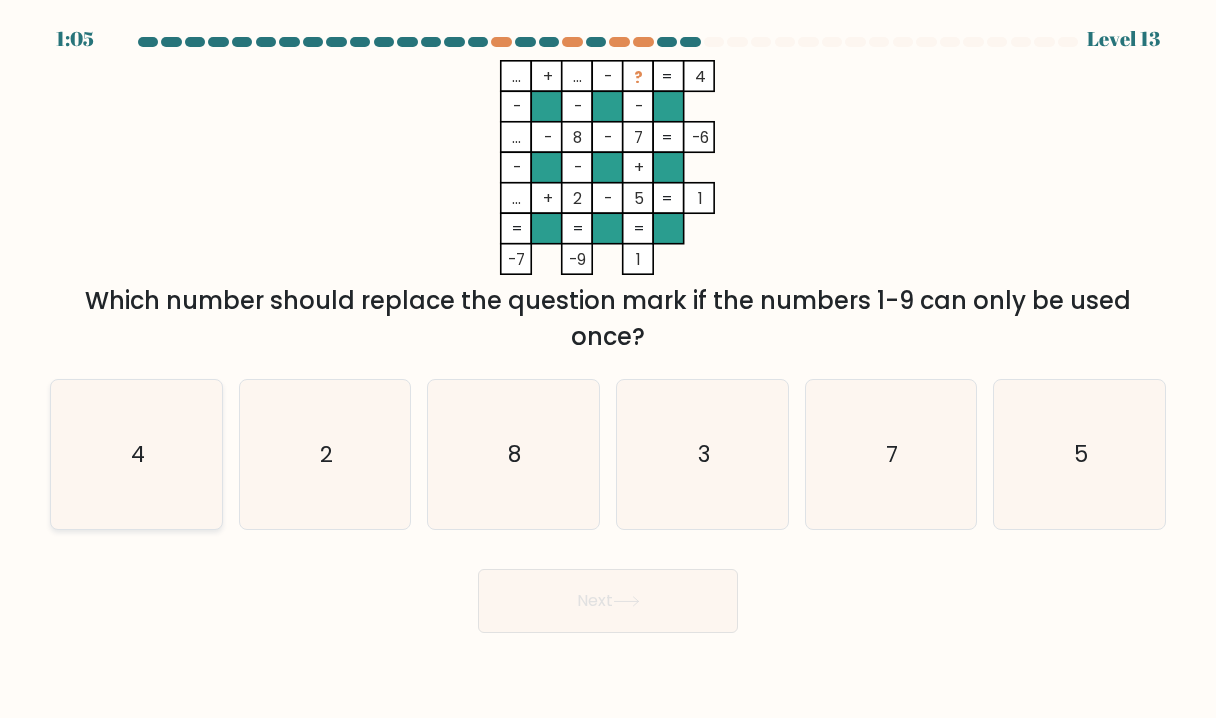 click on "4" at bounding box center [136, 454] 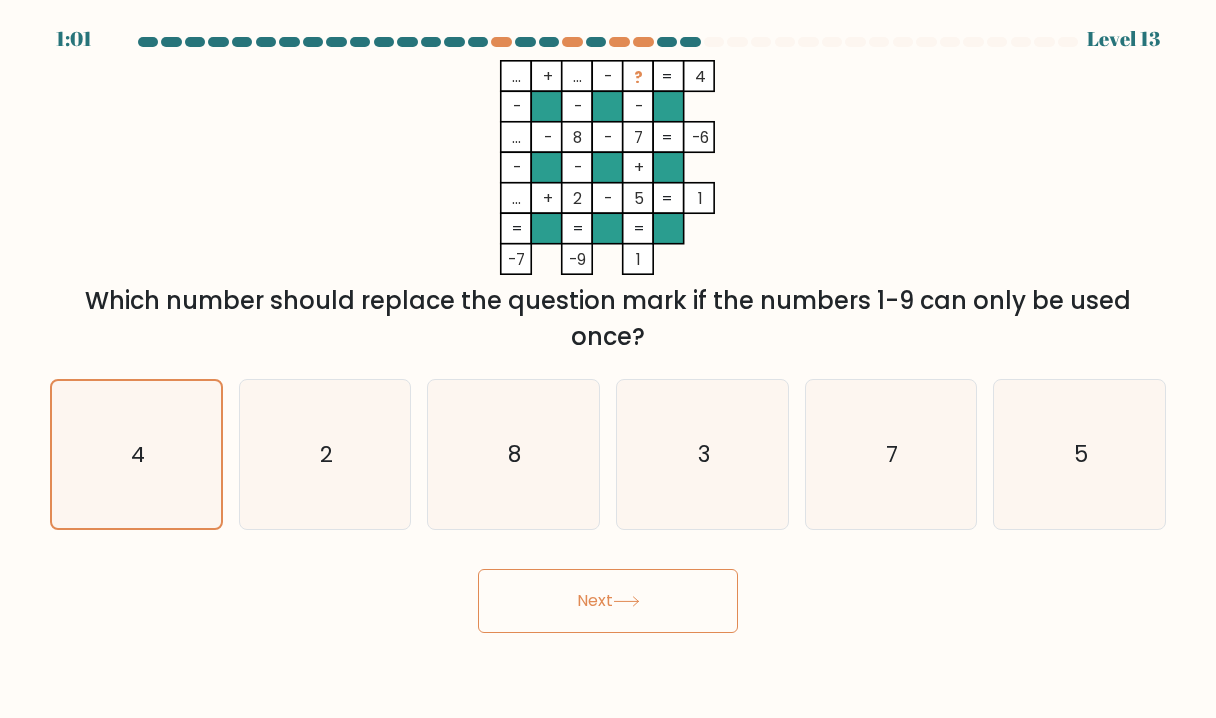click on "Next" at bounding box center [608, 601] 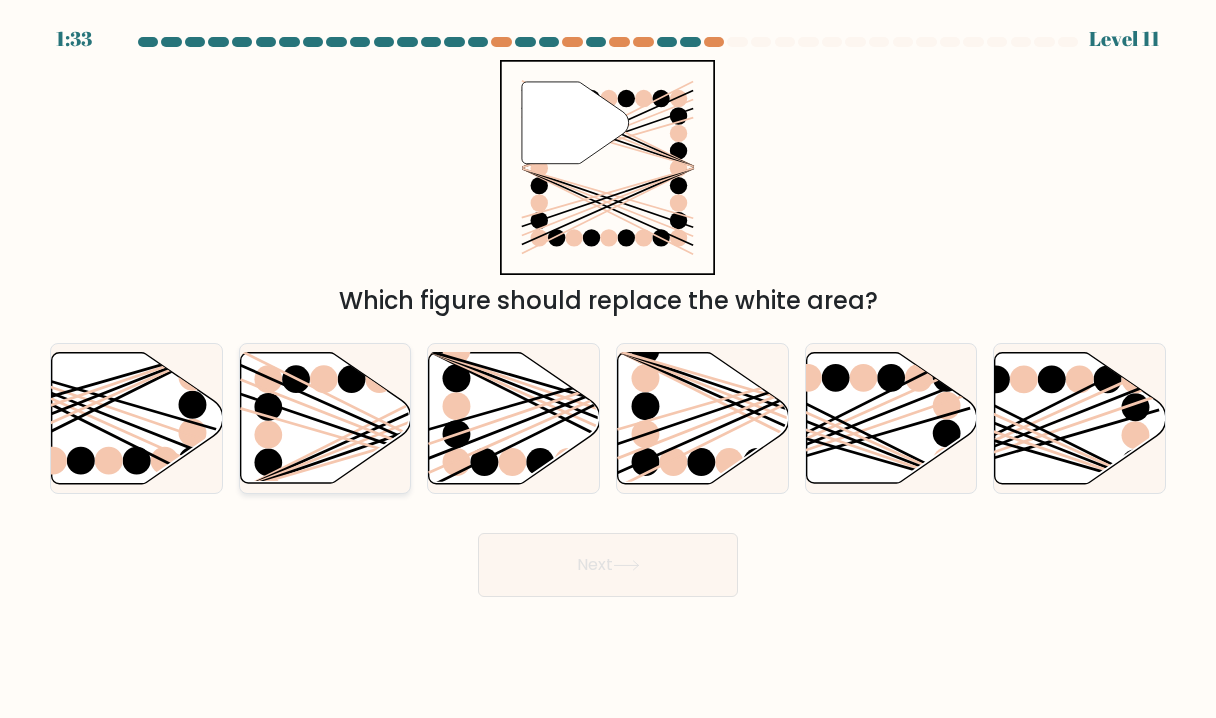 click at bounding box center (296, 379) 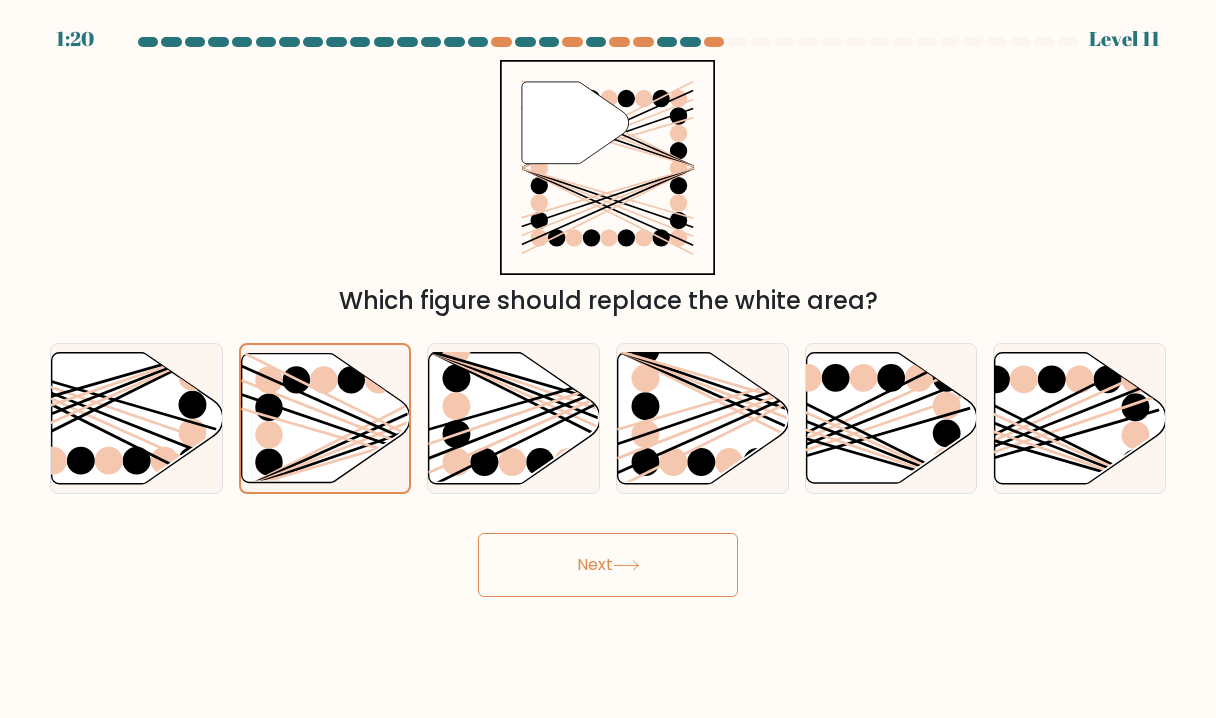 drag, startPoint x: 627, startPoint y: 572, endPoint x: 657, endPoint y: 527, distance: 54.08327 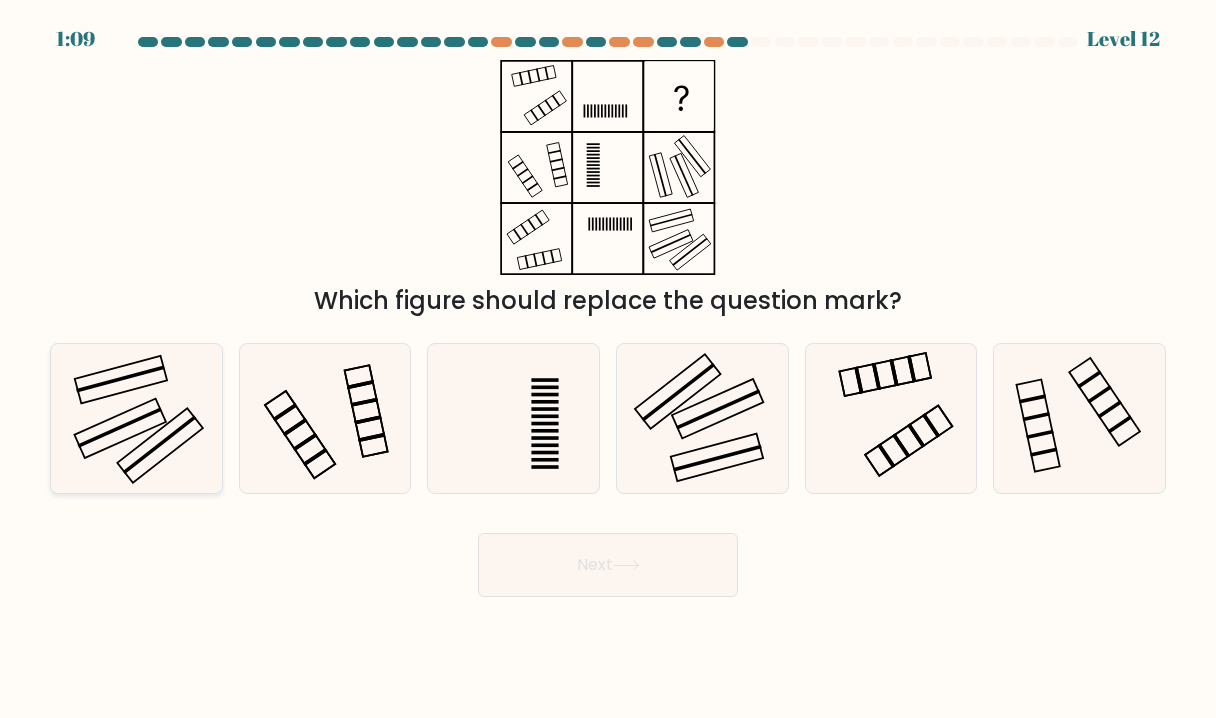 click at bounding box center [136, 418] 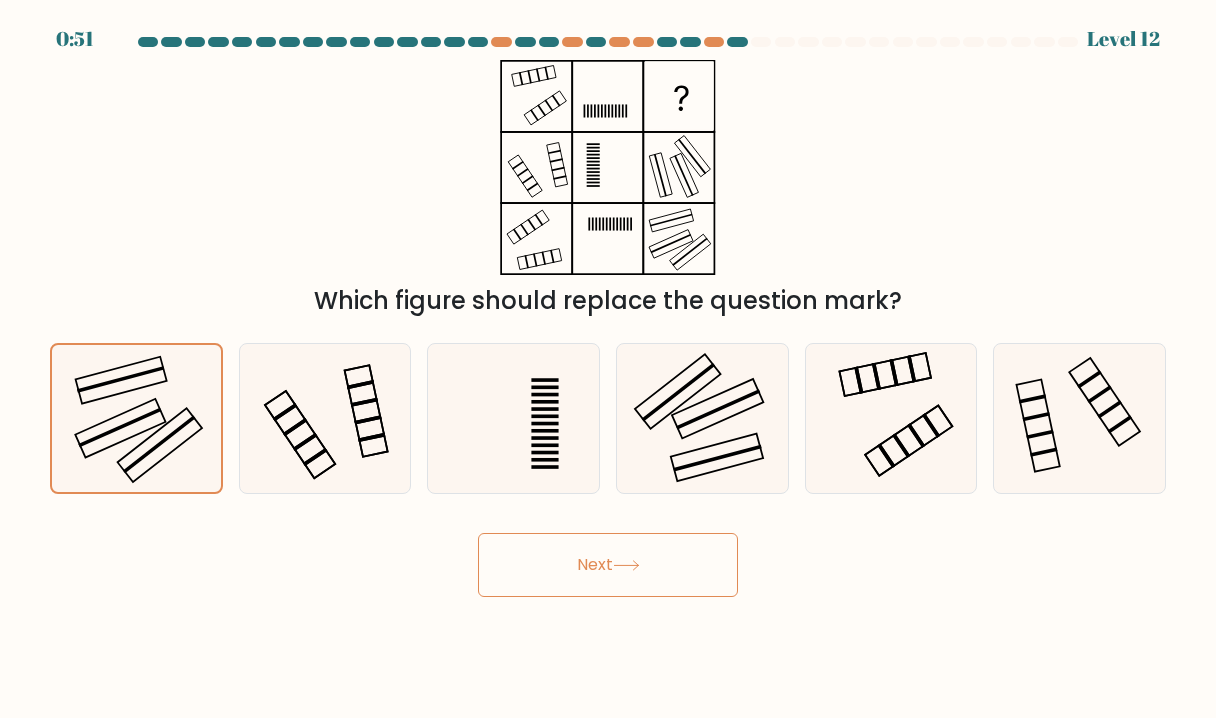 click on "Next" at bounding box center (608, 565) 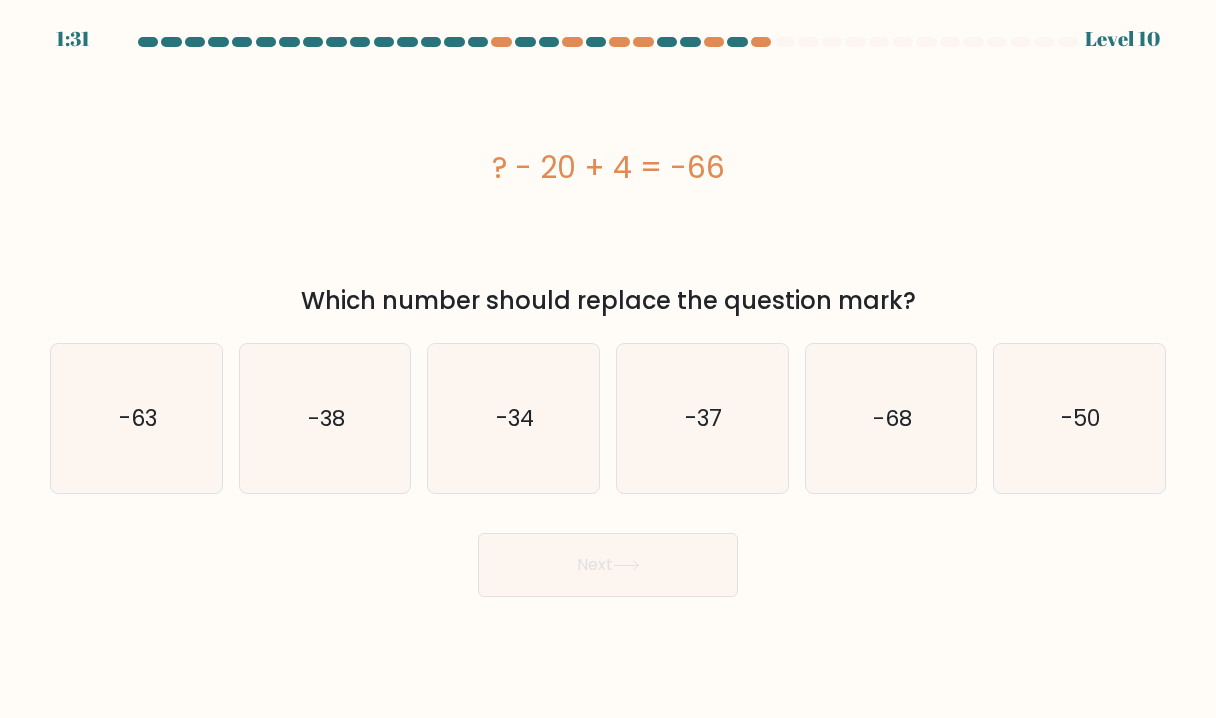 drag, startPoint x: 612, startPoint y: 218, endPoint x: 1005, endPoint y: 320, distance: 406.02094 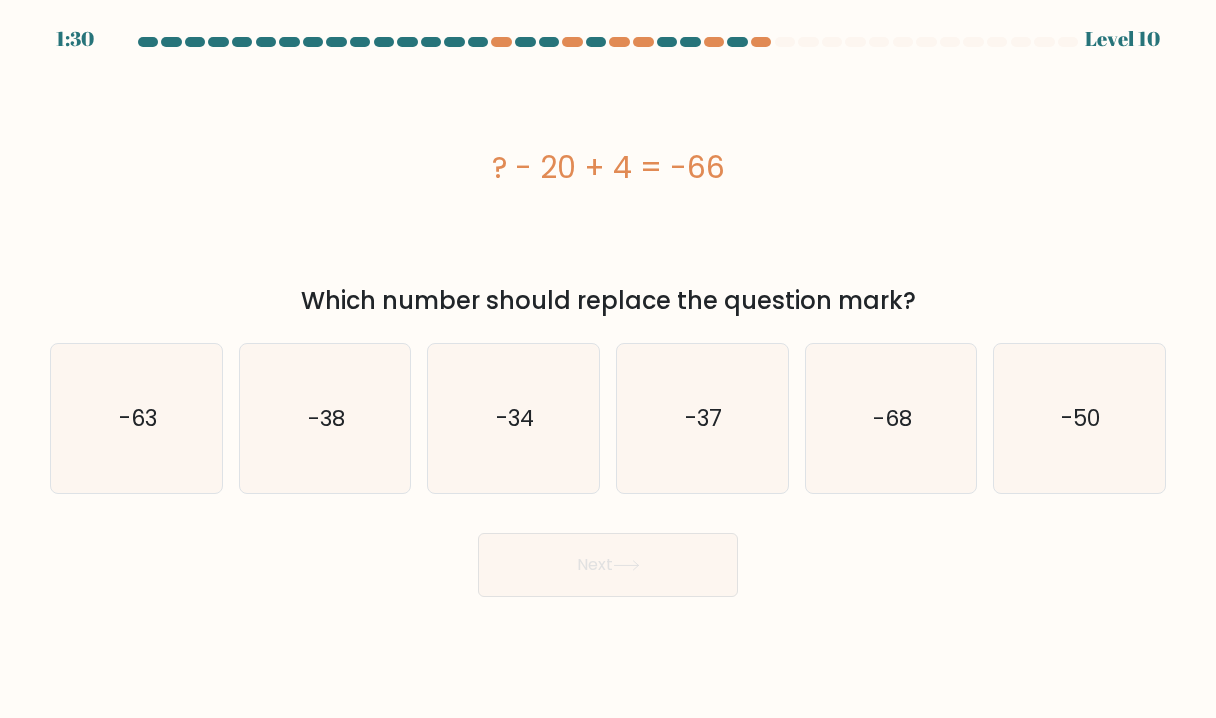 copy on "? - 20 + 4 = -66
Which number should replace the question mark?" 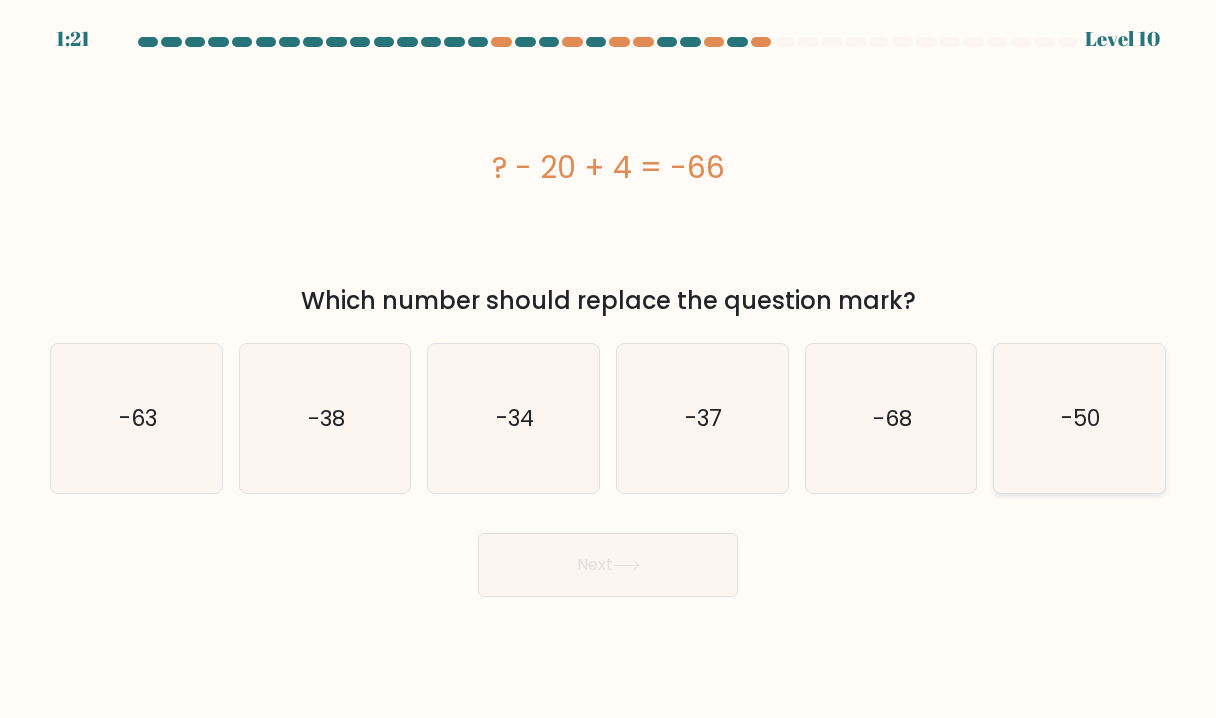 click on "-50" at bounding box center (1079, 418) 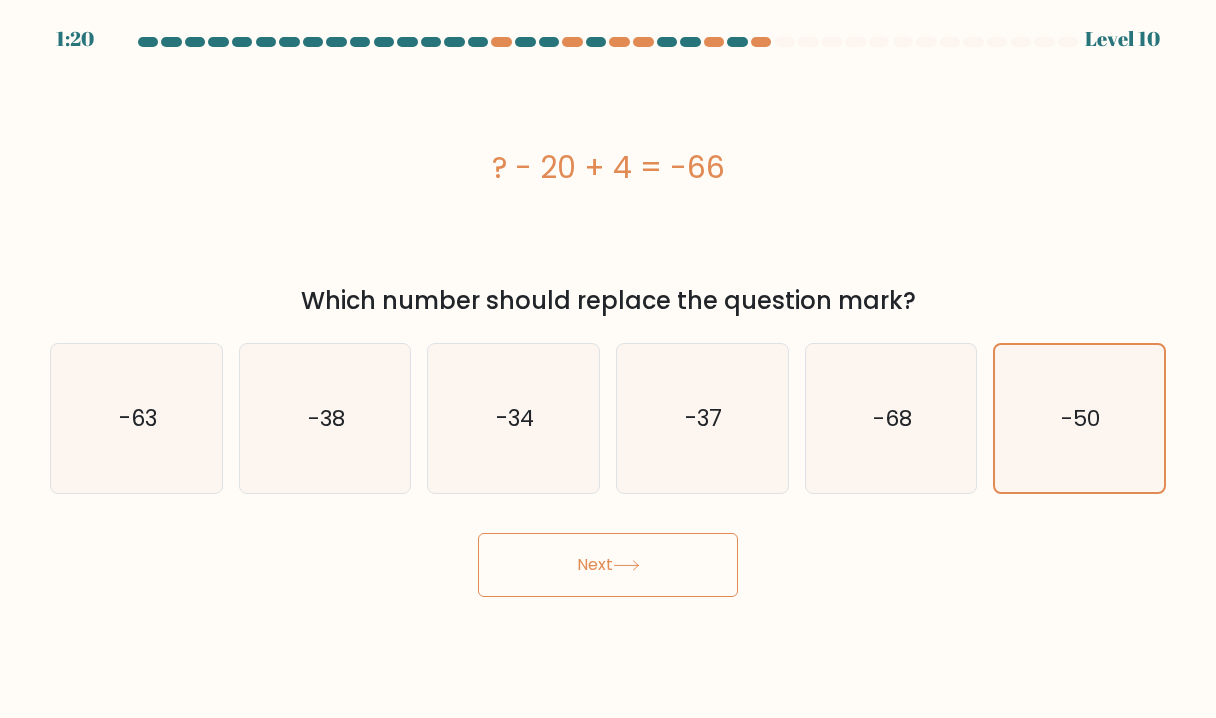 click on "Next" at bounding box center (608, 565) 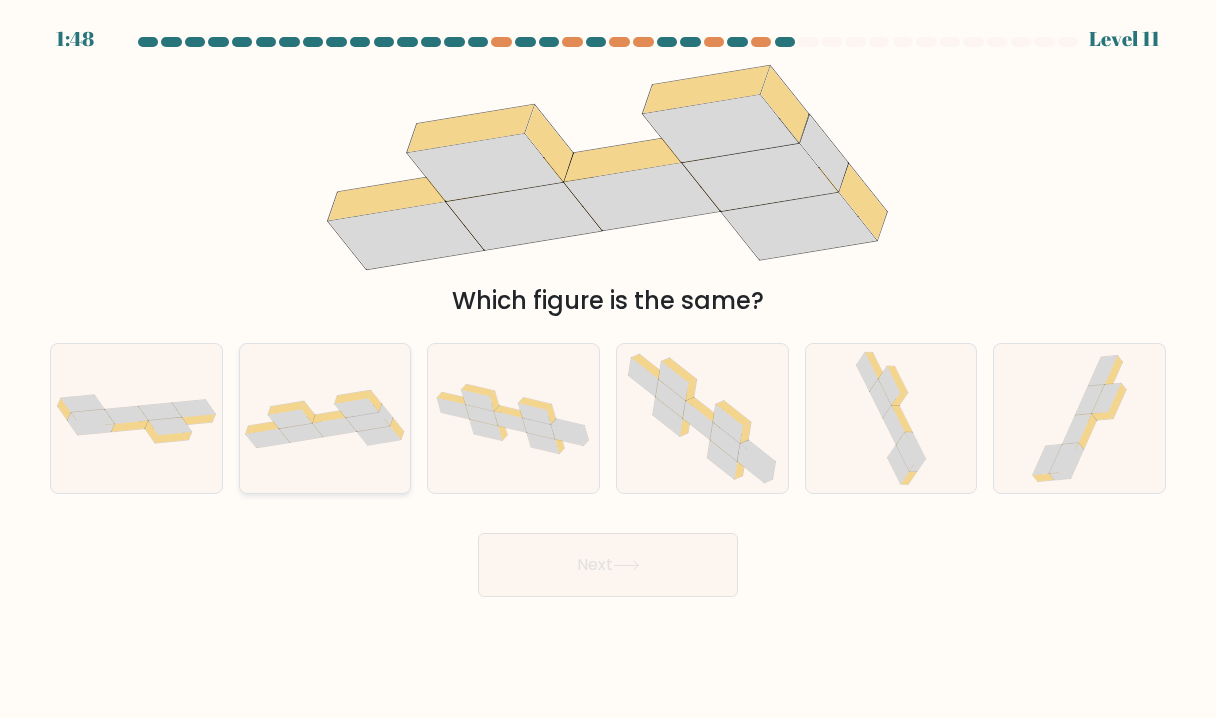 click at bounding box center [325, 418] 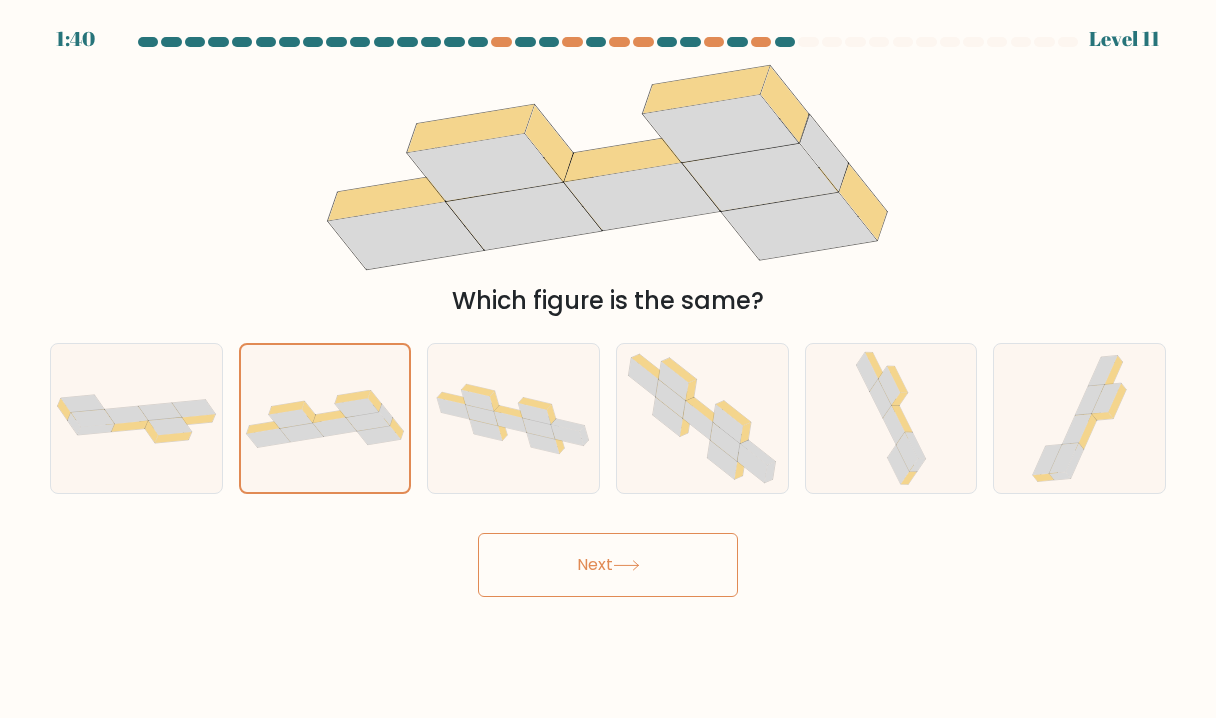 click on "Next" at bounding box center [608, 565] 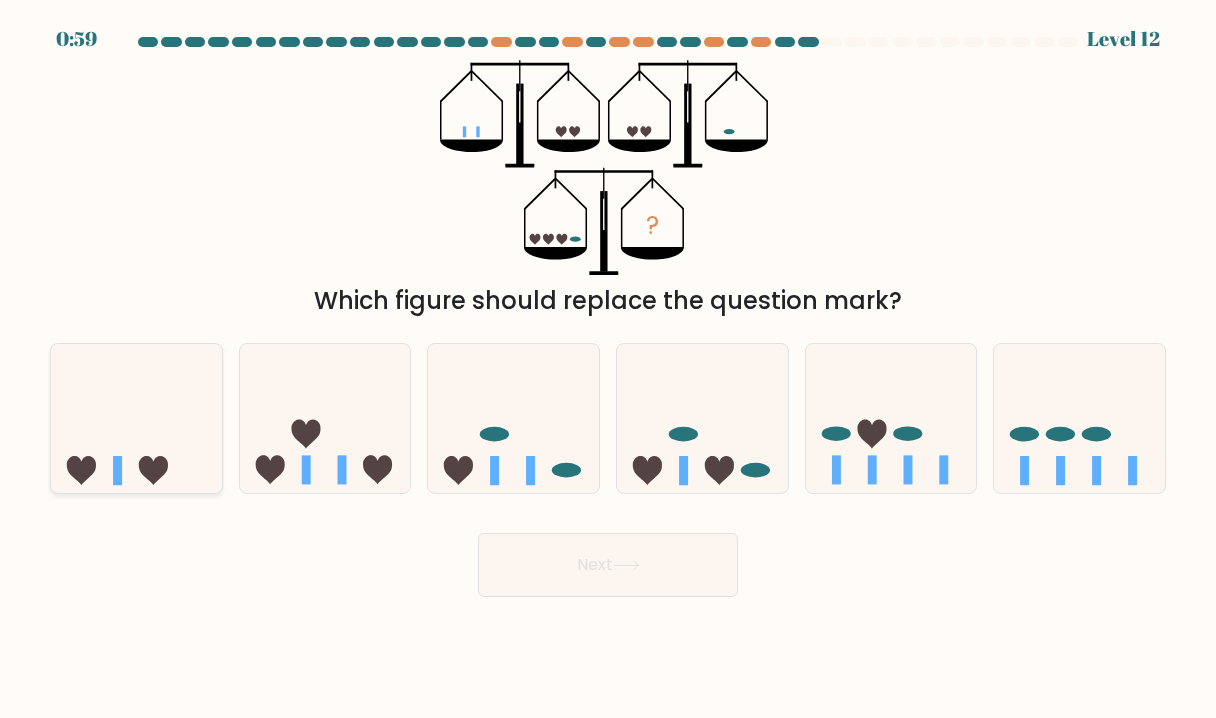click at bounding box center (136, 418) 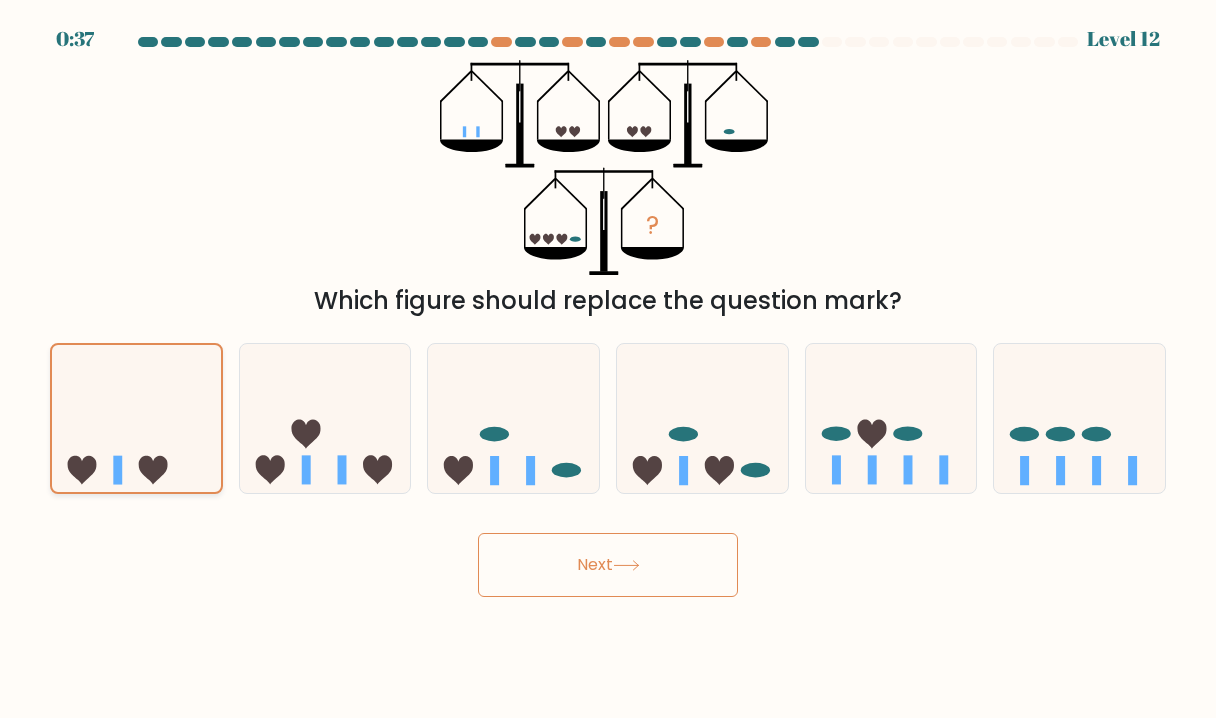 click at bounding box center [136, 419] 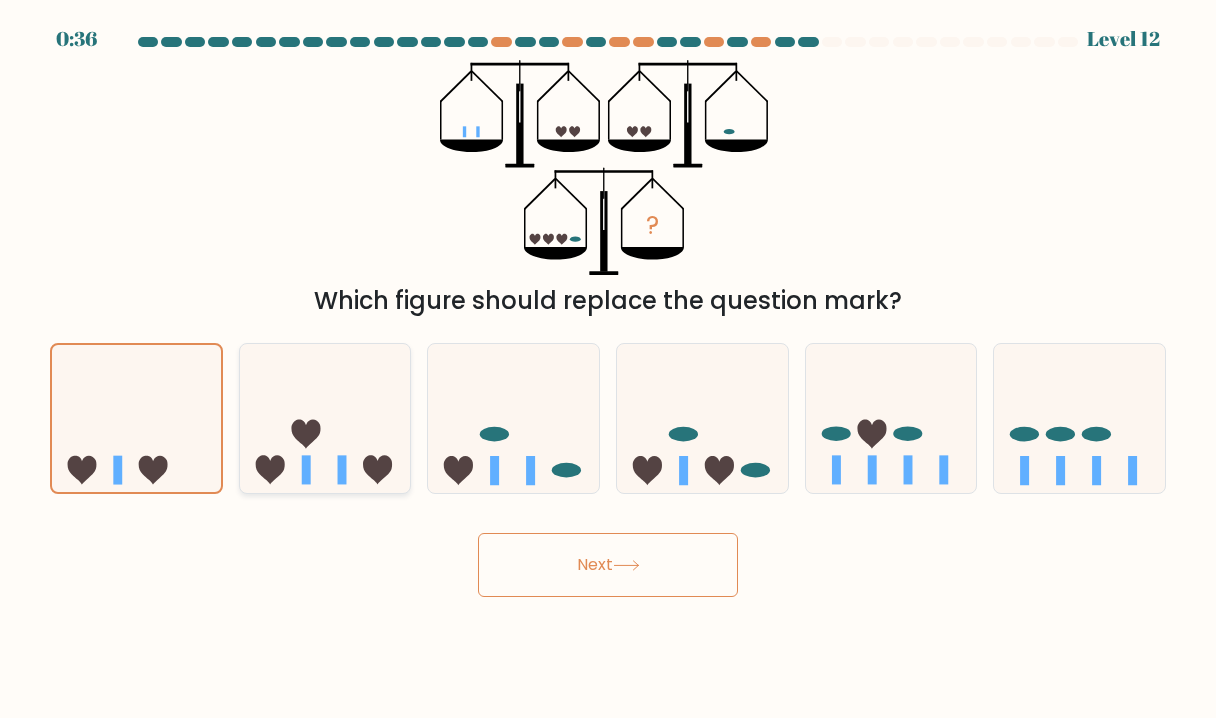 click at bounding box center [325, 418] 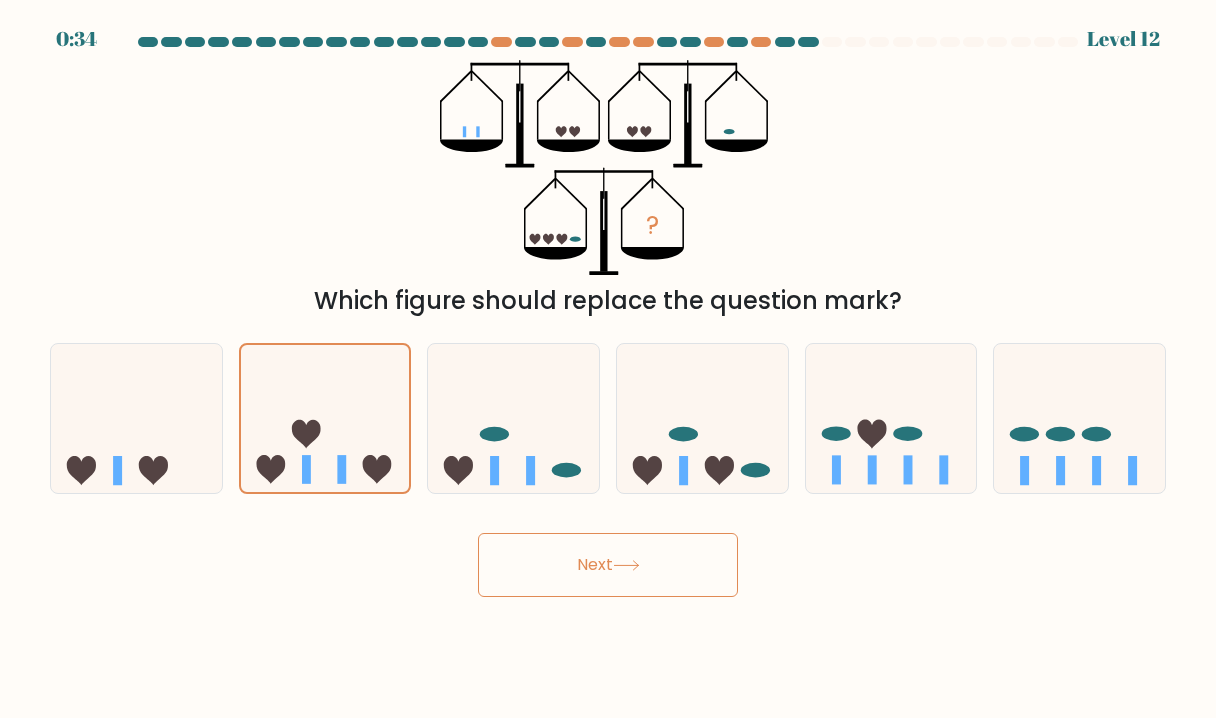 click on "Next" at bounding box center [608, 565] 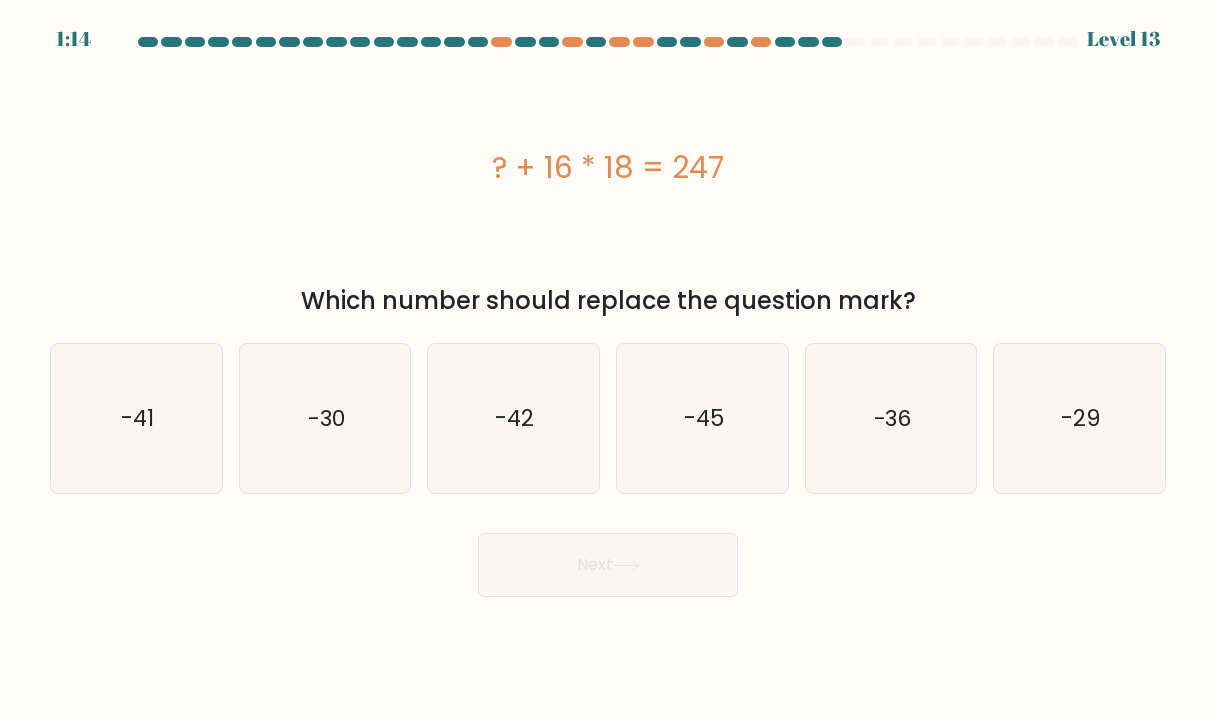 drag, startPoint x: 506, startPoint y: 170, endPoint x: 1003, endPoint y: 297, distance: 512.9698 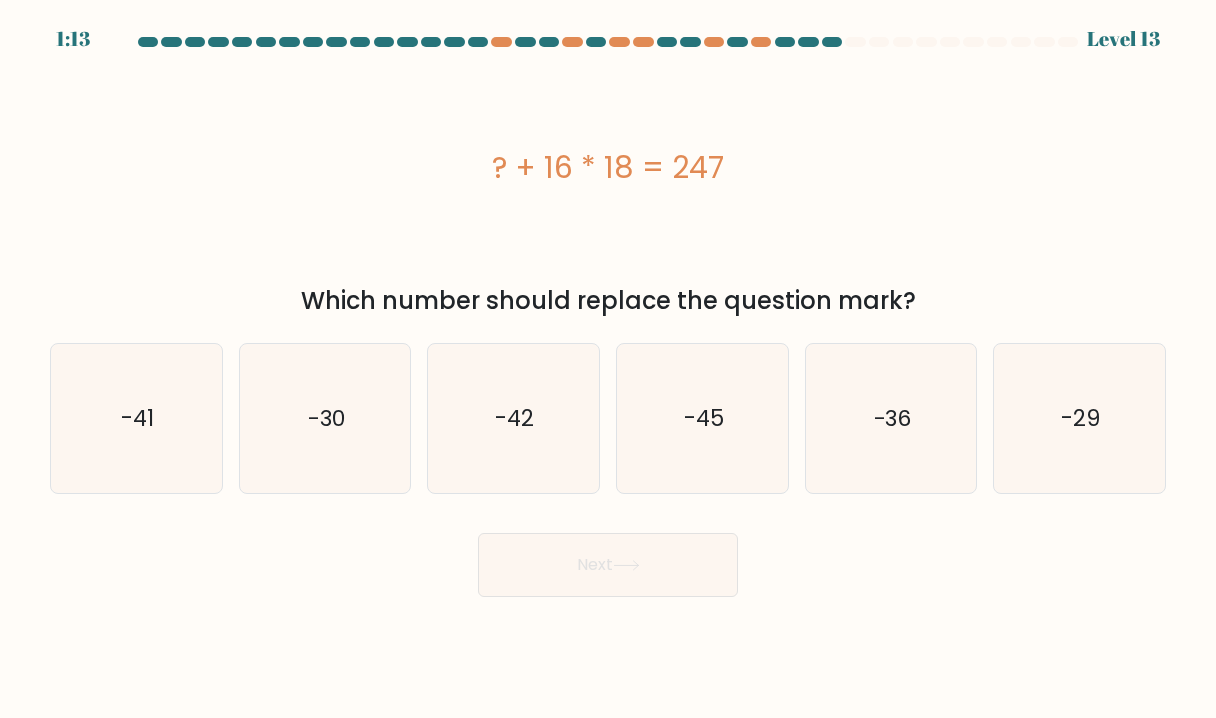 copy on "? + 16 * 18 = 247
Which number should replace the question mark?" 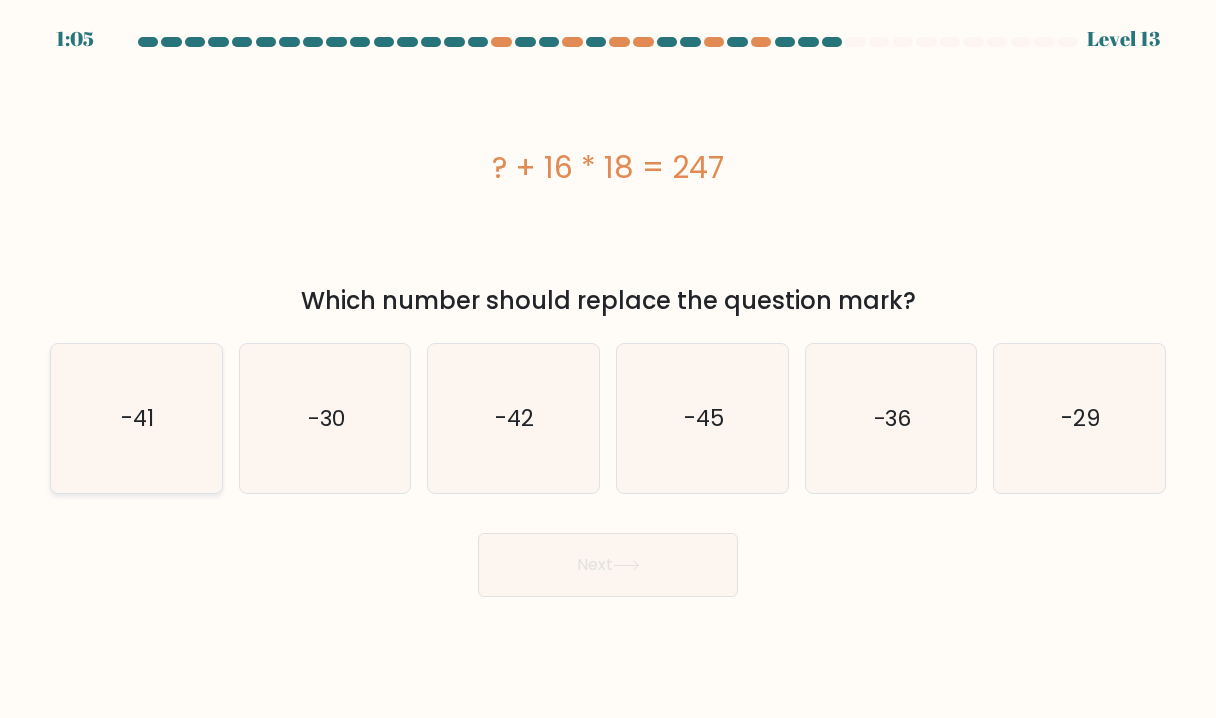 click on "-41" at bounding box center (137, 418) 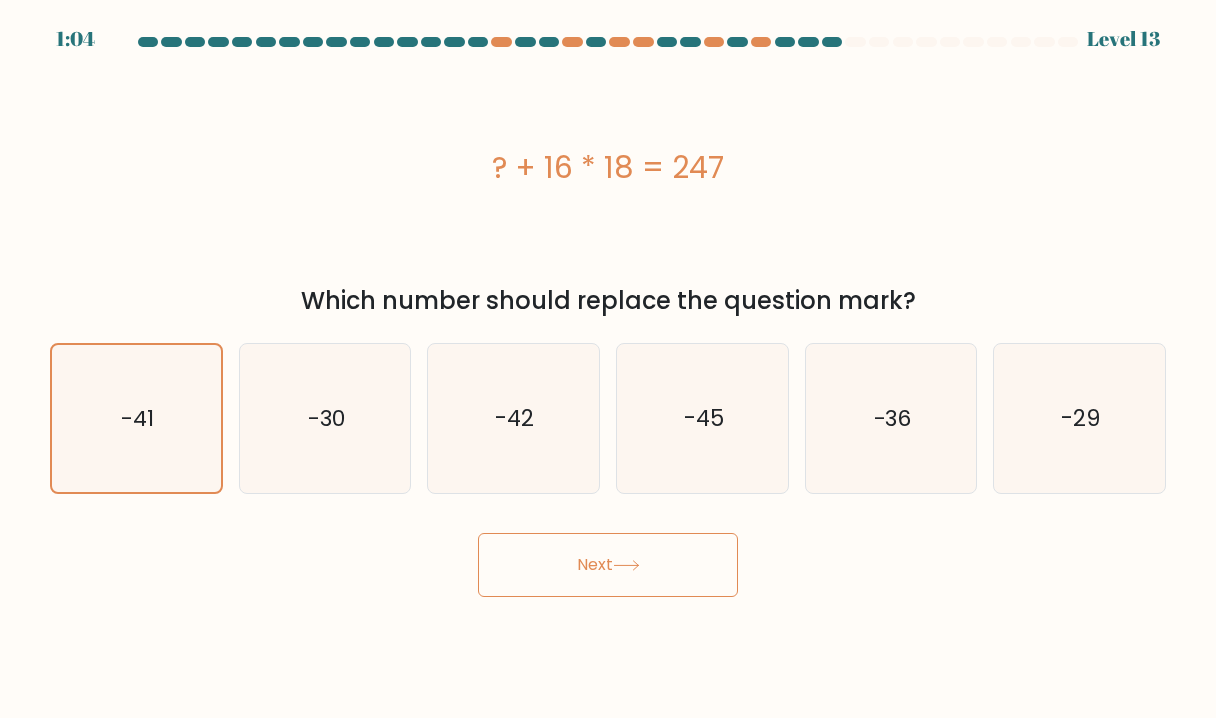 click on "Next" at bounding box center [608, 565] 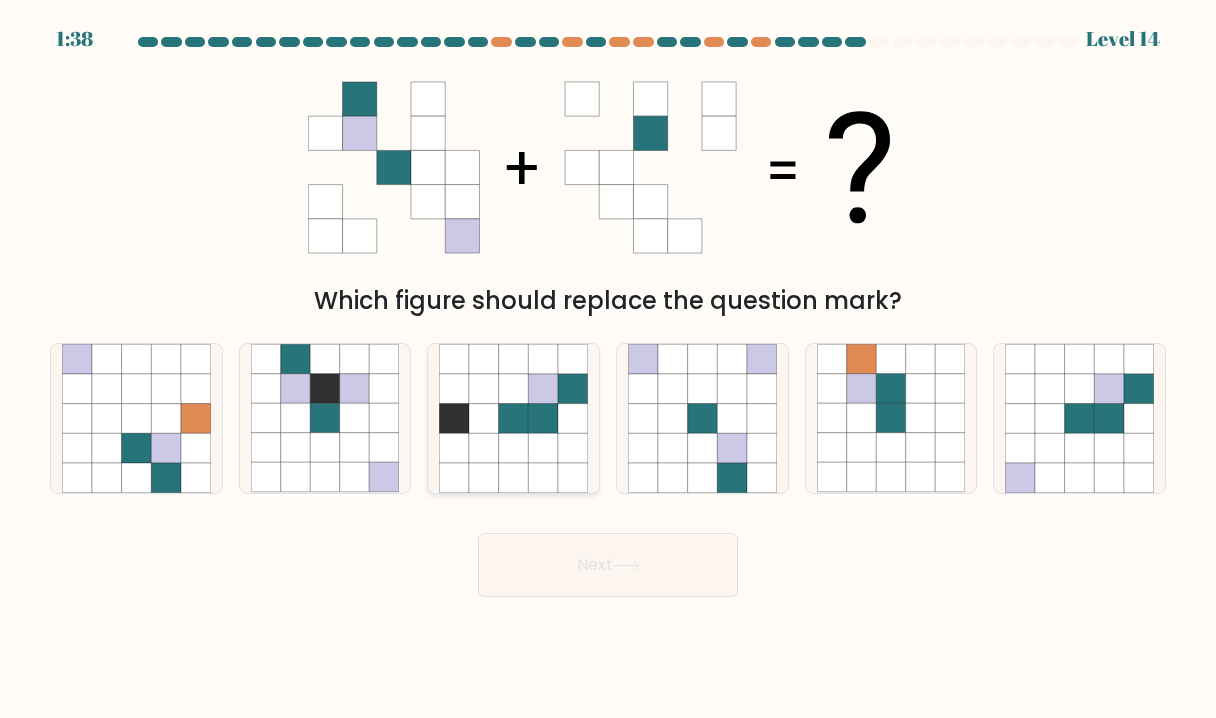 click at bounding box center [543, 419] 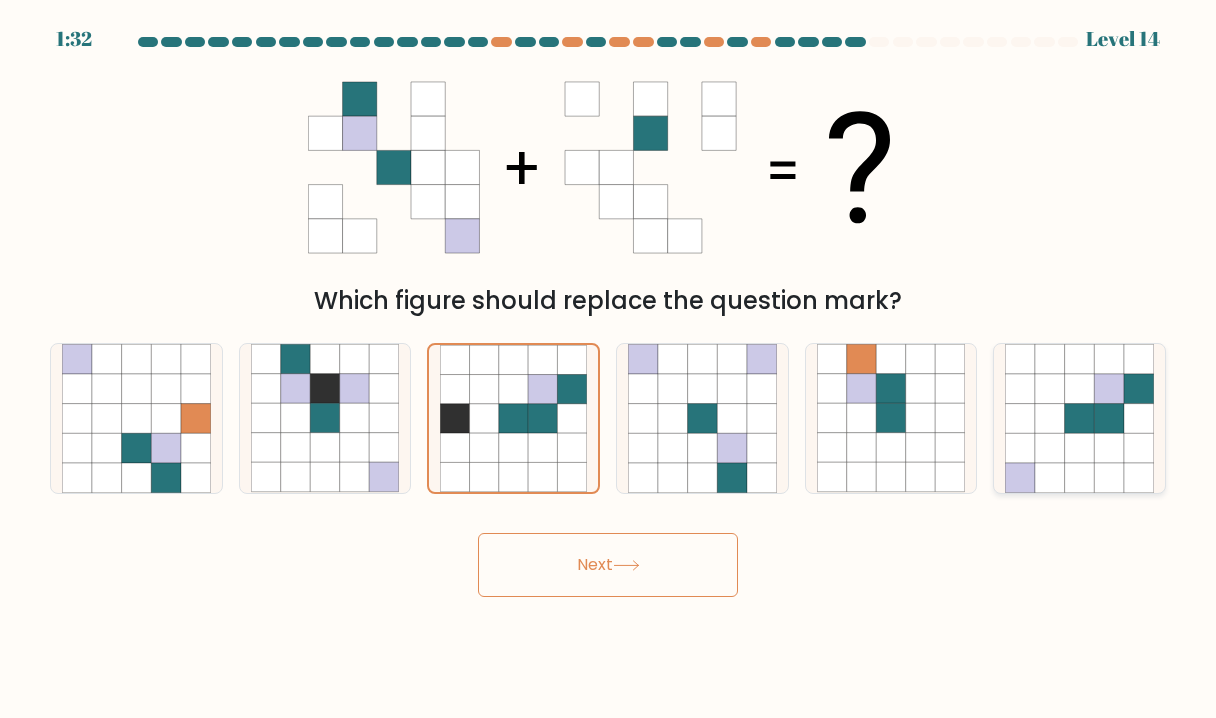 click at bounding box center [1080, 389] 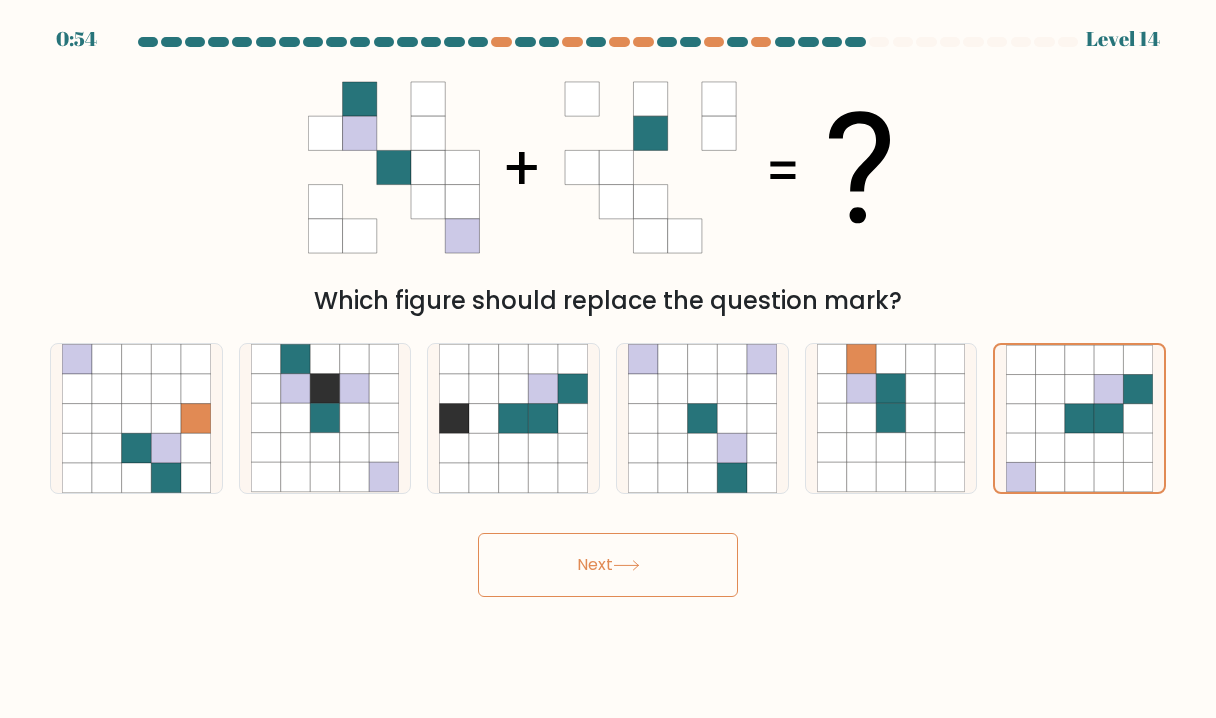 click on "Next" at bounding box center [608, 565] 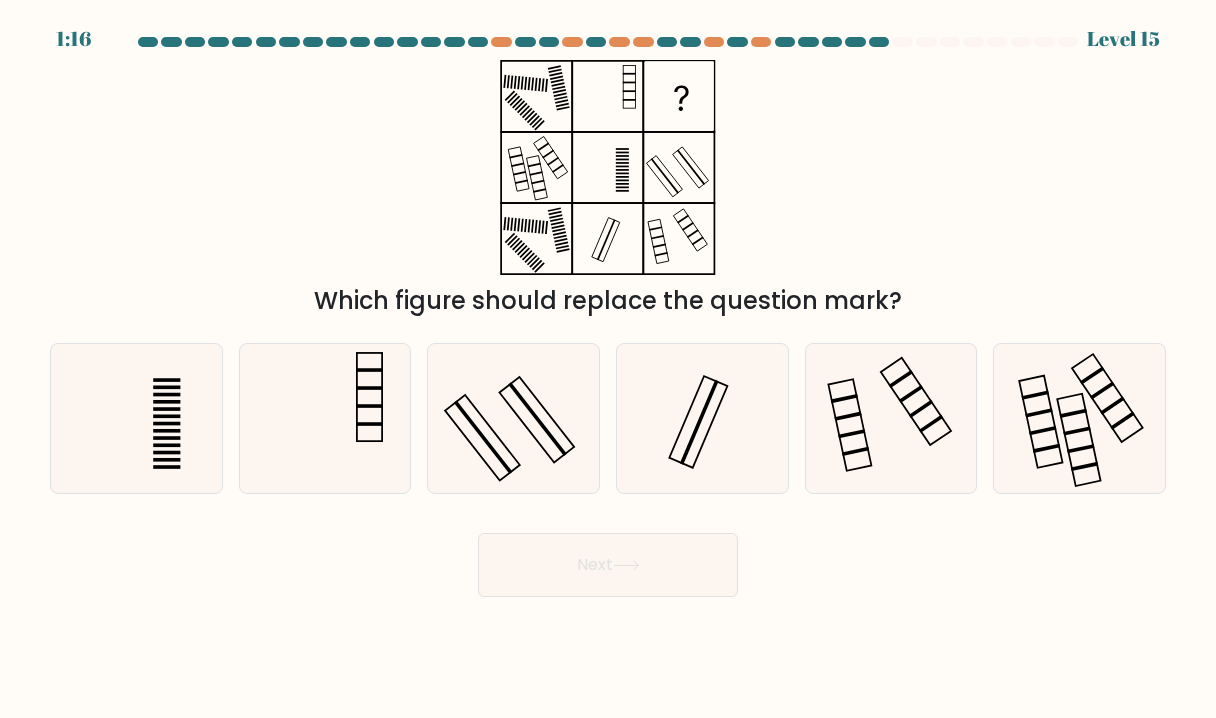 click at bounding box center (680, 96) 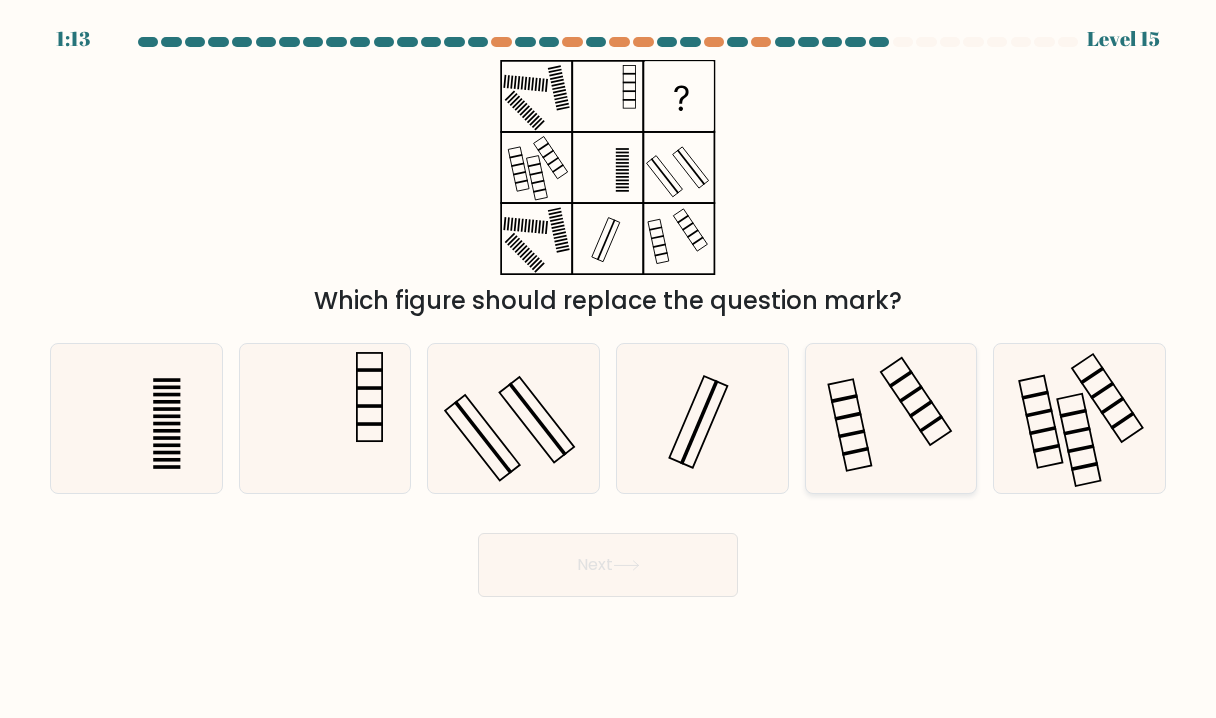 click at bounding box center (891, 418) 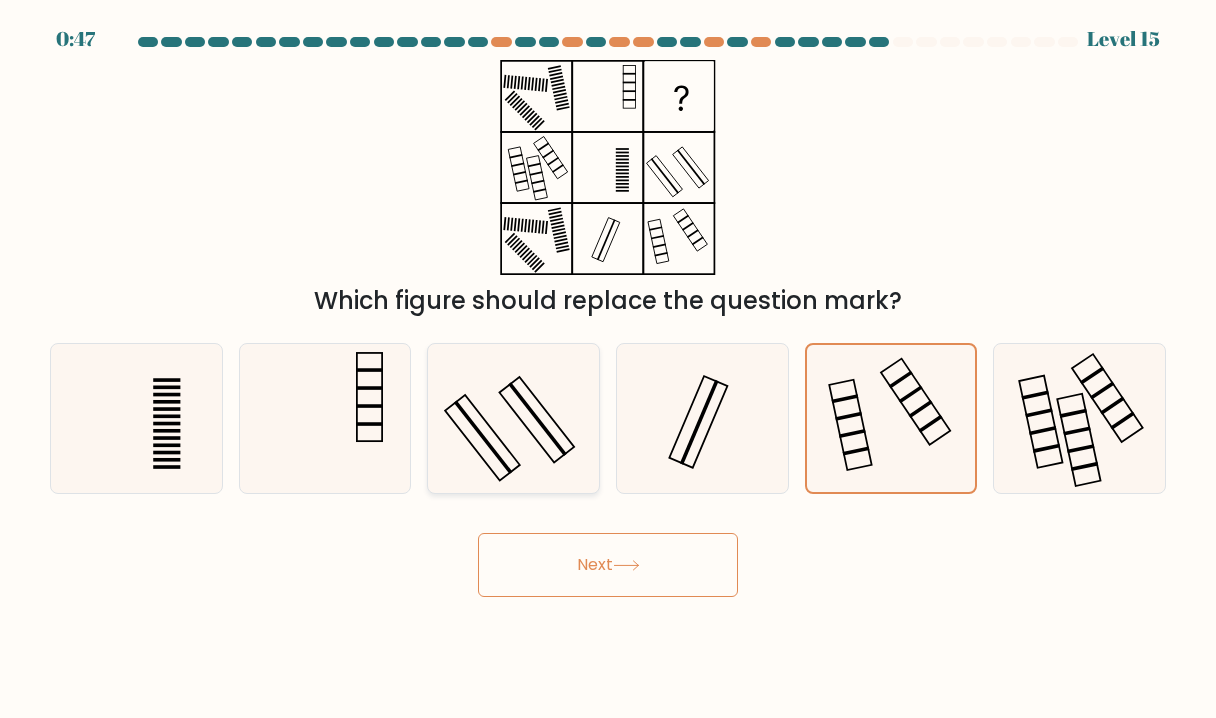 click at bounding box center [513, 418] 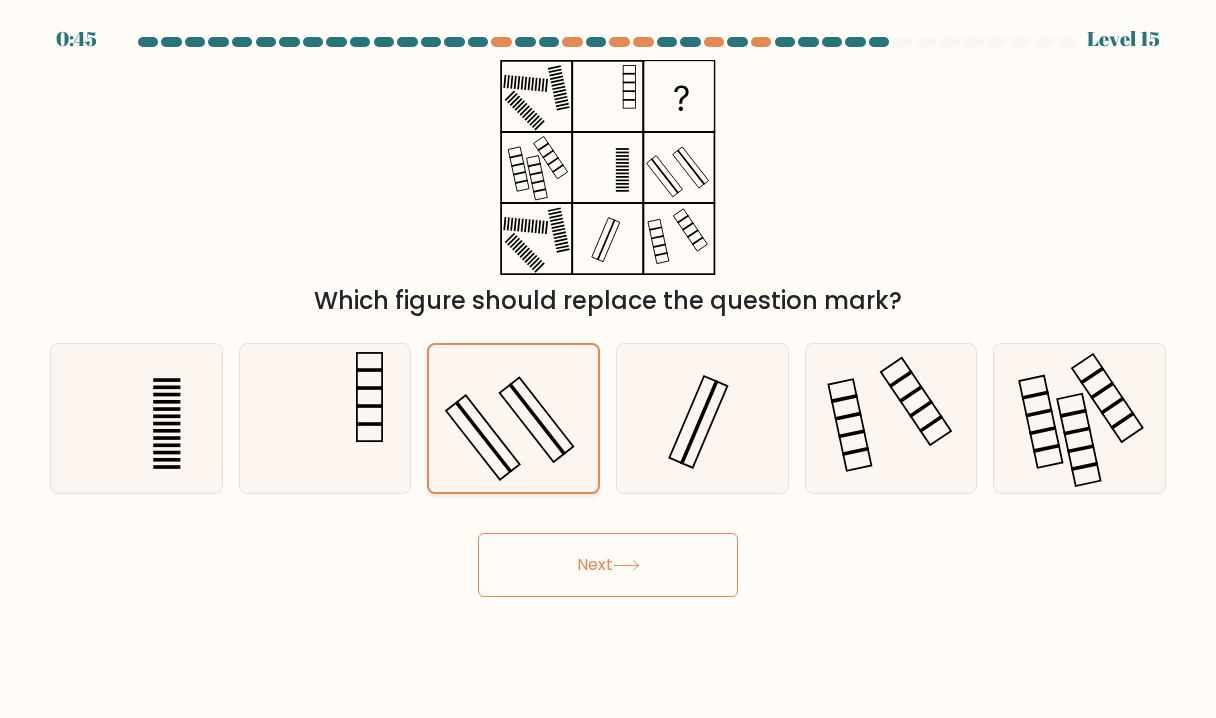 click at bounding box center (513, 418) 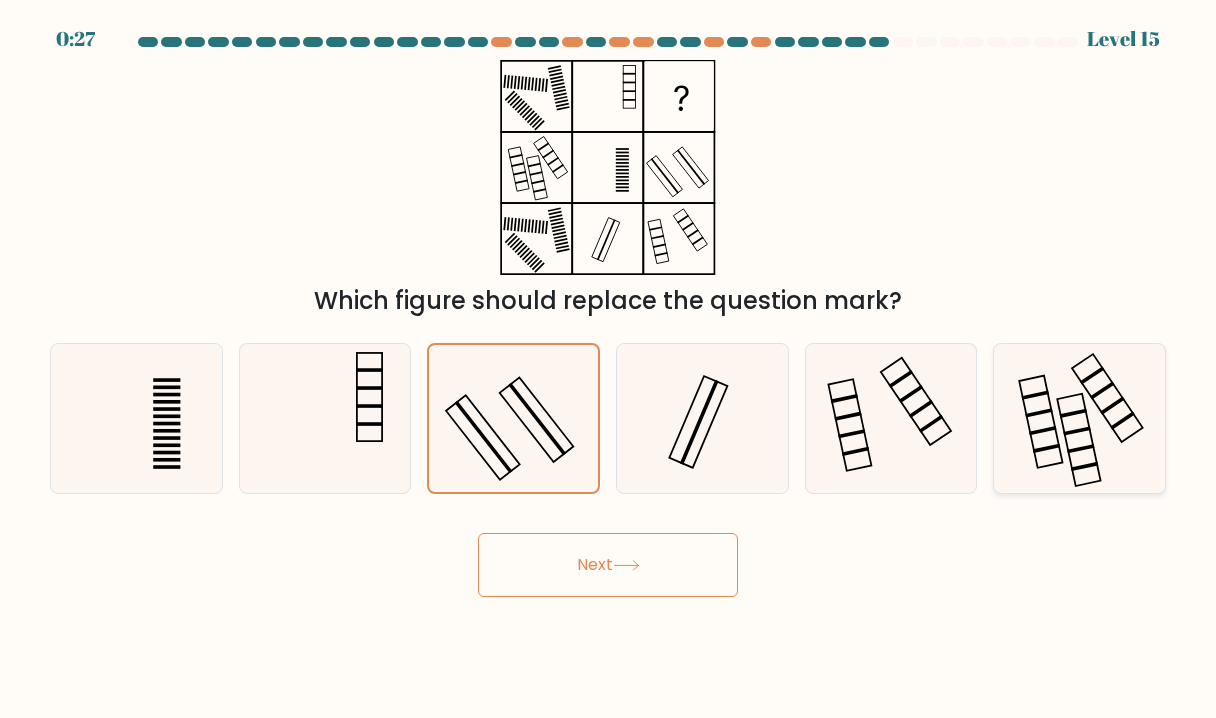click at bounding box center (1079, 418) 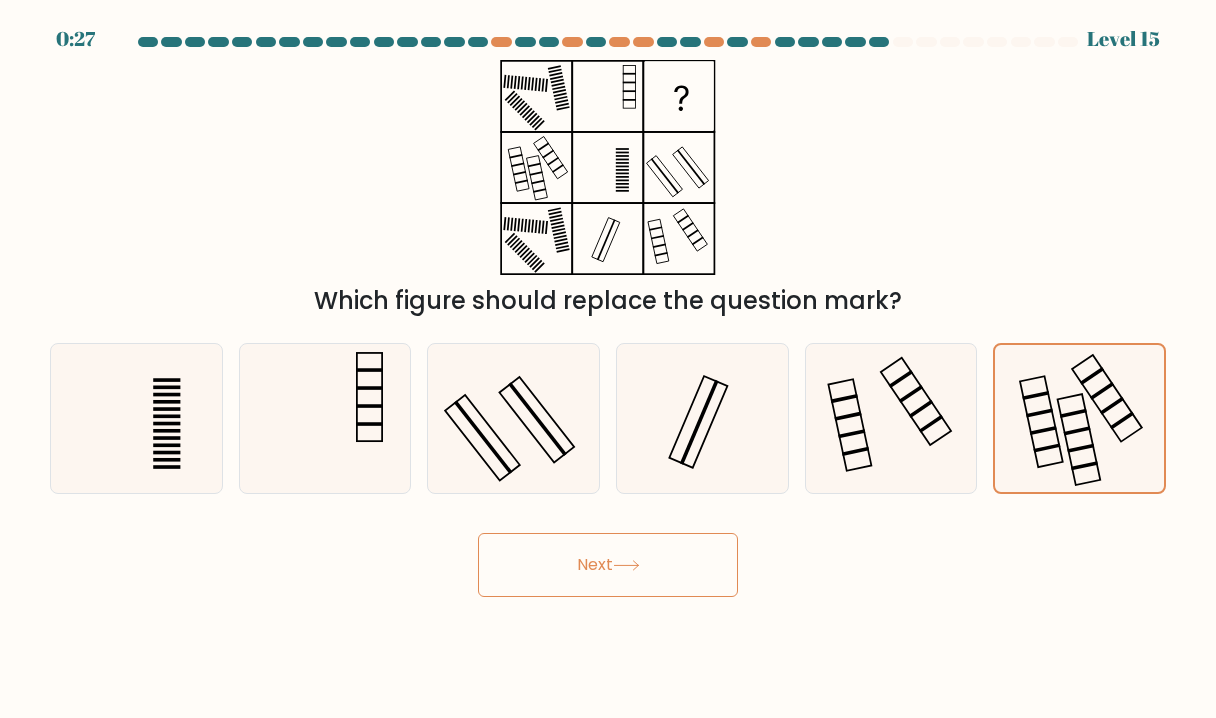 click at bounding box center (626, 565) 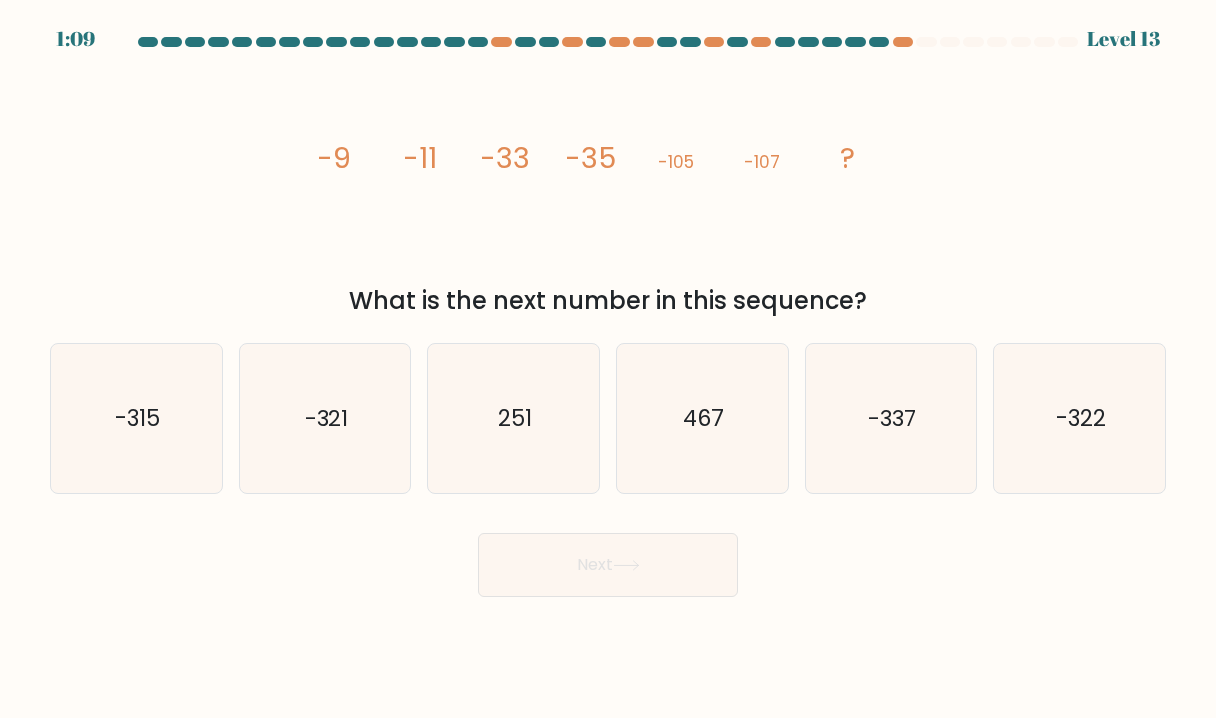 drag, startPoint x: 289, startPoint y: 143, endPoint x: 940, endPoint y: 301, distance: 669.89923 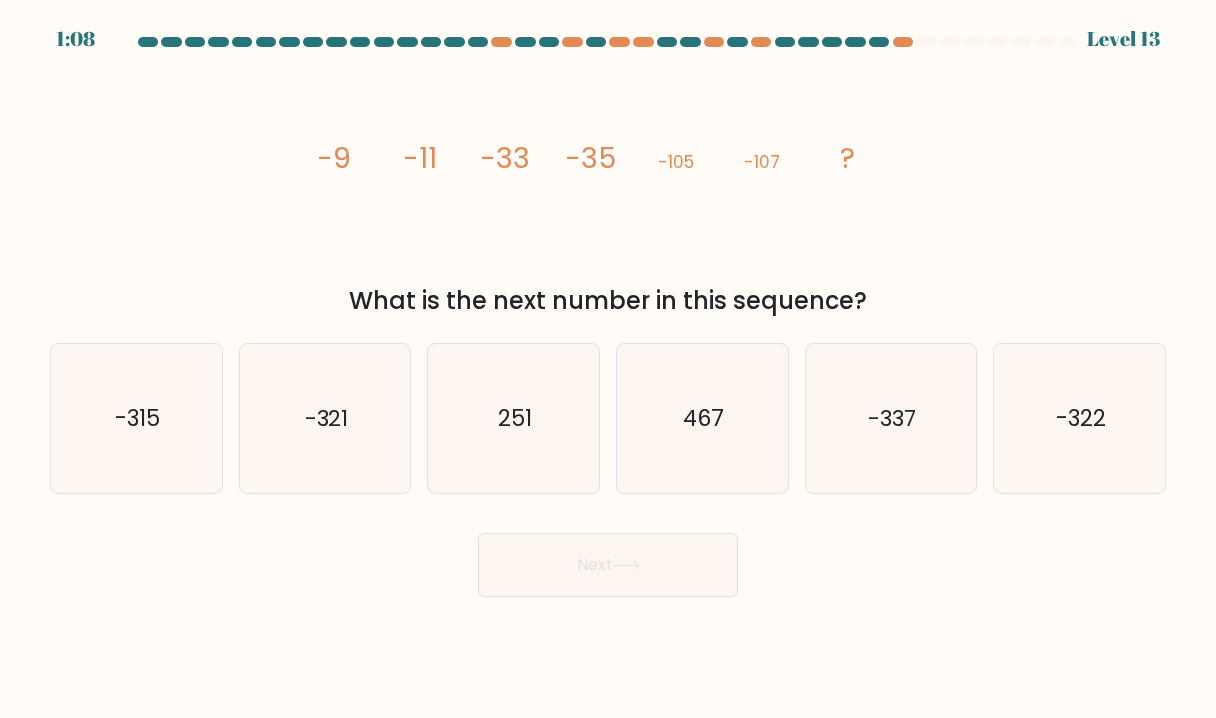 copy on "-9
-11
-33
-35
-105
-107
?
What is the next number in this sequence?" 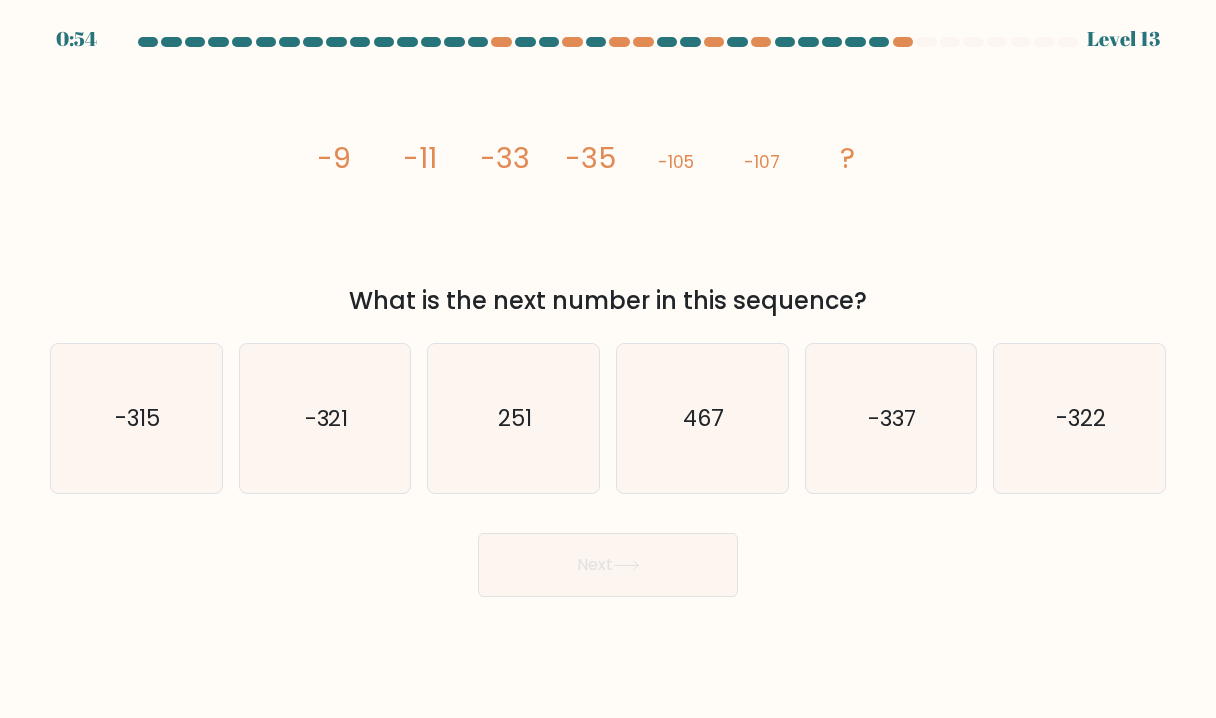 click on "image/svg+xml
-9
-11
-33
-35
-105
-107
?
What is the next number in this sequence?" at bounding box center (608, 189) 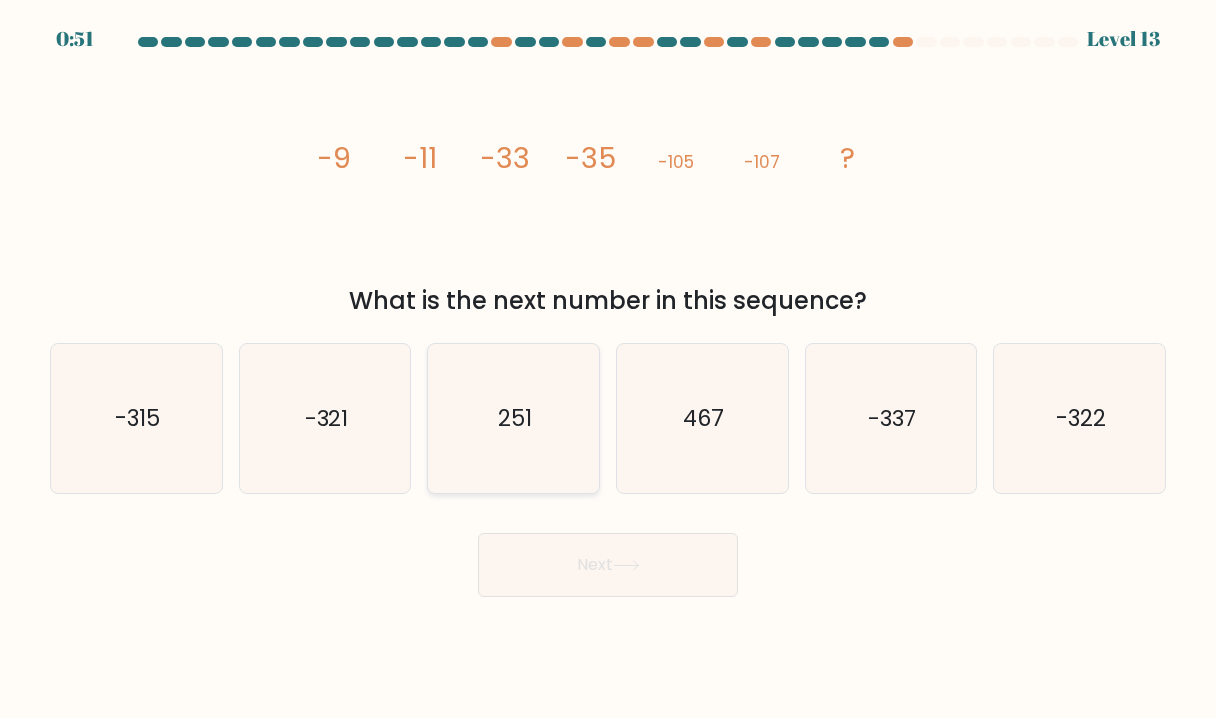 click on "251" at bounding box center (513, 418) 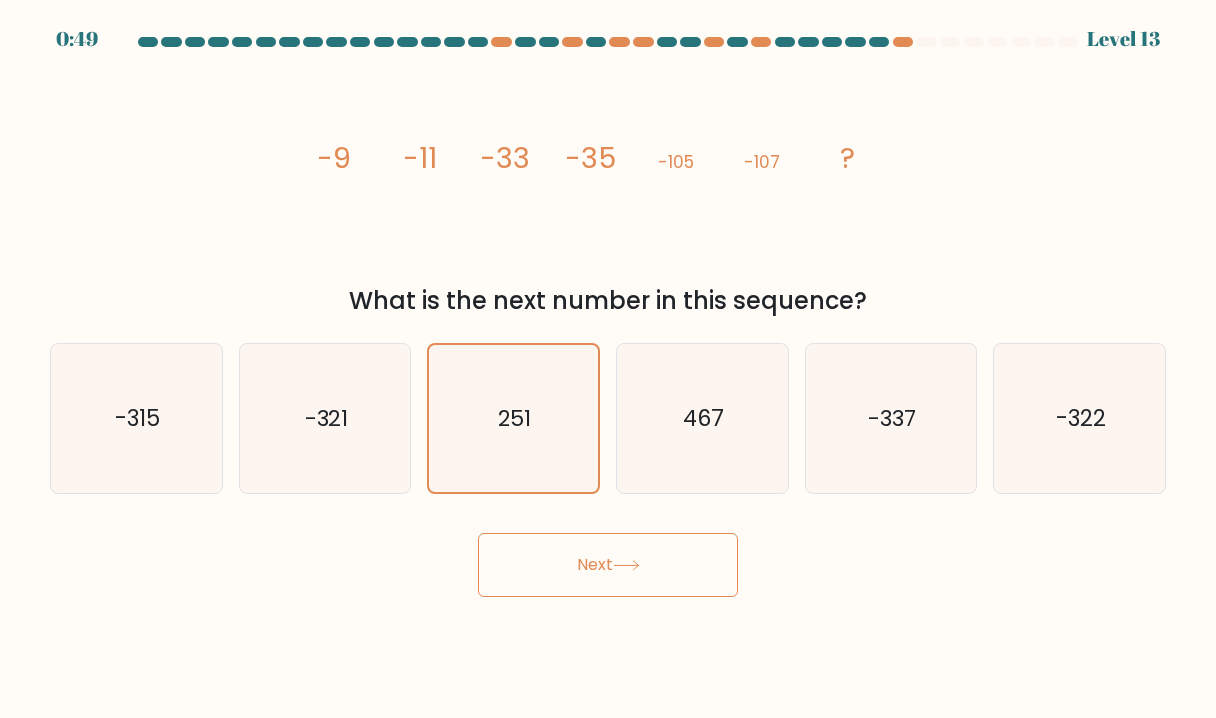 click on "Next" at bounding box center [608, 565] 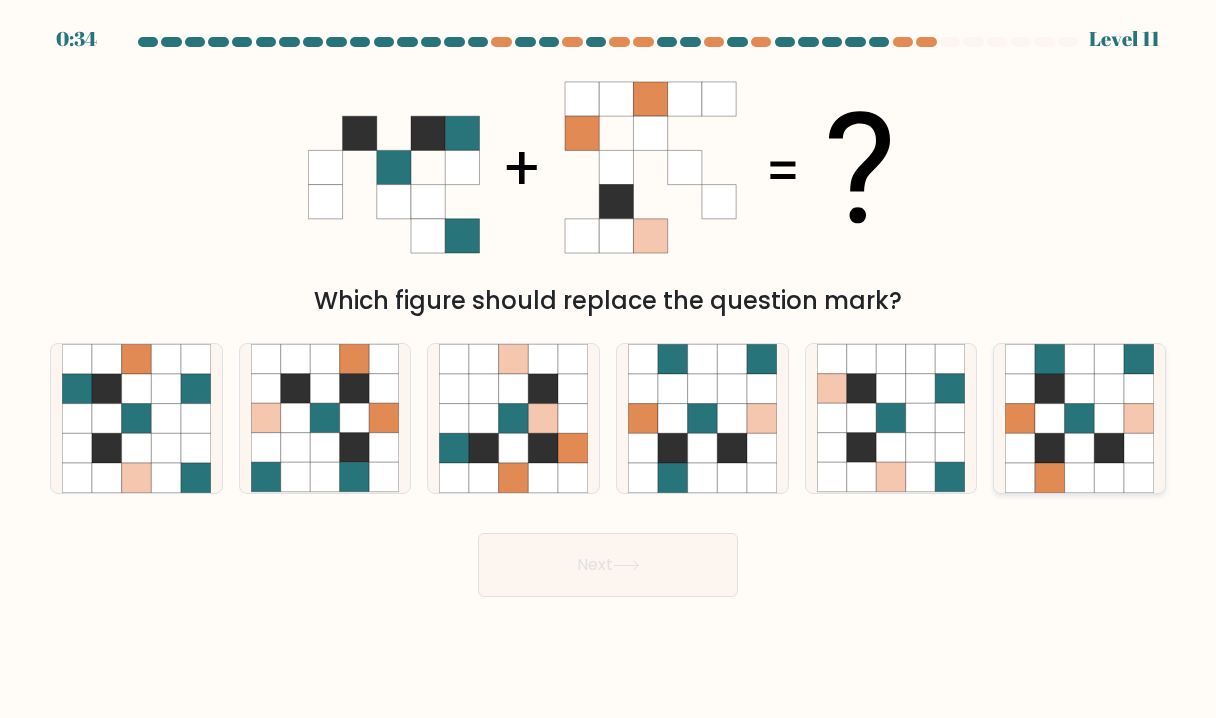 click at bounding box center (1080, 389) 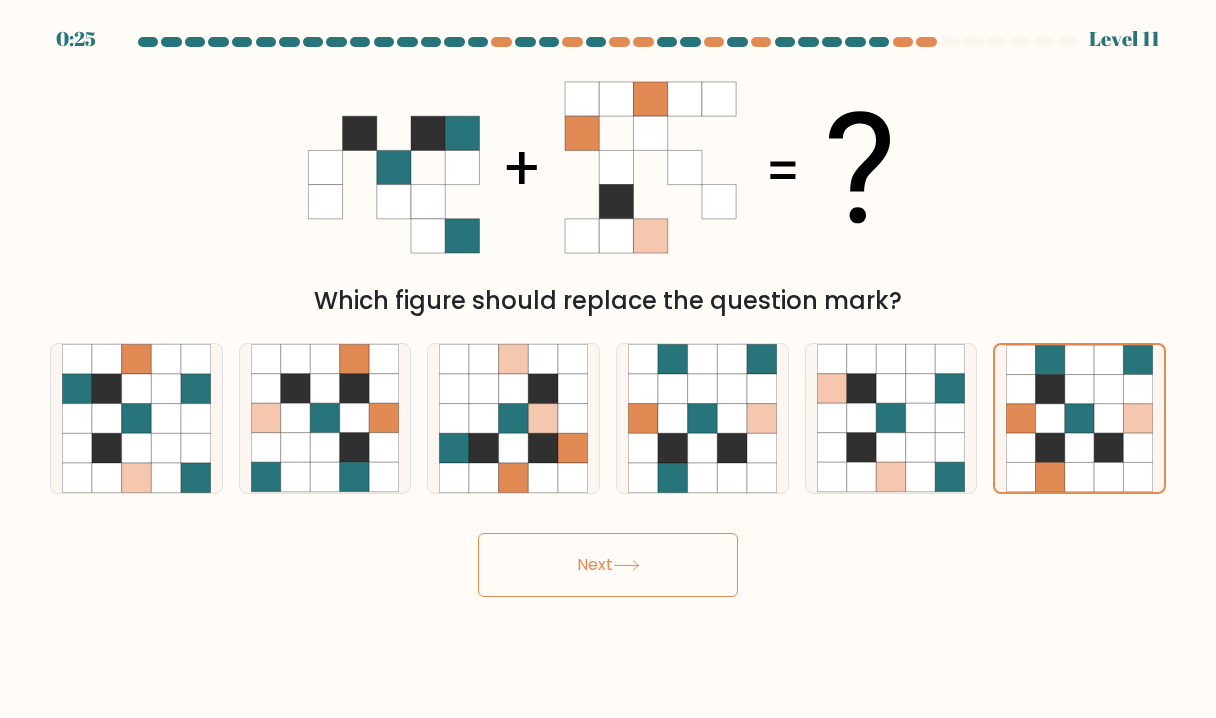 drag, startPoint x: 597, startPoint y: 544, endPoint x: 621, endPoint y: 542, distance: 24.083189 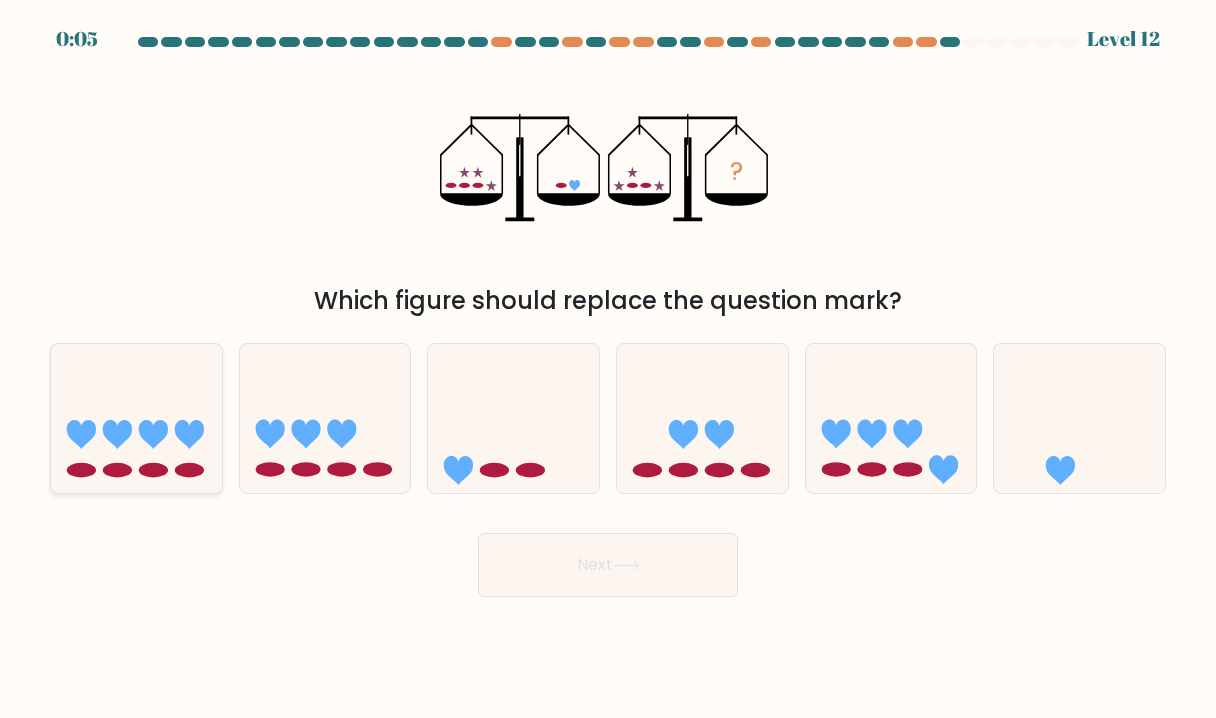drag, startPoint x: 149, startPoint y: 413, endPoint x: 180, endPoint y: 427, distance: 34.0147 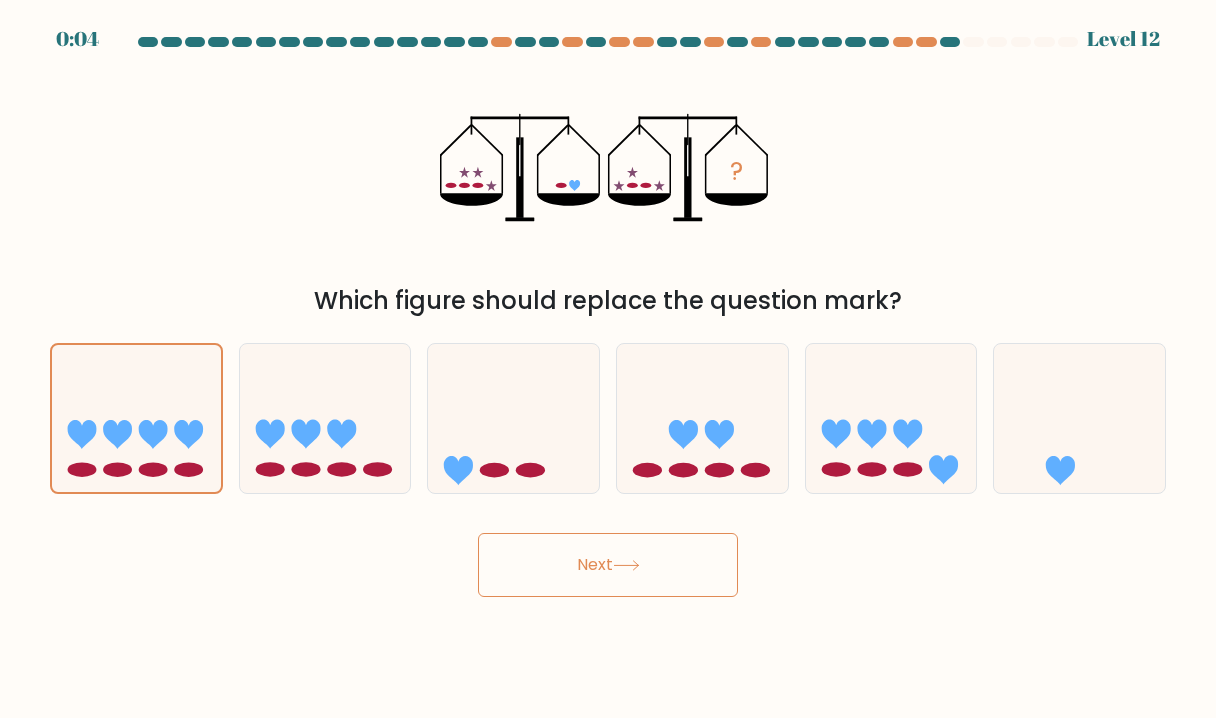click on "Next" at bounding box center [608, 565] 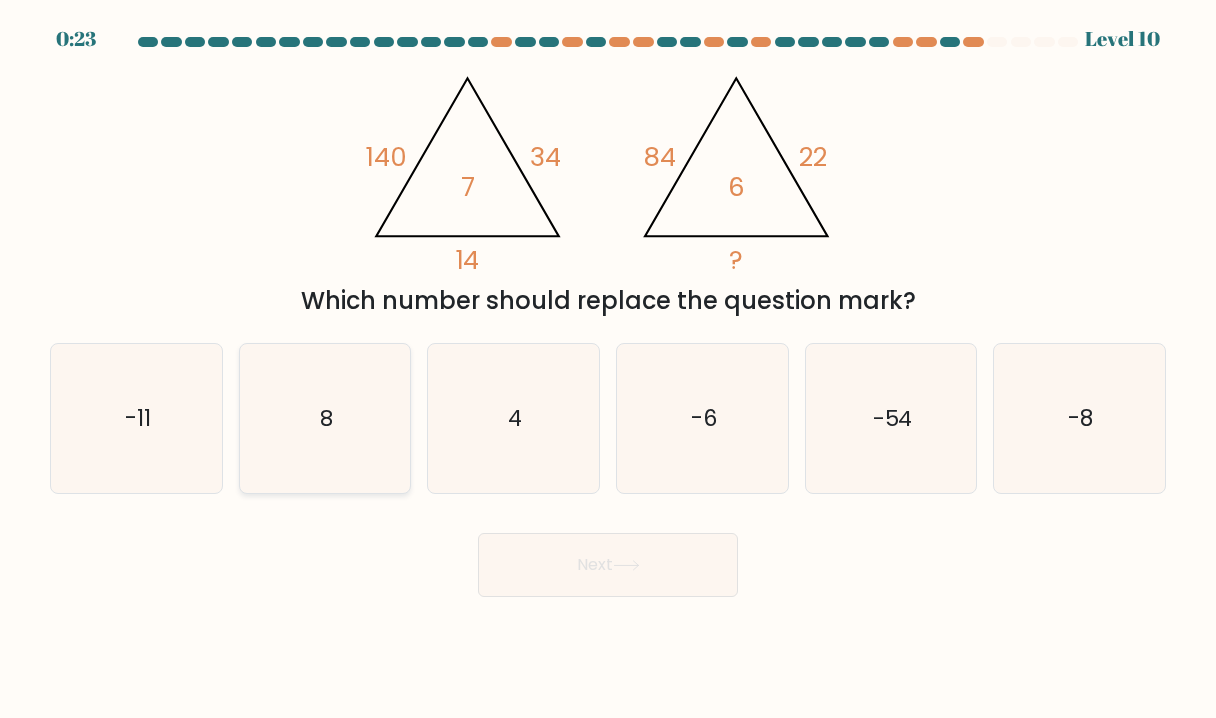 drag, startPoint x: 320, startPoint y: 394, endPoint x: 297, endPoint y: 406, distance: 25.942244 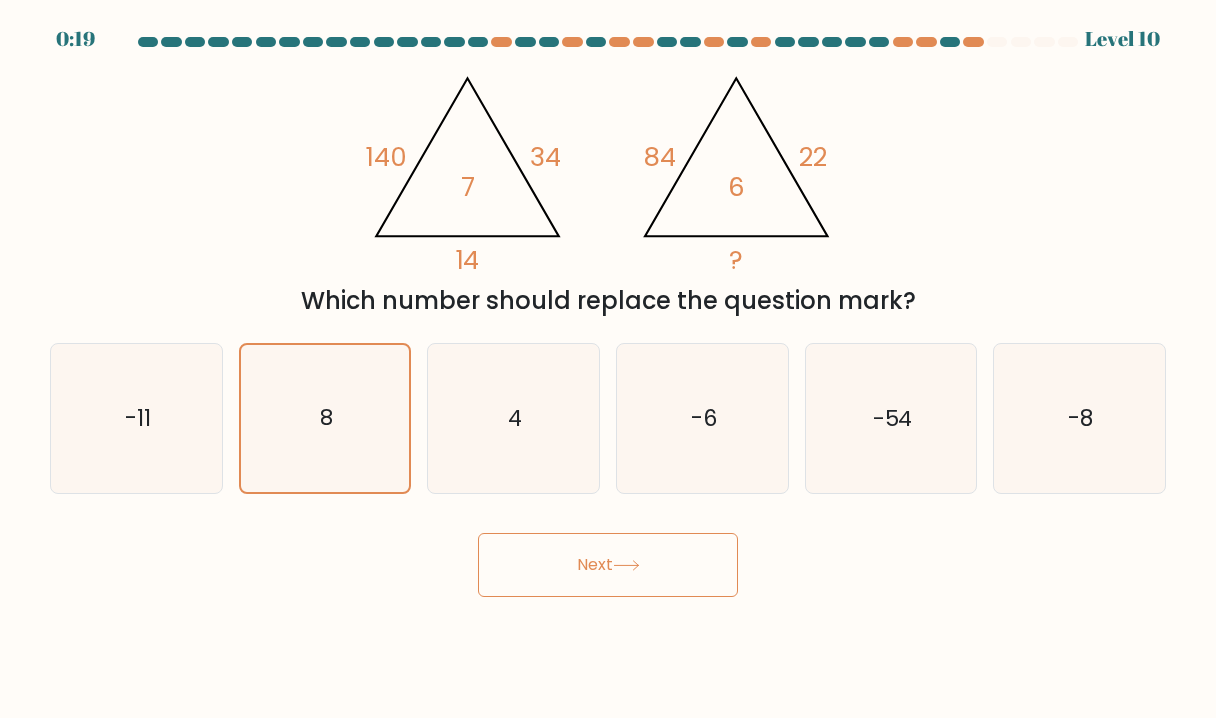 drag, startPoint x: 588, startPoint y: 557, endPoint x: 614, endPoint y: 542, distance: 30.016663 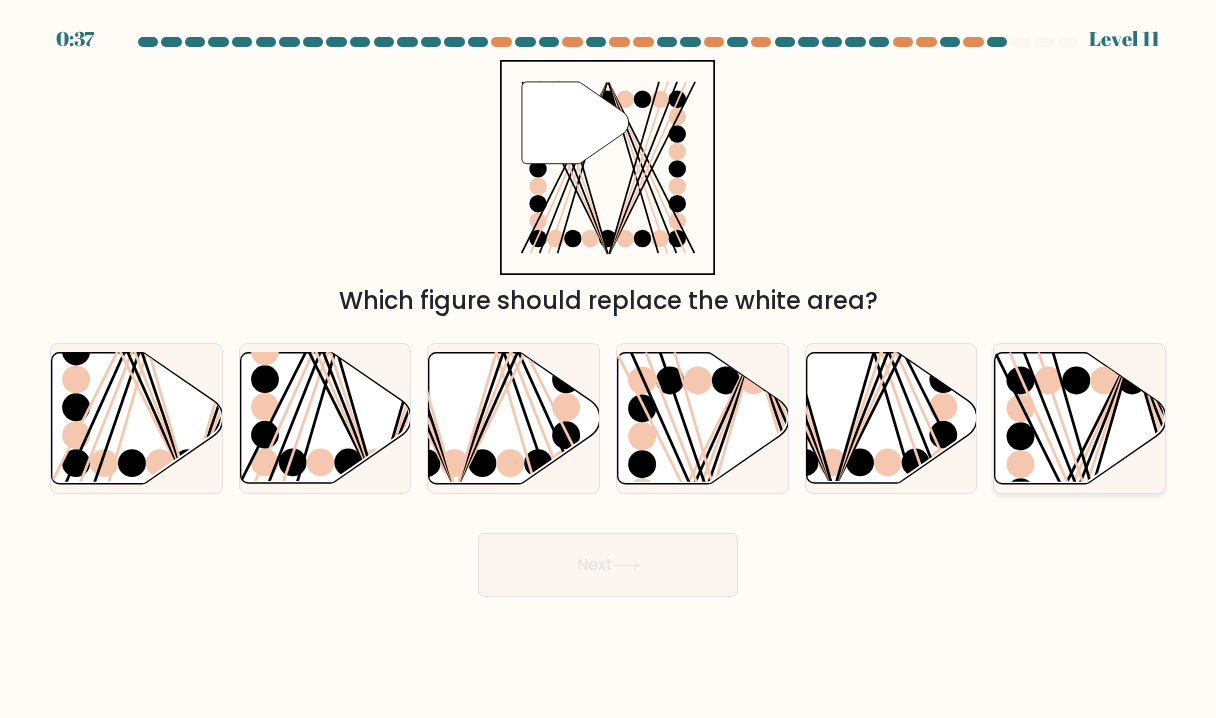 click at bounding box center [1080, 418] 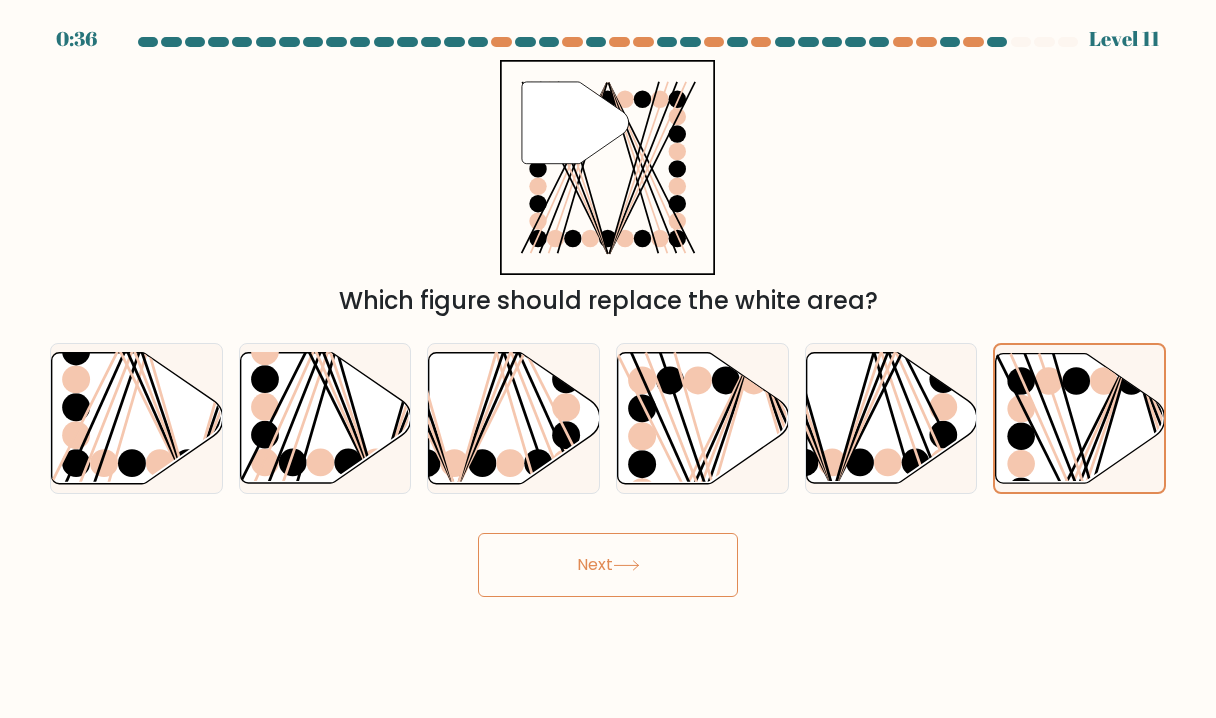 click on "Next" at bounding box center [608, 565] 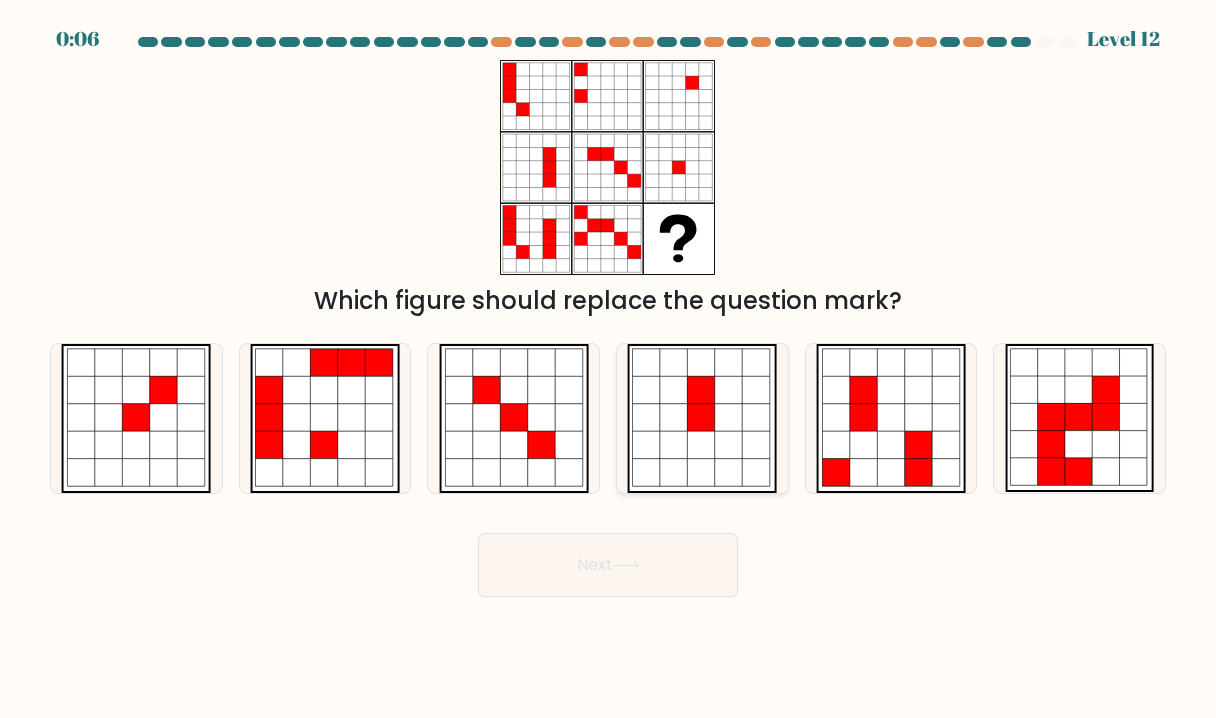 click at bounding box center (646, 417) 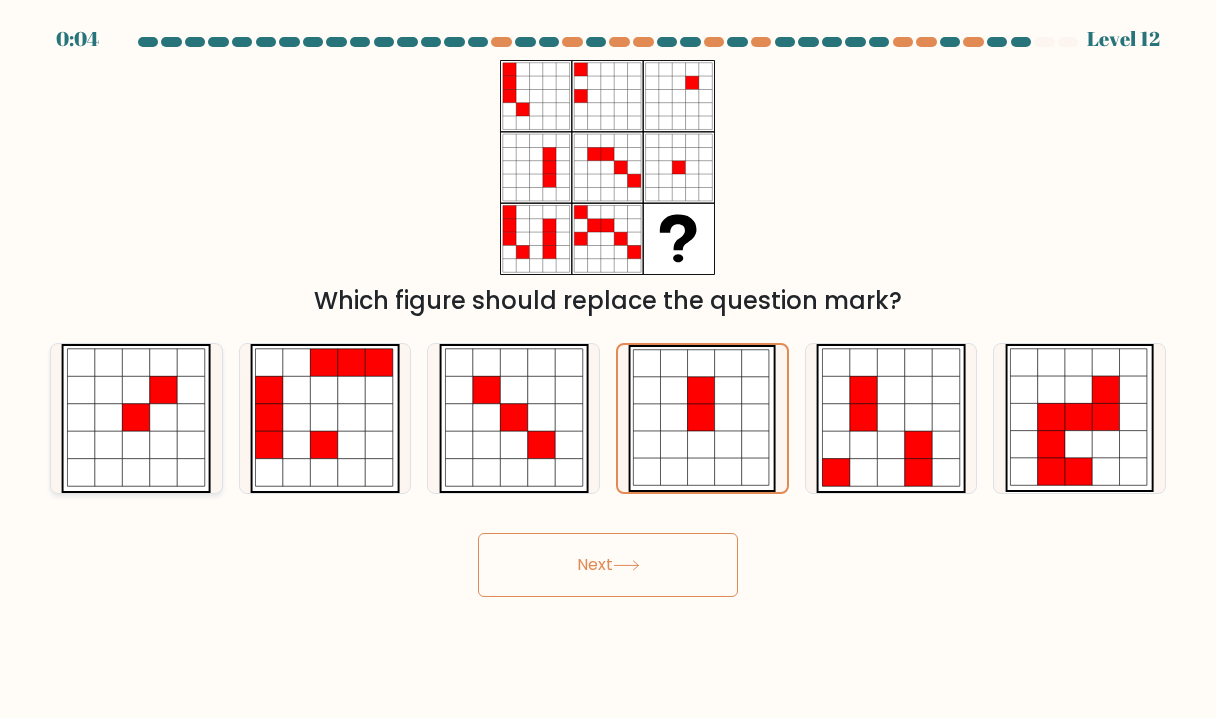 click at bounding box center (163, 362) 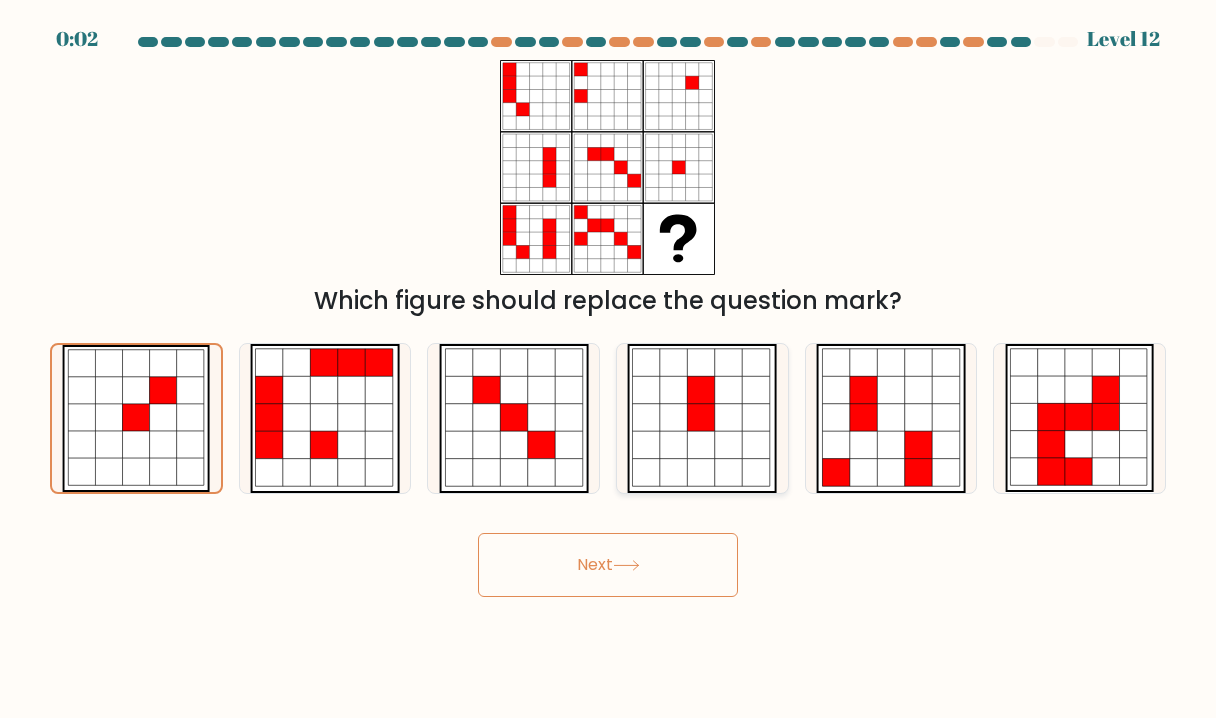click at bounding box center [673, 445] 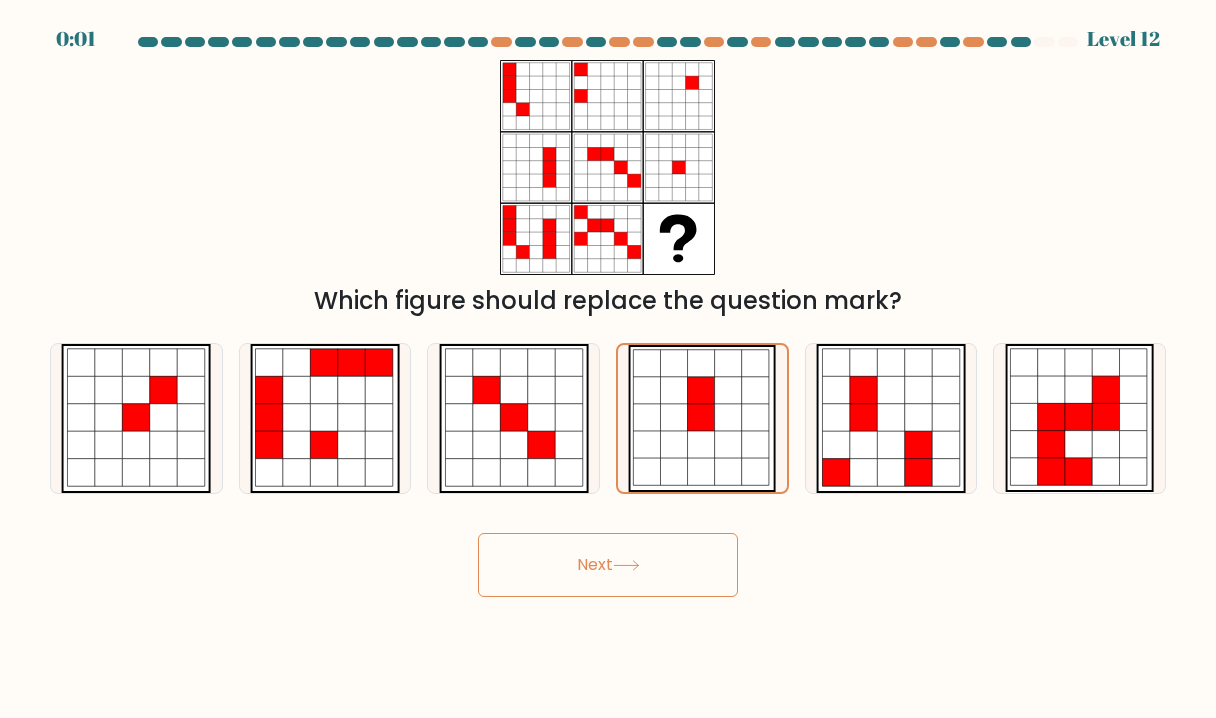 click on "Next" at bounding box center [608, 565] 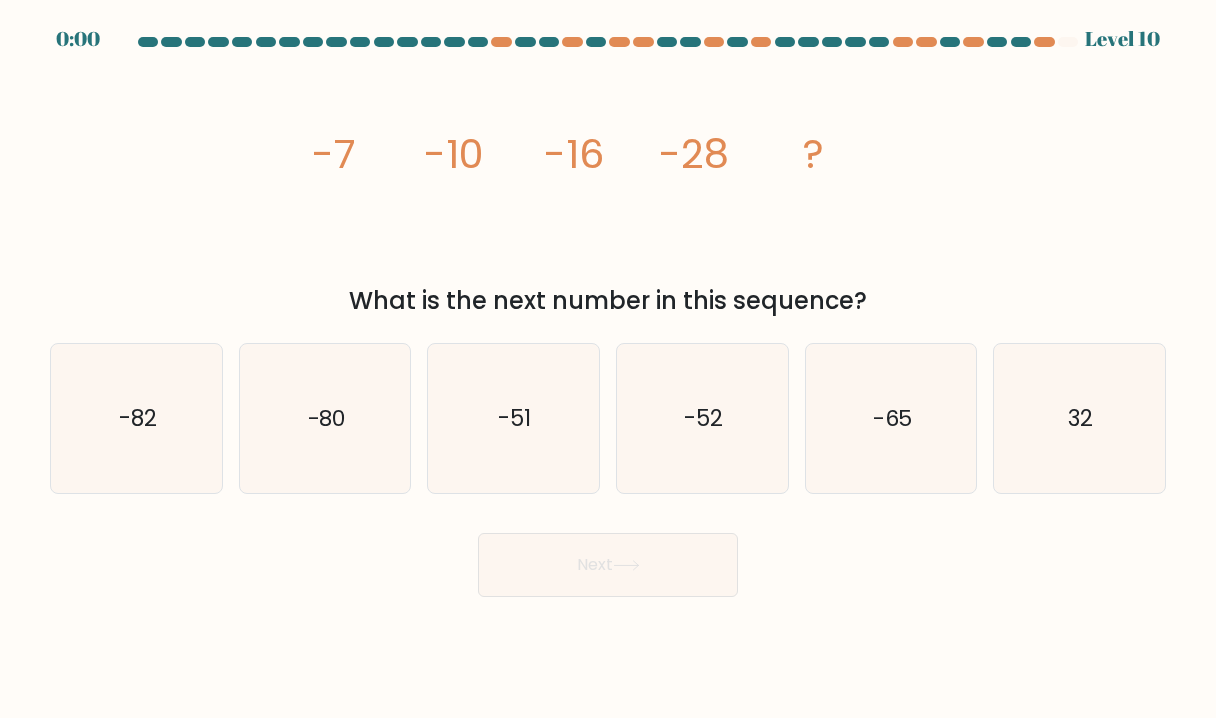 click on "Next" at bounding box center (608, 565) 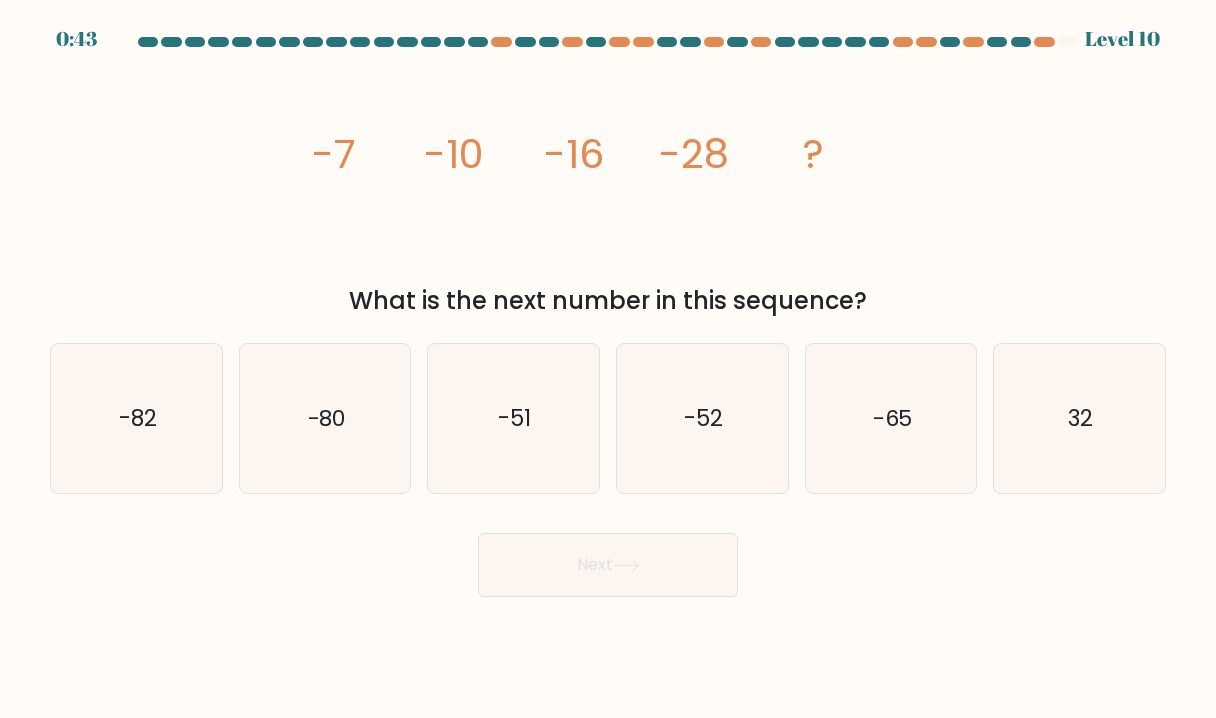 drag, startPoint x: 602, startPoint y: 226, endPoint x: 961, endPoint y: 299, distance: 366.34683 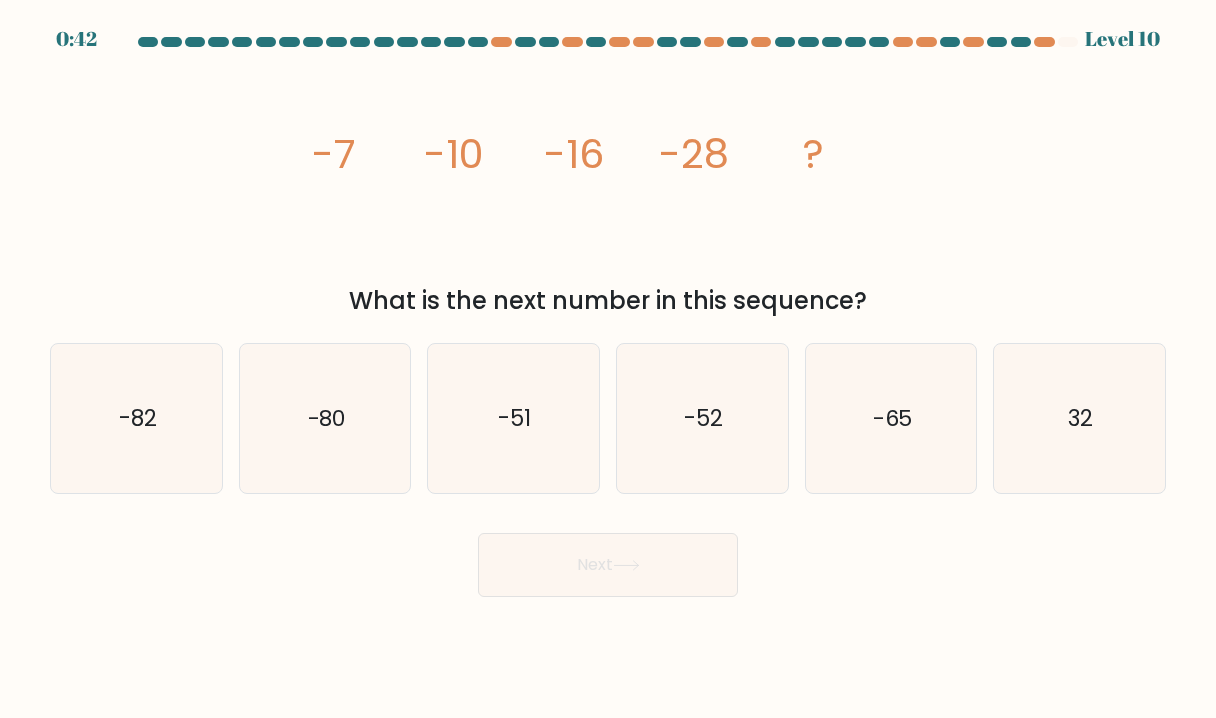 copy on "-7
-10
-16
-28
?
What is the next number in this sequence?" 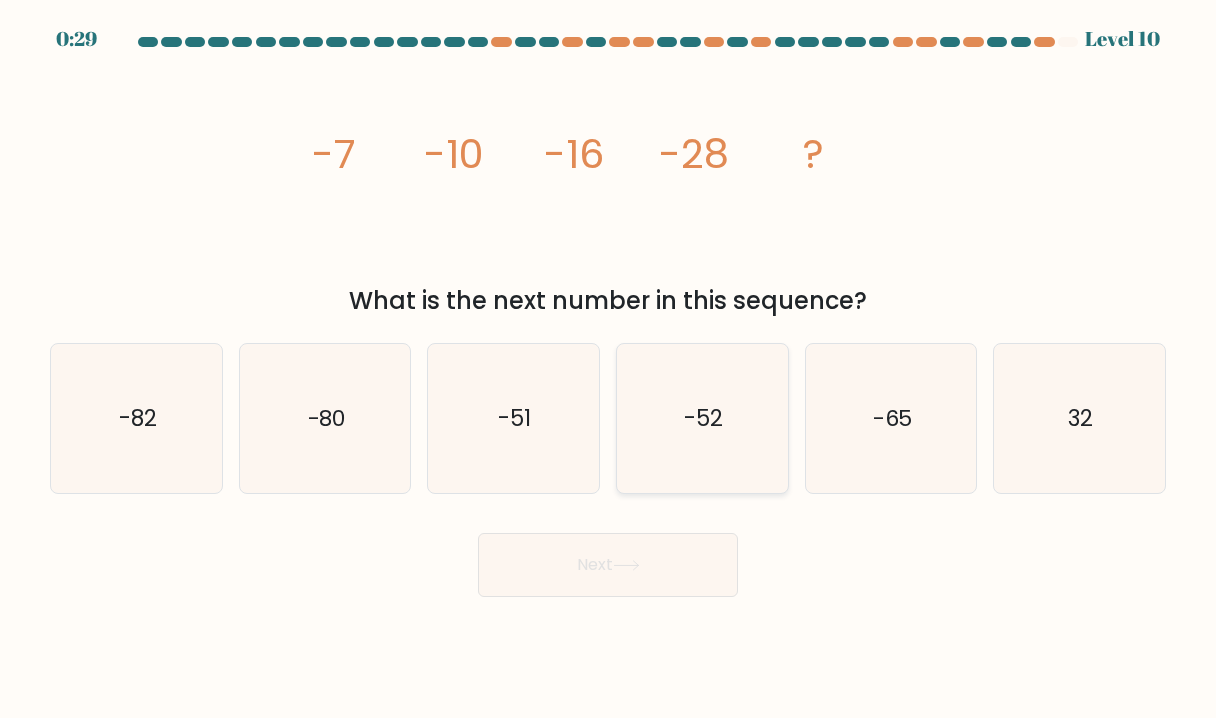 click on "-52" at bounding box center [702, 418] 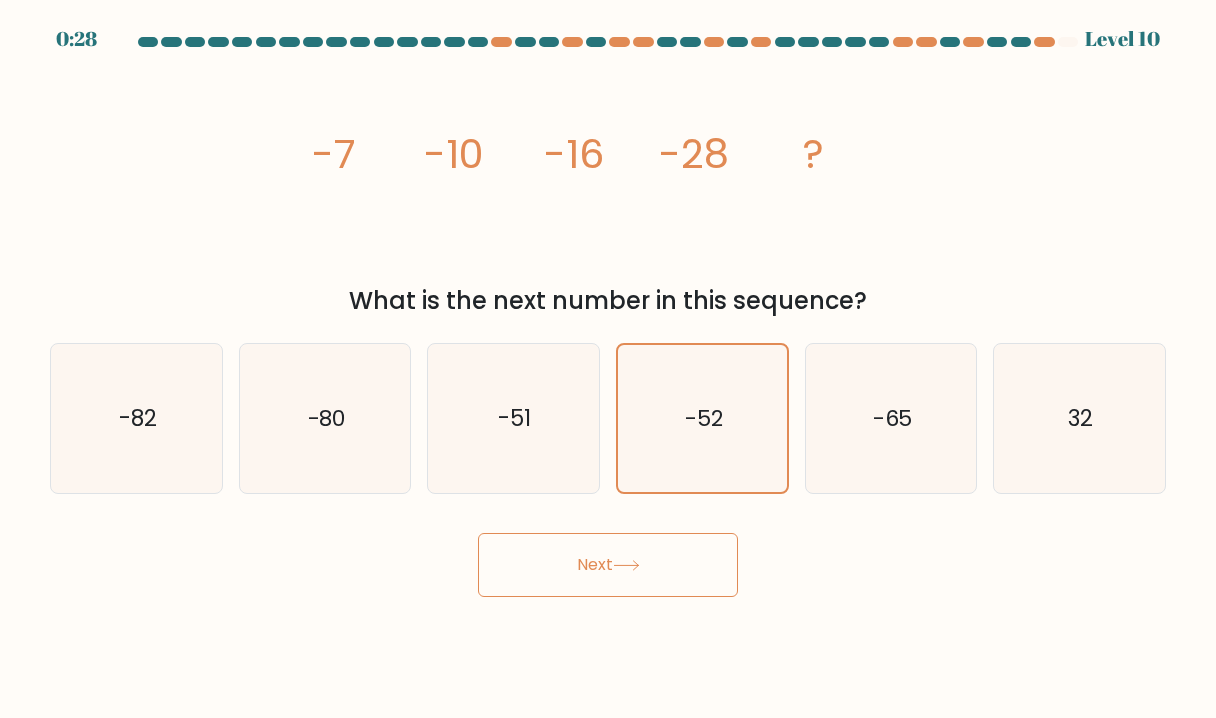 click at bounding box center (626, 565) 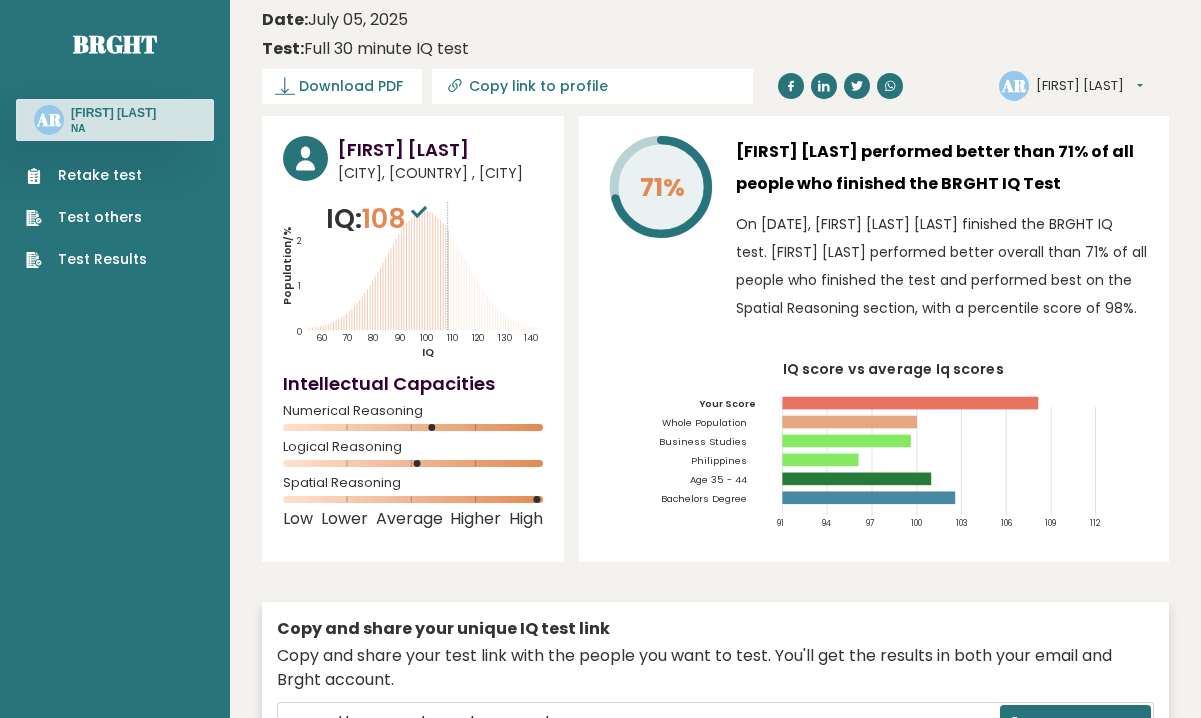 scroll, scrollTop: 0, scrollLeft: 0, axis: both 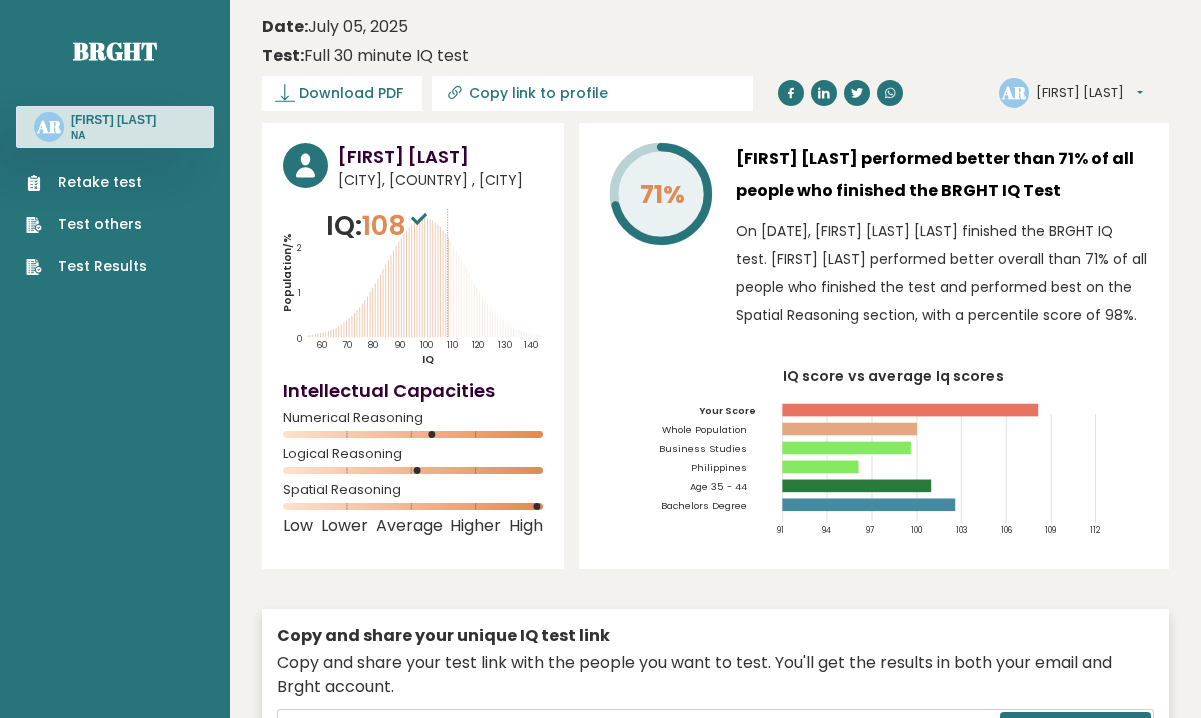 drag, startPoint x: 329, startPoint y: 92, endPoint x: 468, endPoint y: 118, distance: 141.41075 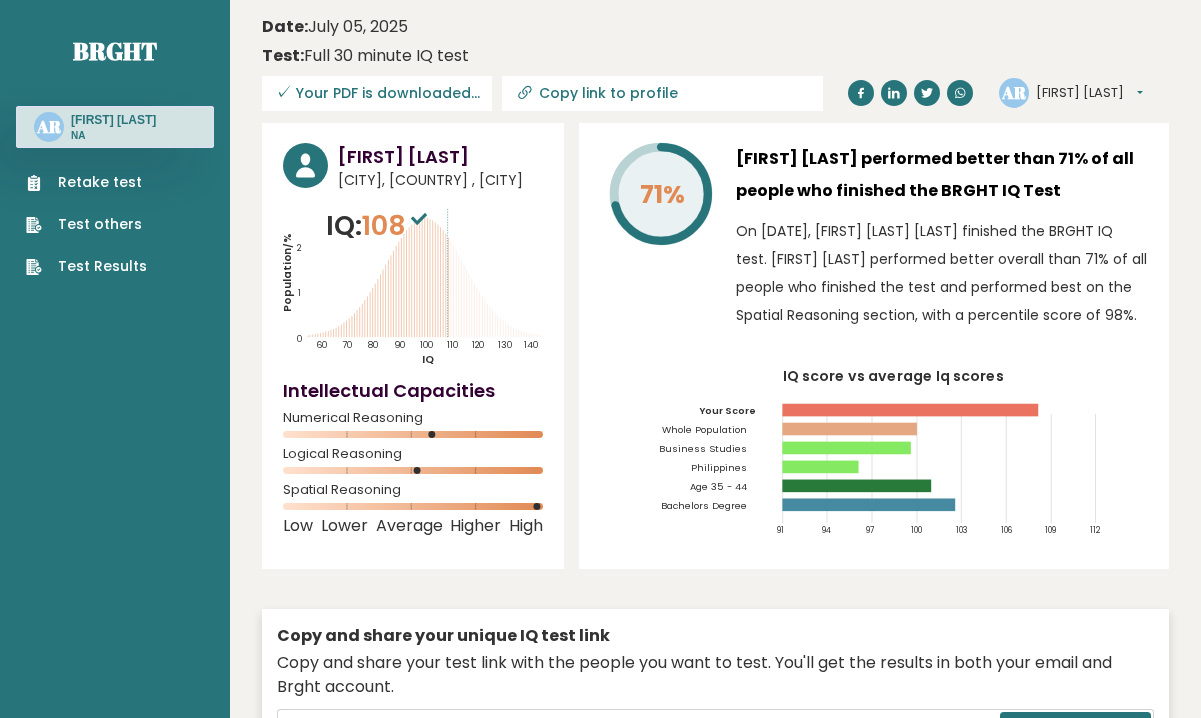 click on "[FIRST] [LAST]
[CITY],
[COUNTRY]
, [CITY]
IQ:  108
Population/%
IQ
0
1
2
60
70
80
90
100
110
120
130
140" at bounding box center [715, 481] 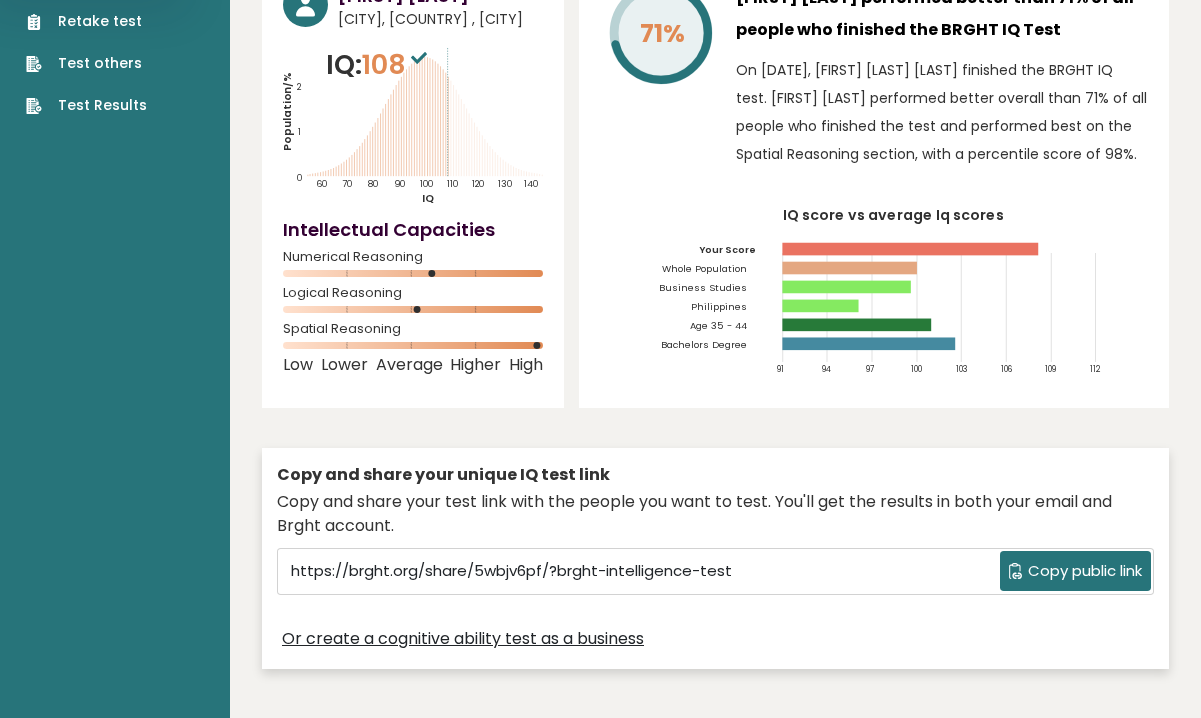 scroll, scrollTop: 0, scrollLeft: 0, axis: both 